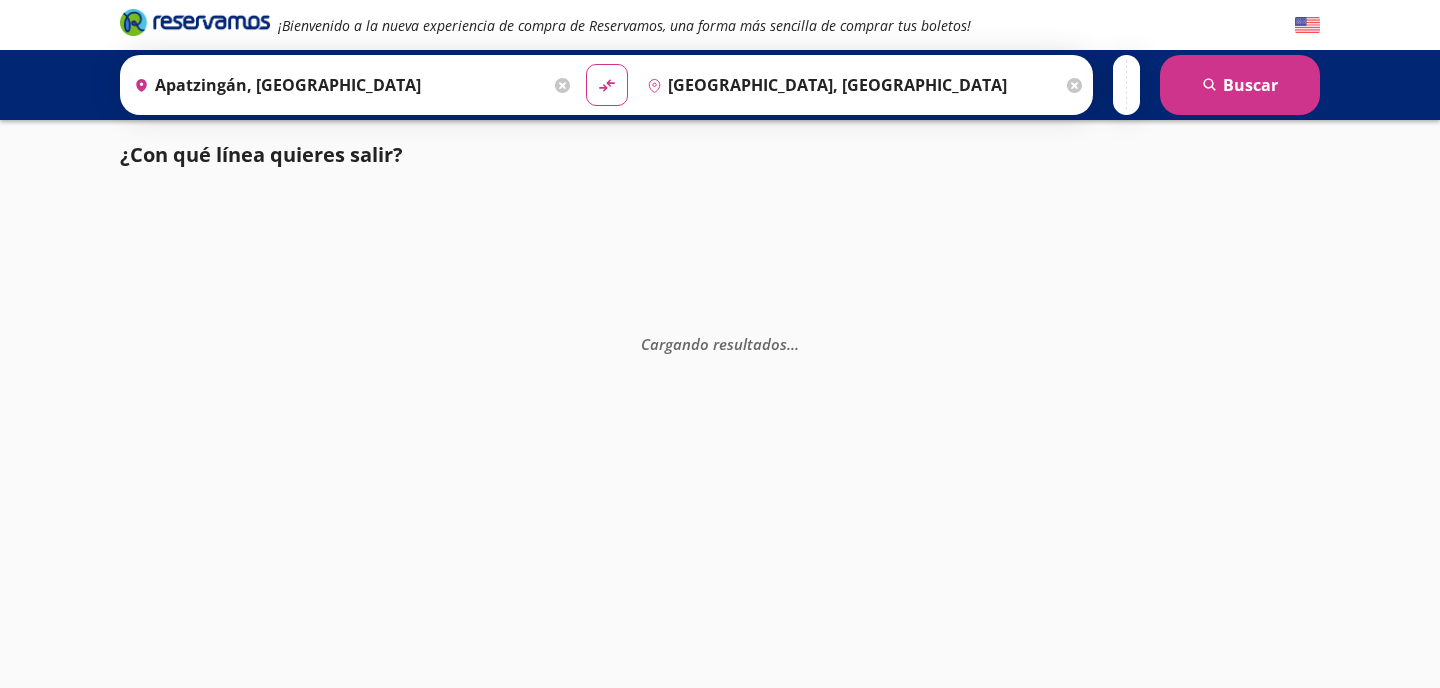 scroll, scrollTop: 0, scrollLeft: 0, axis: both 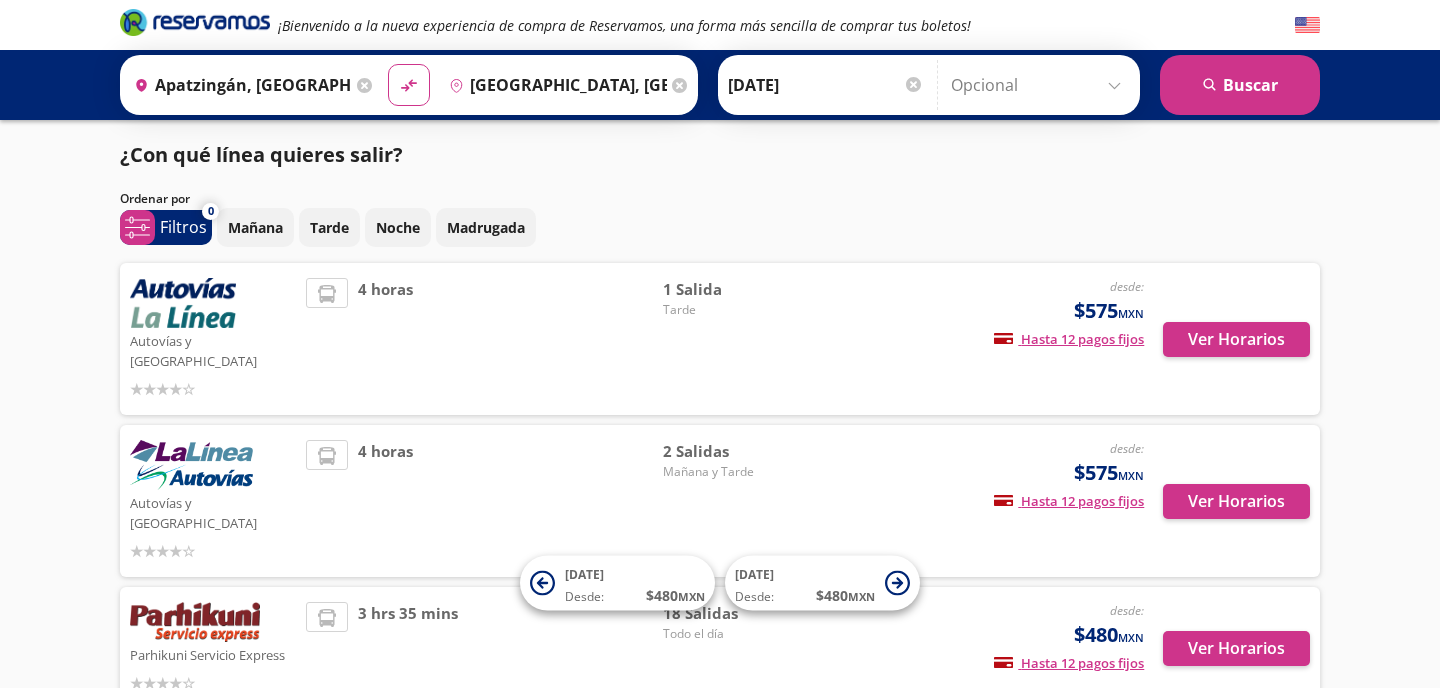 click on "Mañana Tarde Noche Madrugada" at bounding box center [768, 227] 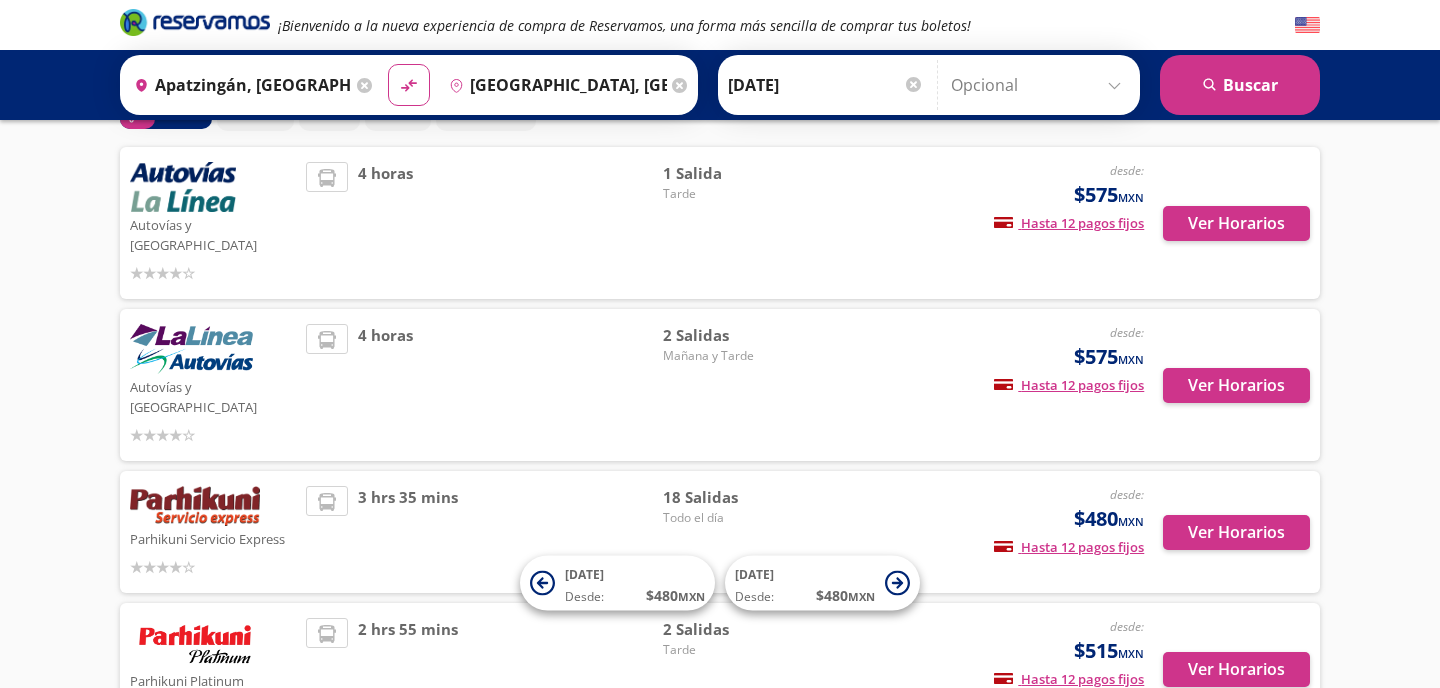 scroll, scrollTop: 76, scrollLeft: 0, axis: vertical 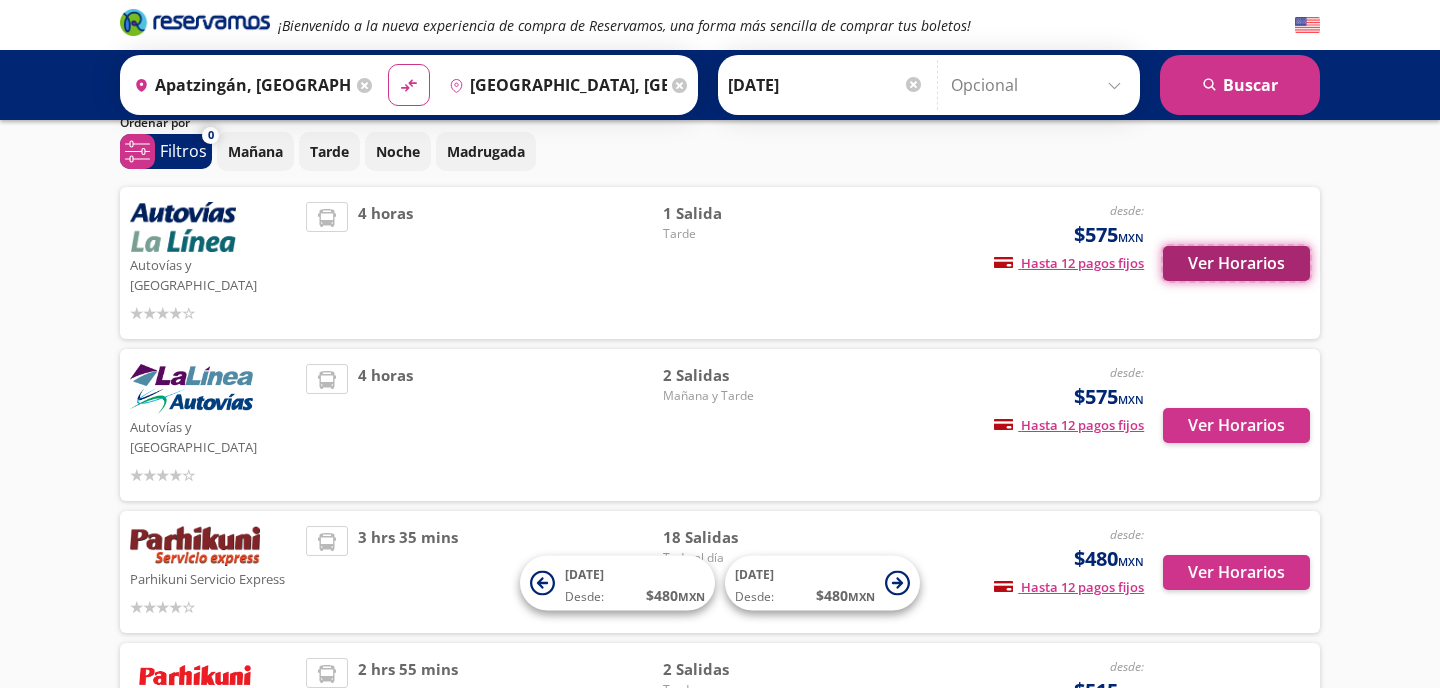 click on "Ver Horarios" at bounding box center [1236, 263] 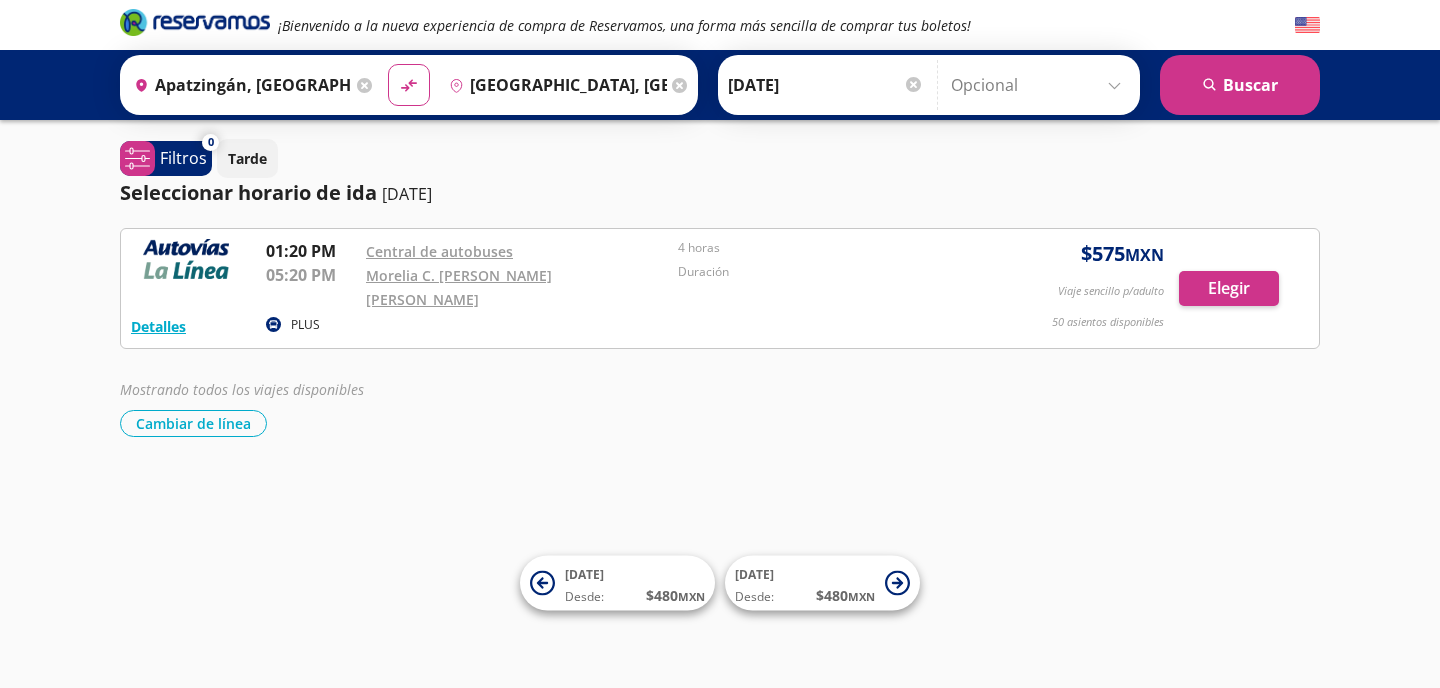 scroll, scrollTop: 0, scrollLeft: 0, axis: both 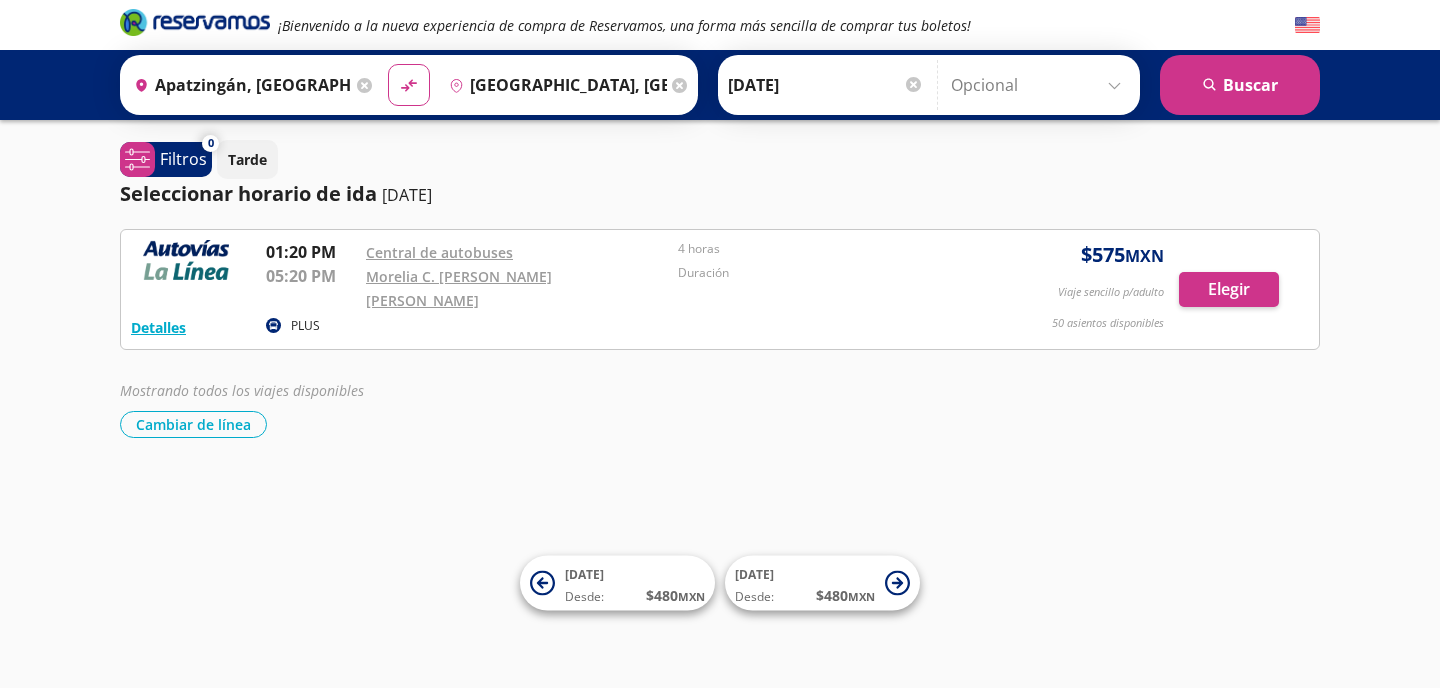 click on "¡Bienvenido a la nueva experiencia de compra de Reservamos, una forma más sencilla de comprar tus boletos! Origen
heroicons:map-pin-20-solid
[GEOGRAPHIC_DATA], [GEOGRAPHIC_DATA]
Destino
pin-outline
[GEOGRAPHIC_DATA], [GEOGRAPHIC_DATA]
material-symbols:compare-arrows-rounded
Ida [DATE]" at bounding box center [720, 344] 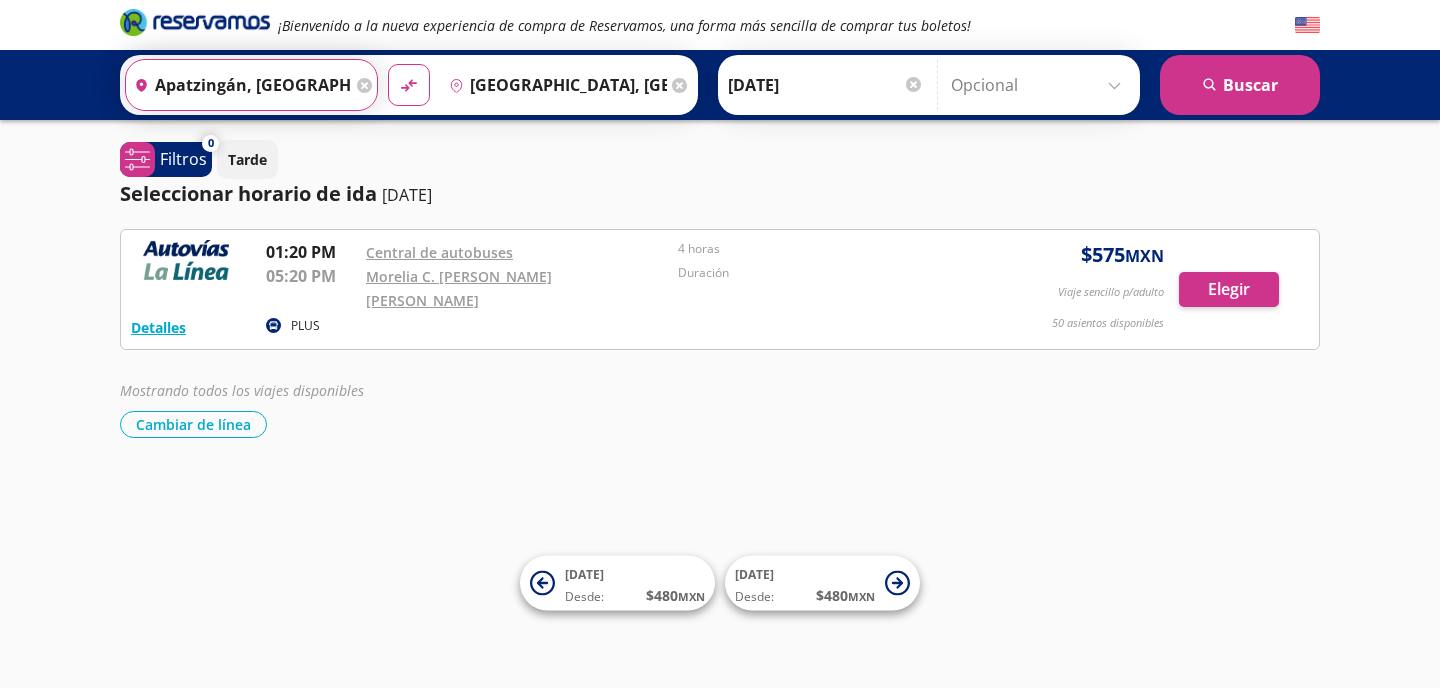 click on "Apatzingán, [GEOGRAPHIC_DATA]" at bounding box center (239, 85) 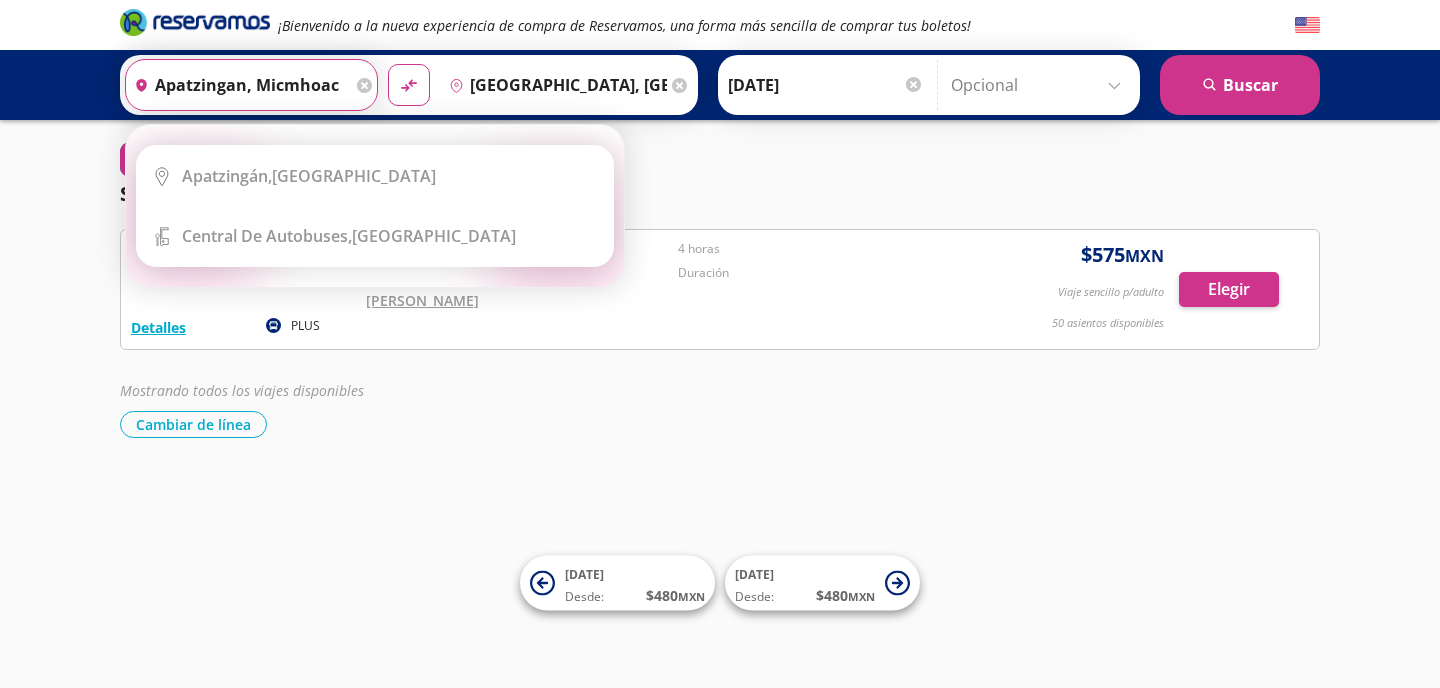 scroll, scrollTop: 0, scrollLeft: 0, axis: both 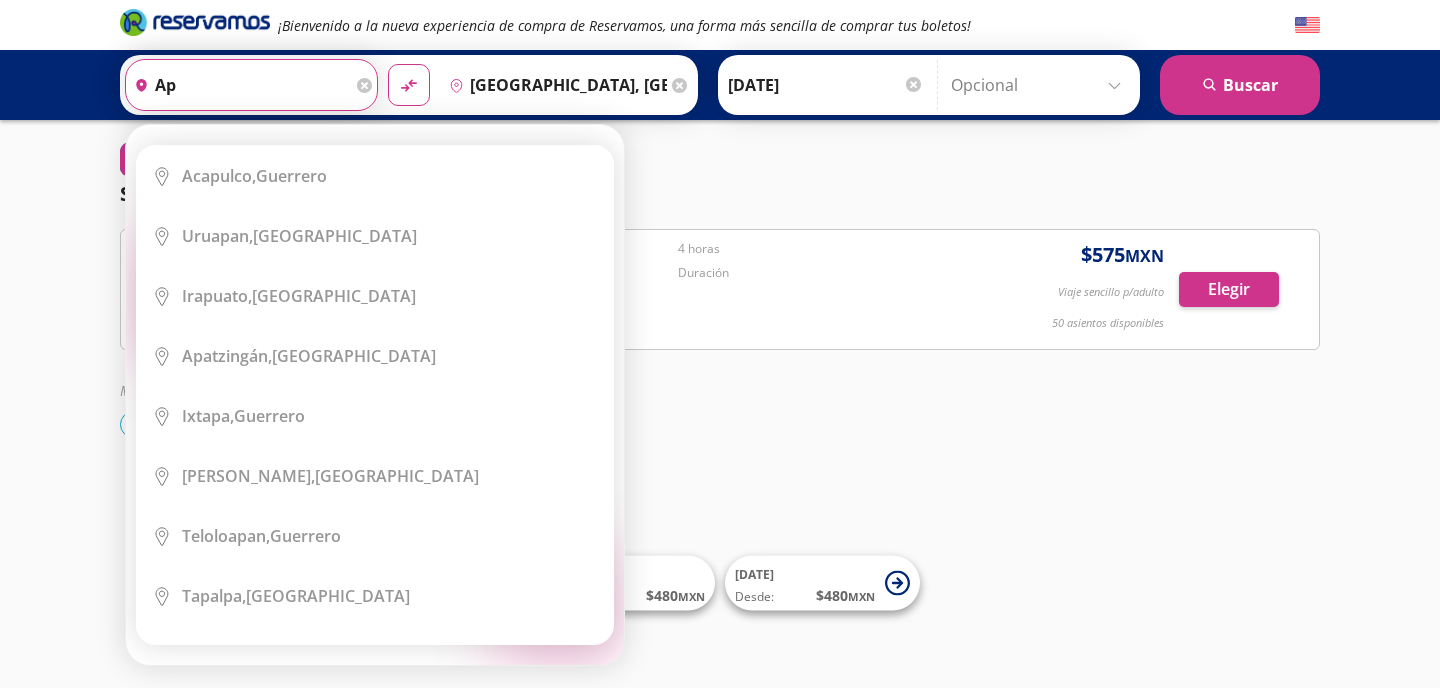 type on "a" 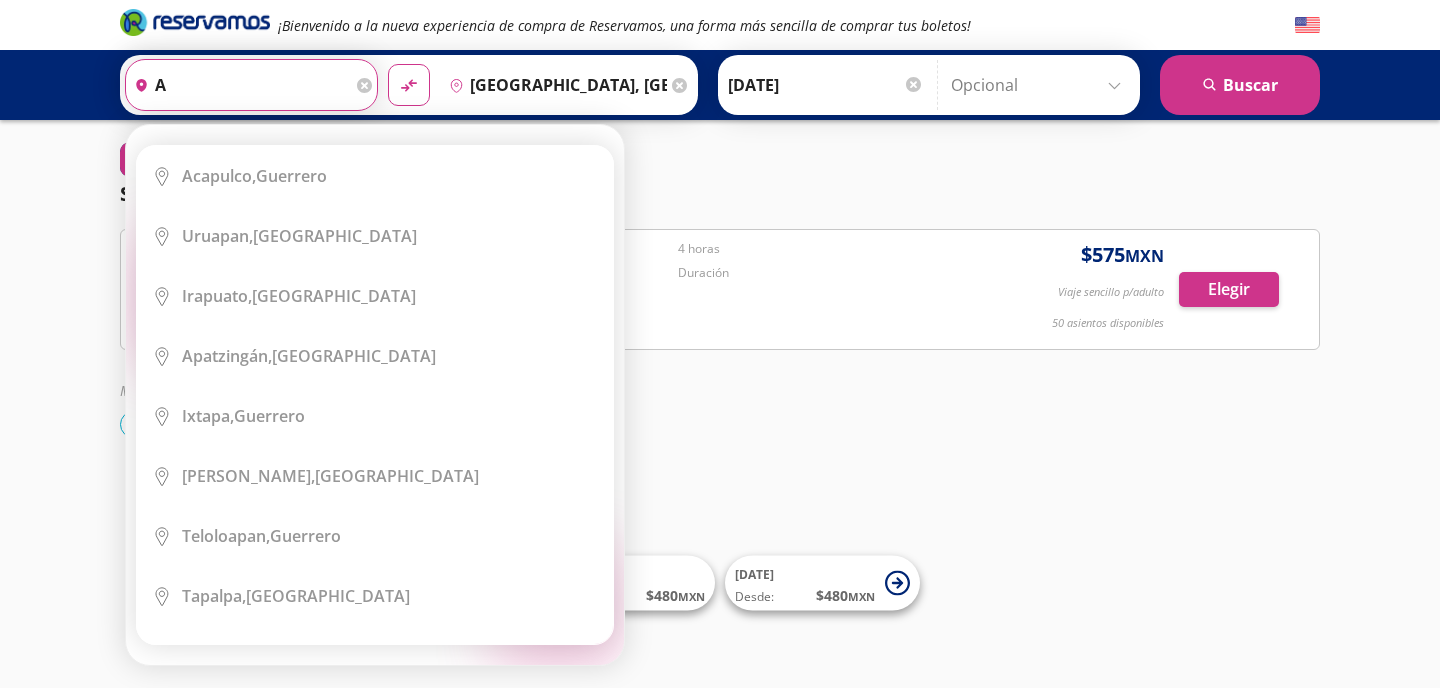 type 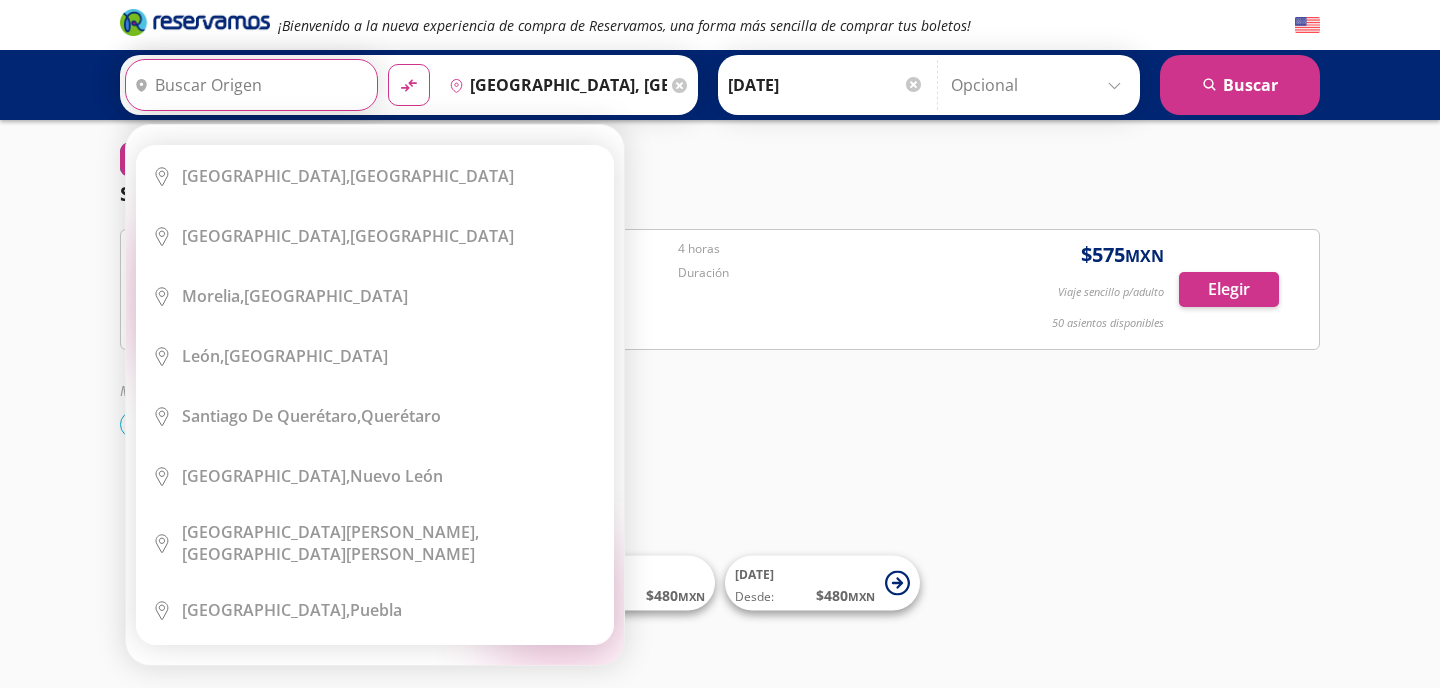 type 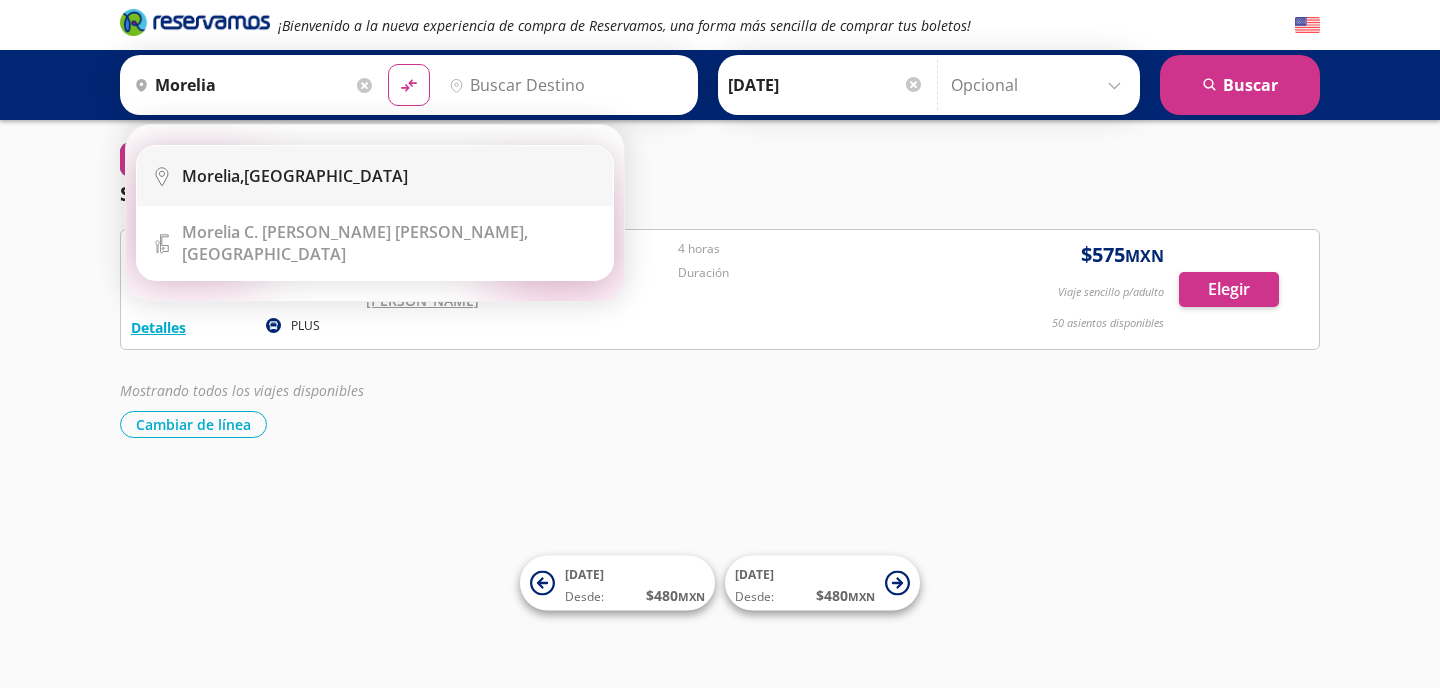 click on "[GEOGRAPHIC_DATA],  [GEOGRAPHIC_DATA]" at bounding box center [295, 176] 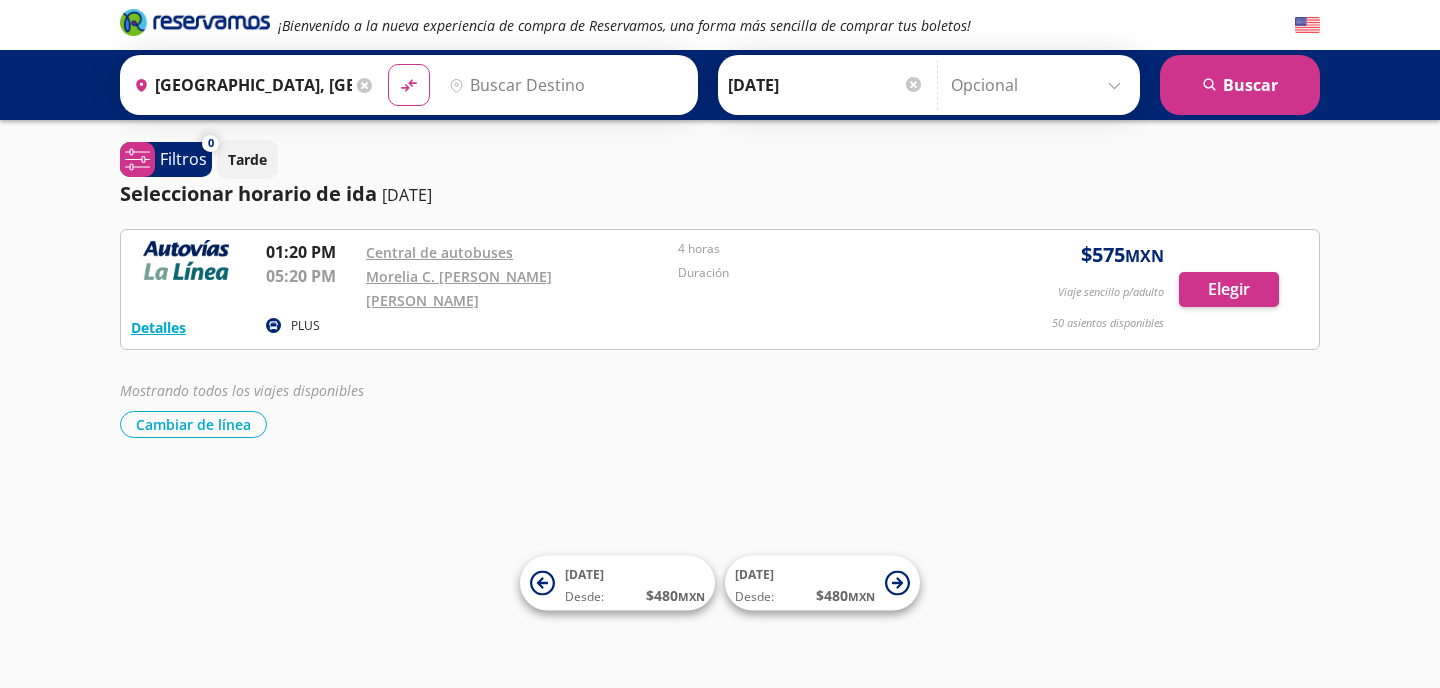 click on "Destino" at bounding box center [564, 85] 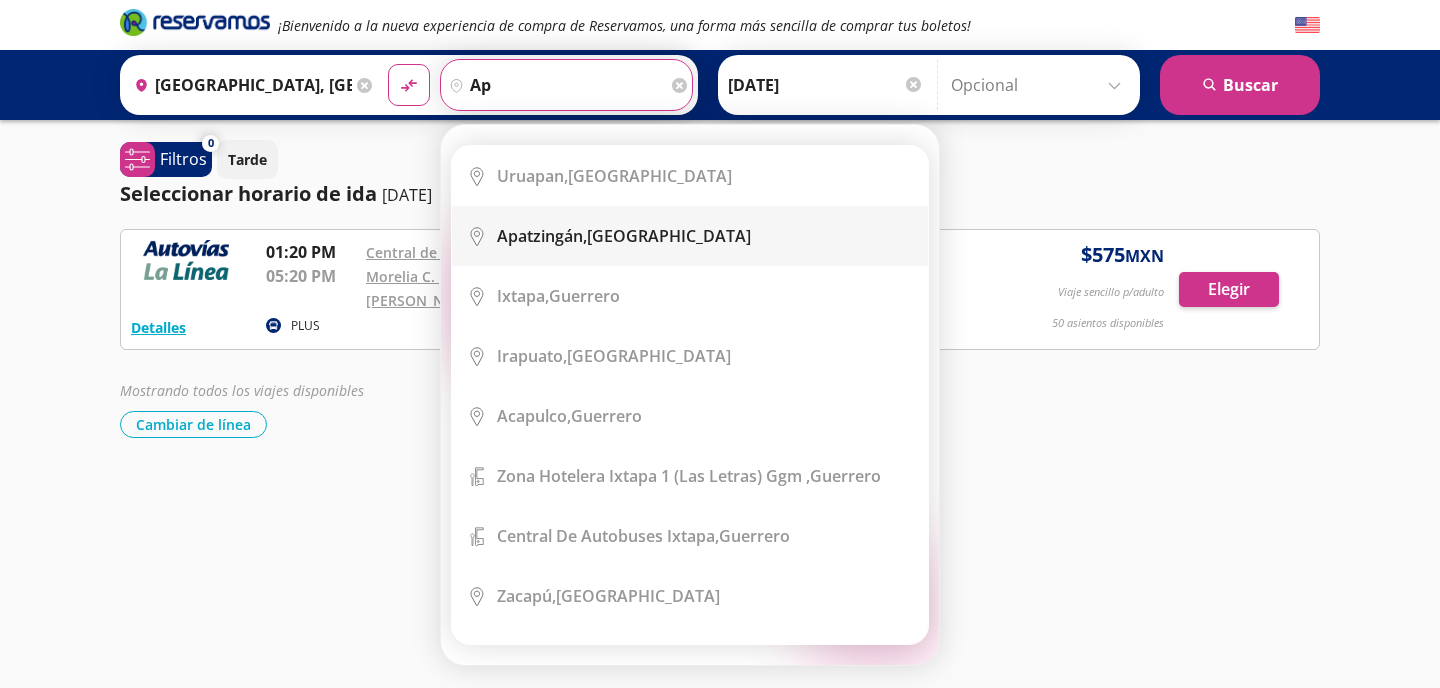 click on "Apatzingán," at bounding box center [542, 236] 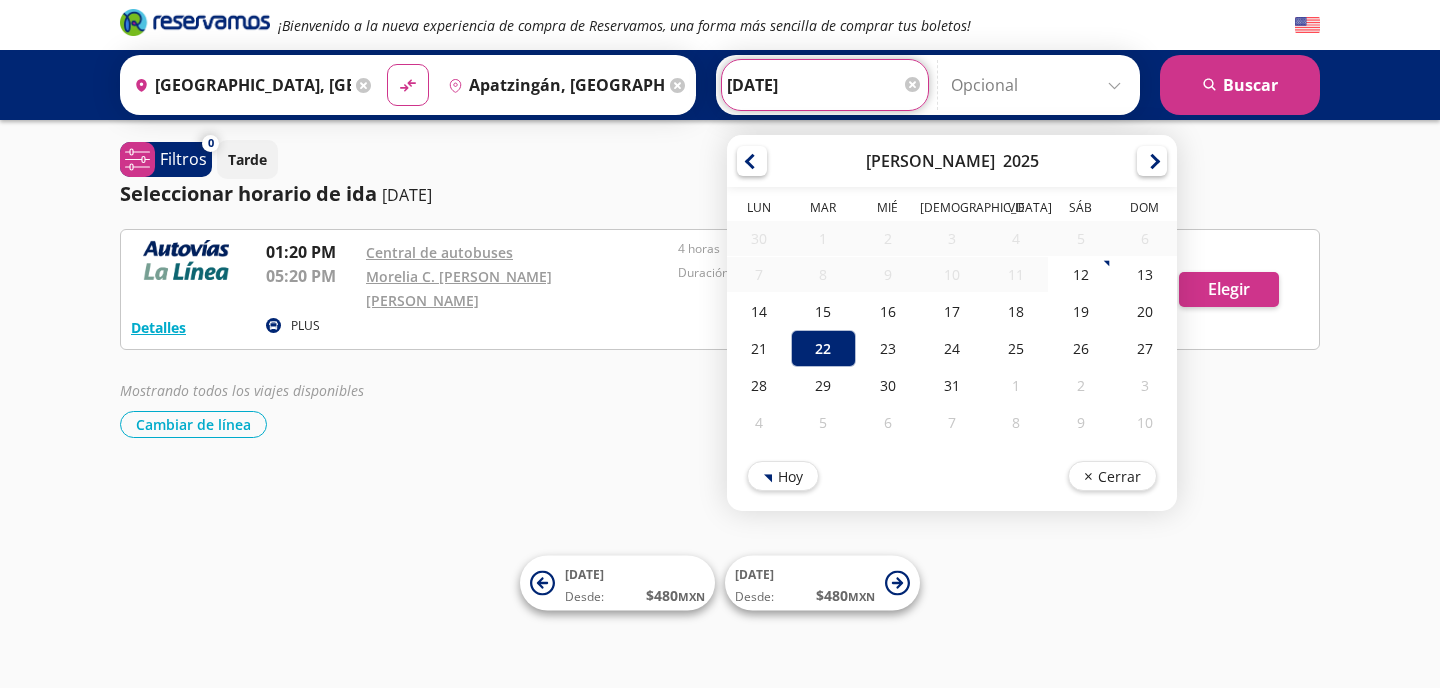 click on "[DATE]" at bounding box center [825, 85] 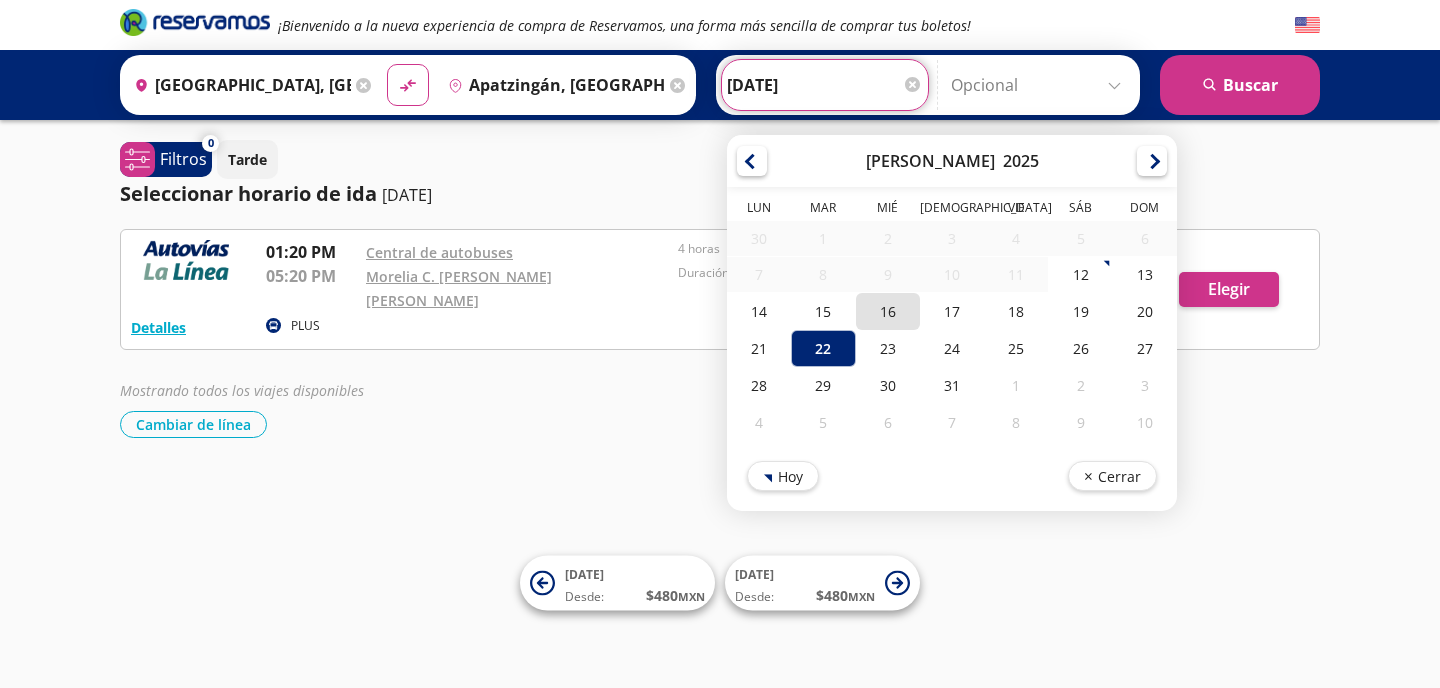 click on "16" at bounding box center (888, 311) 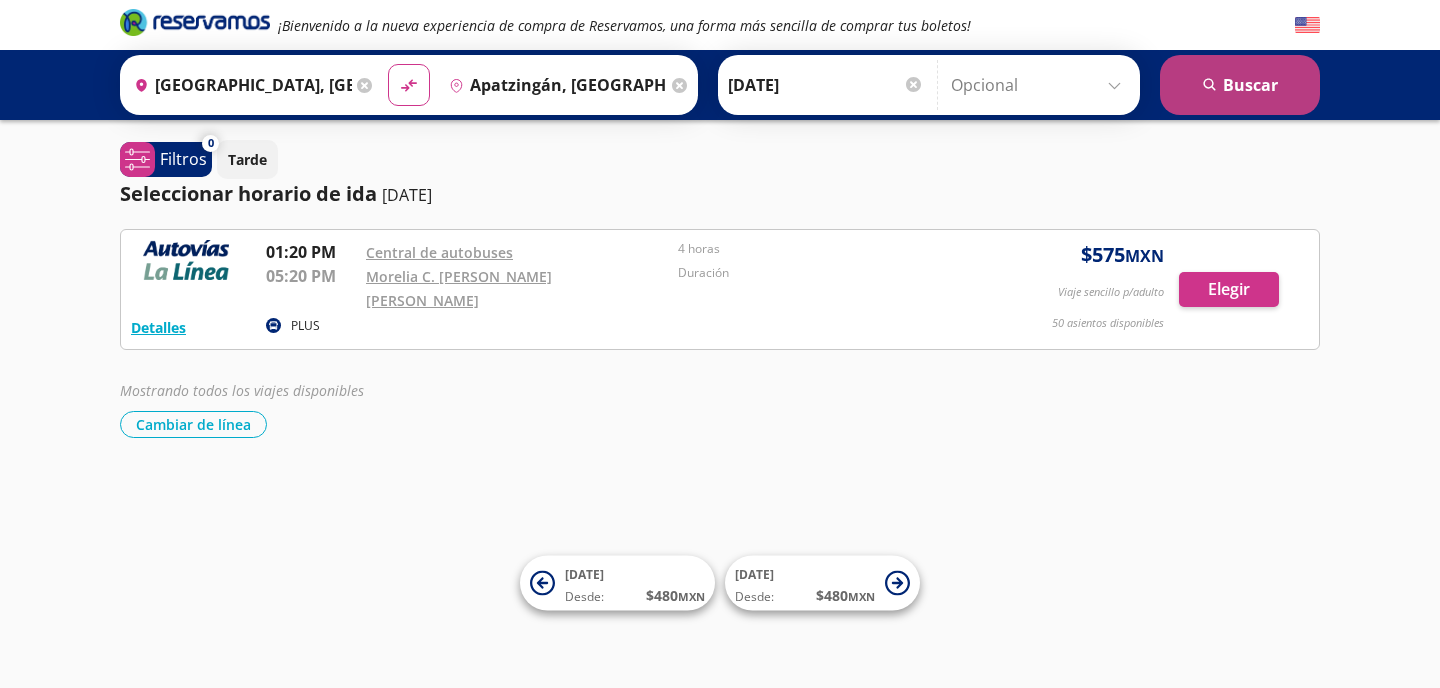click on "search
[GEOGRAPHIC_DATA]" at bounding box center (1240, 85) 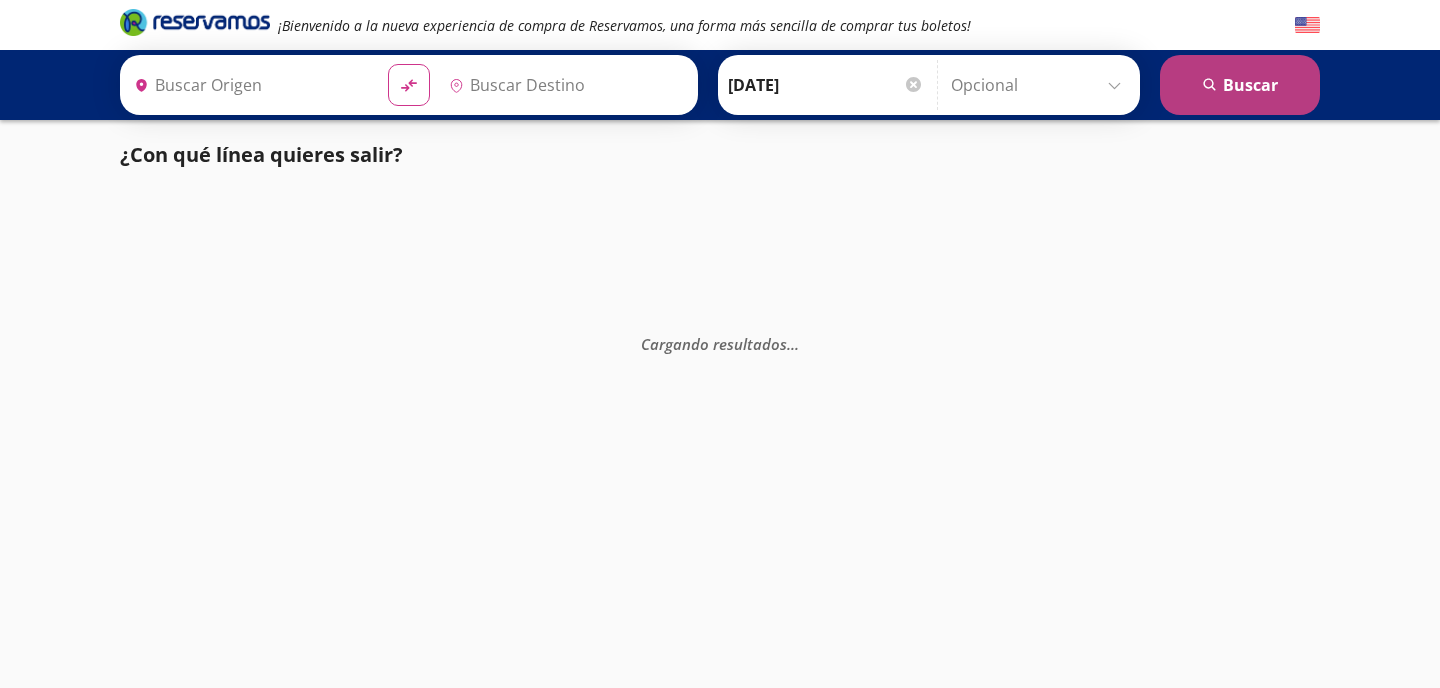 type on "Apatzingán, [GEOGRAPHIC_DATA]" 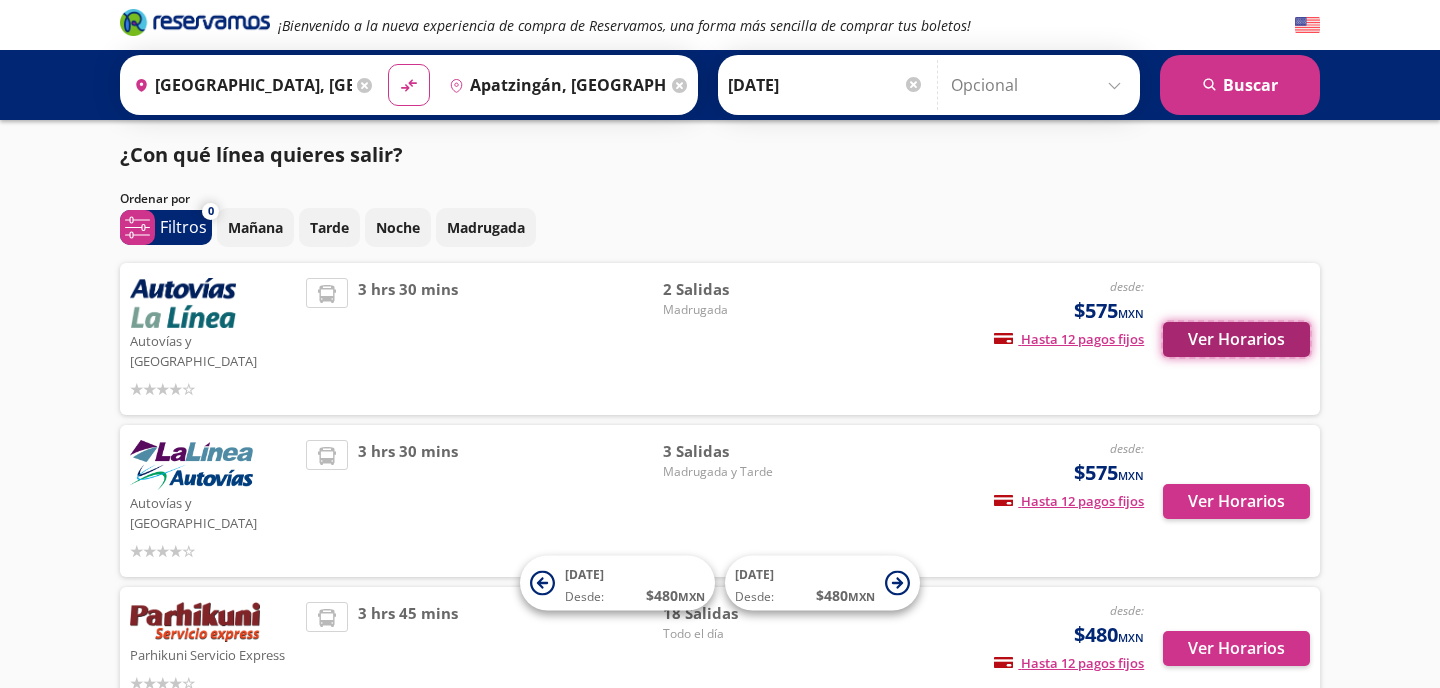 click on "Ver Horarios" at bounding box center (1236, 339) 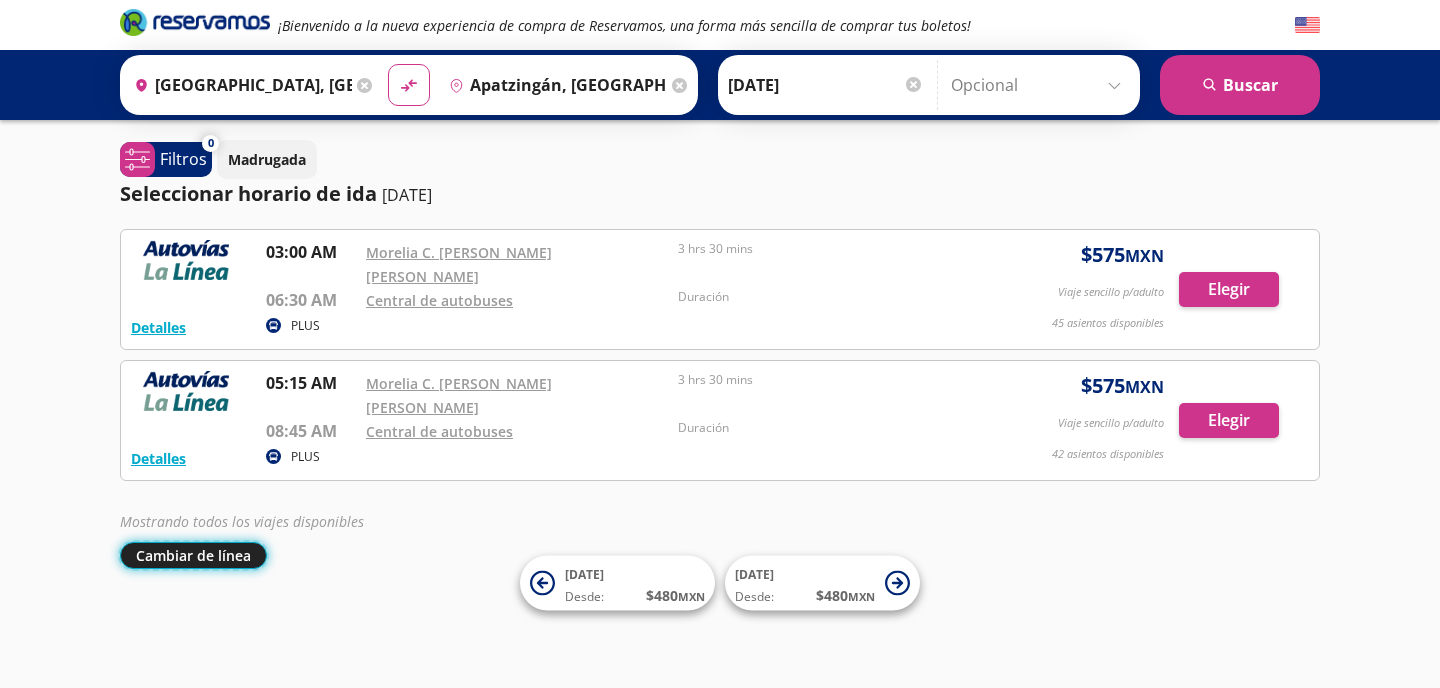click on "Cambiar de línea" at bounding box center (193, 555) 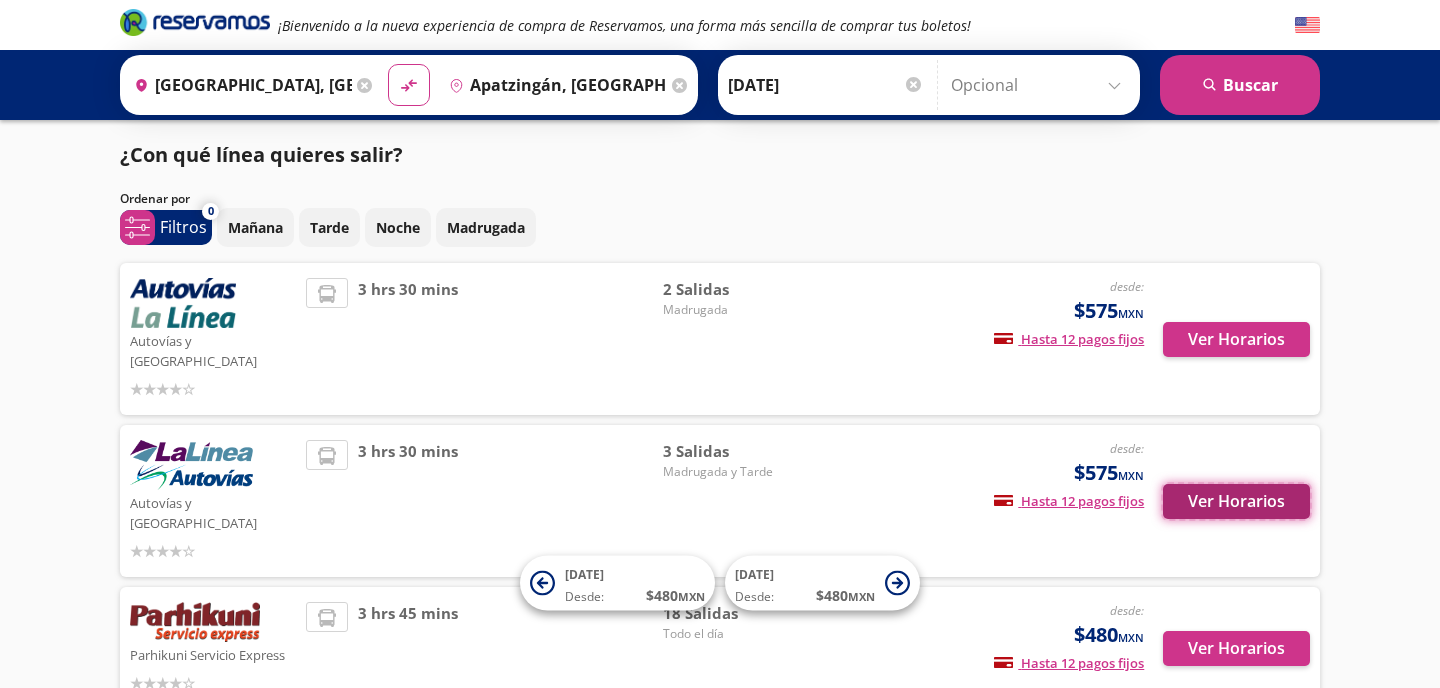 click on "Ver Horarios" at bounding box center (1236, 501) 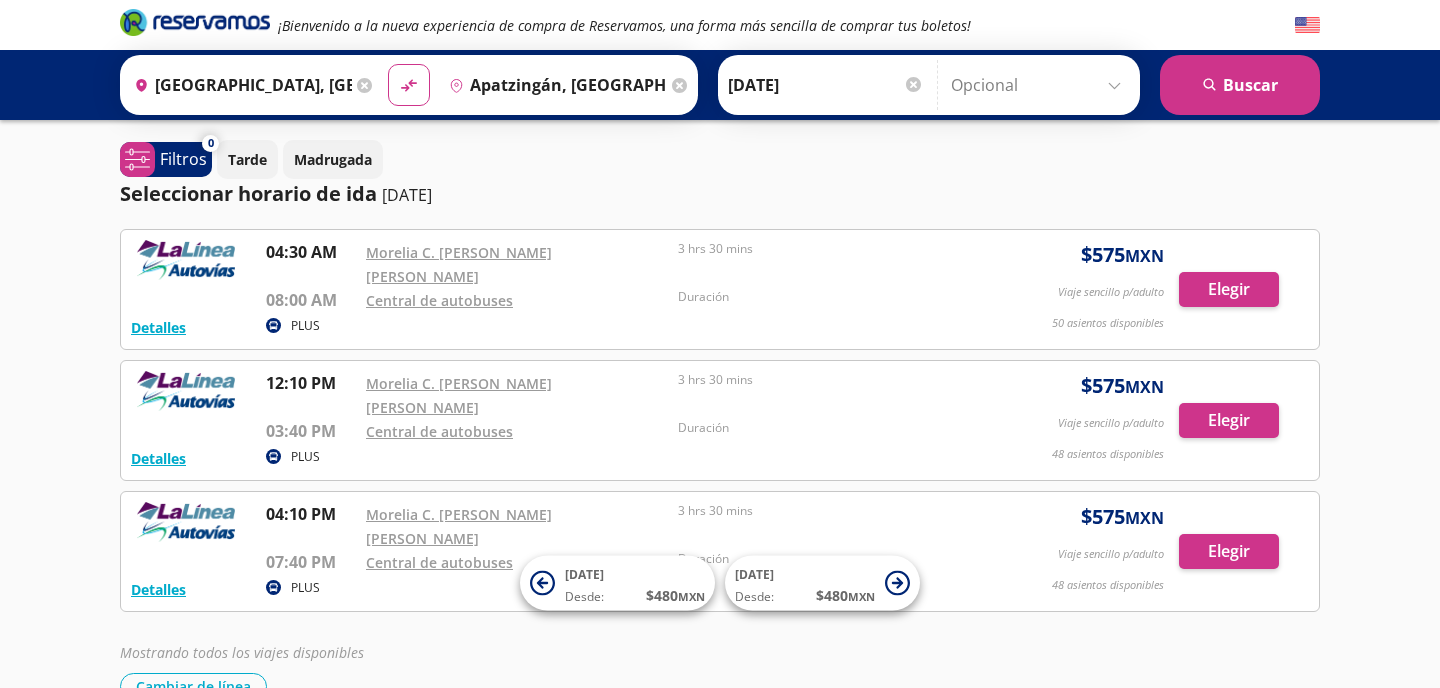 click on "PLUS" at bounding box center (622, 589) 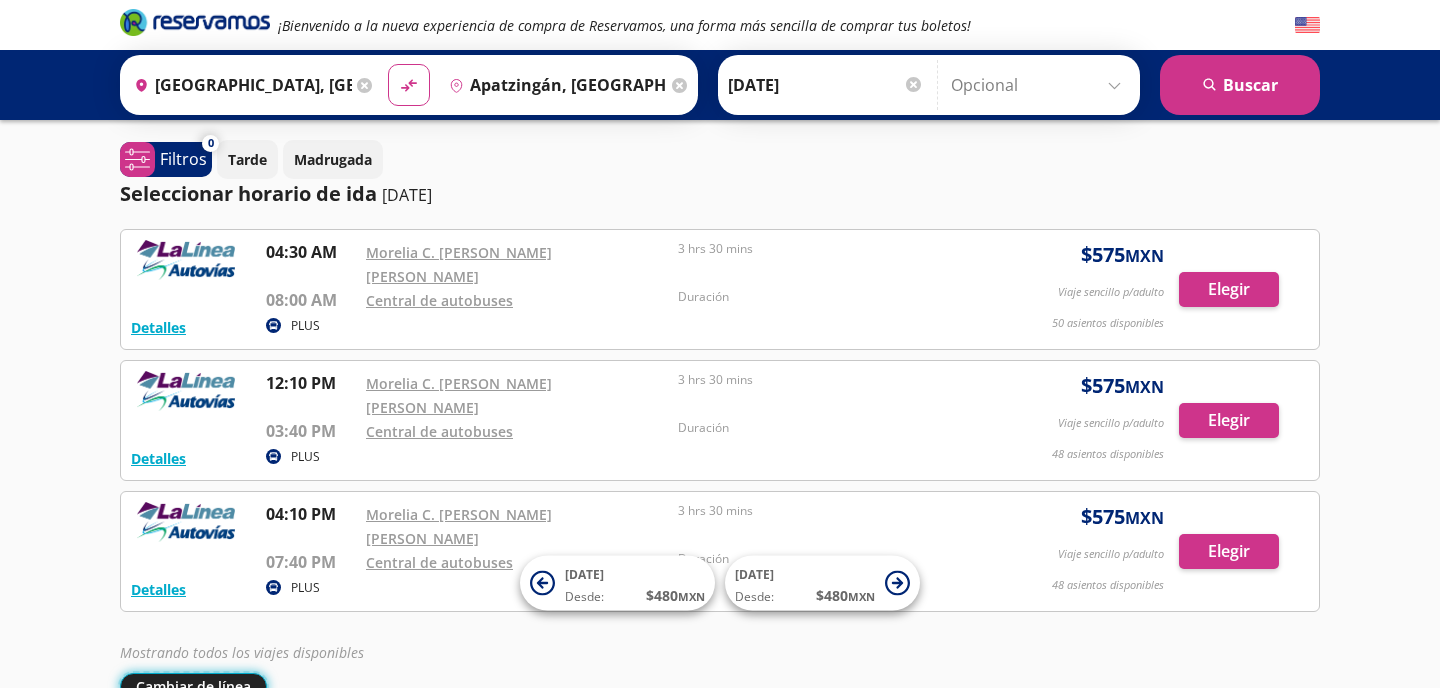 click on "Cambiar de línea" at bounding box center [193, 686] 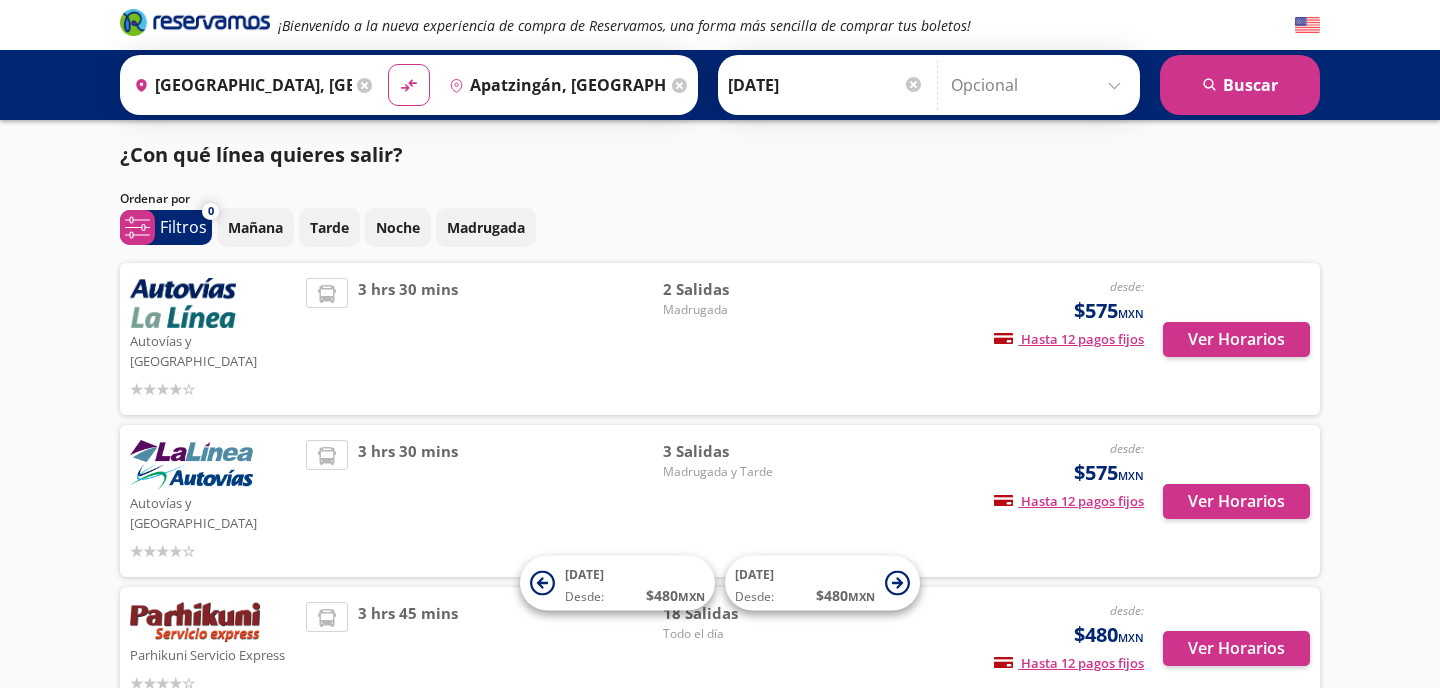 click on "3 hrs 45 mins" at bounding box center (484, 648) 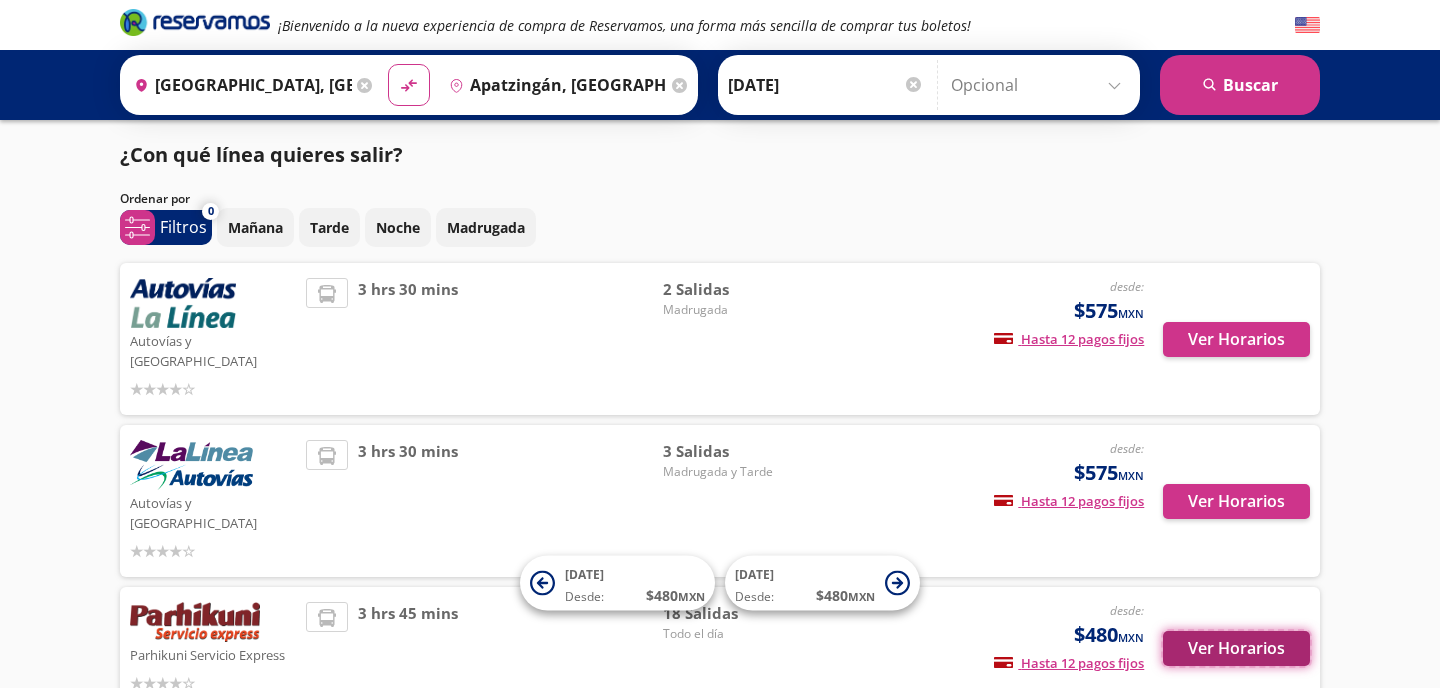 click on "Ver Horarios" at bounding box center [1236, 648] 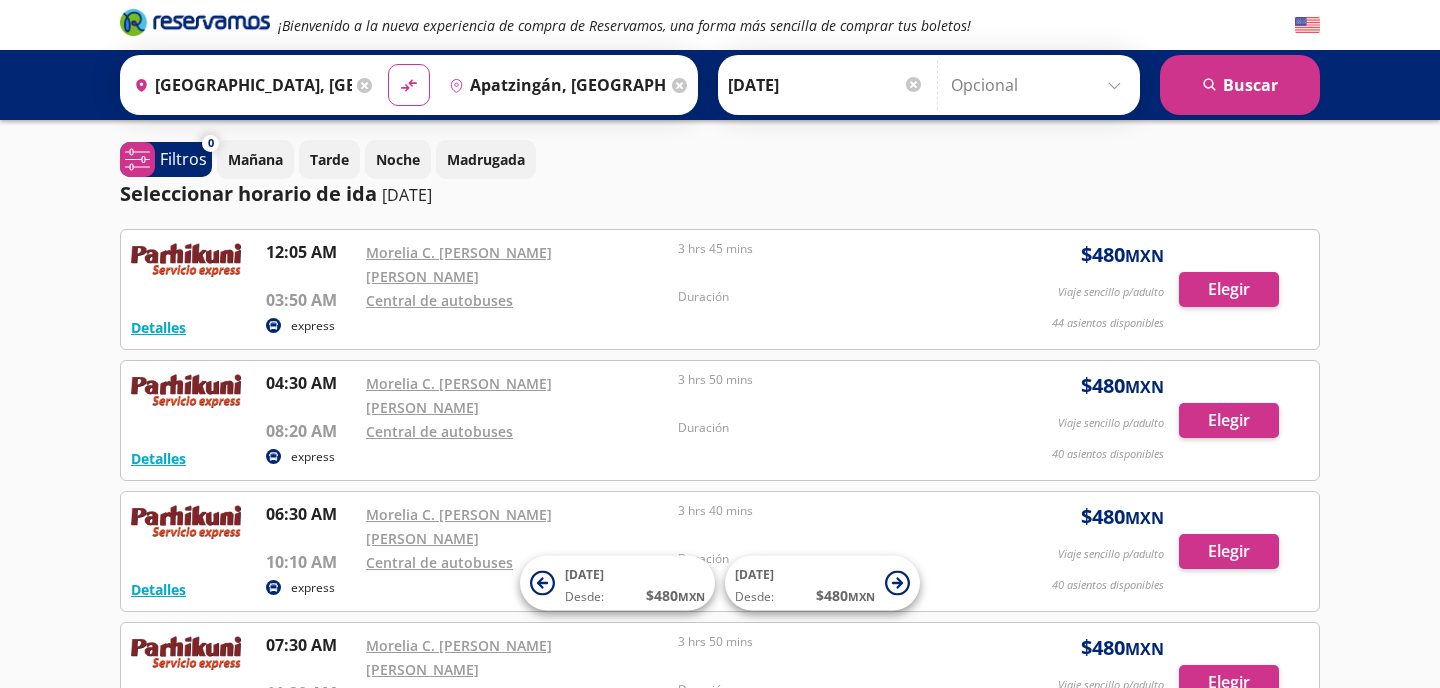 click on "¡Bienvenido a la nueva experiencia de compra de Reservamos, una forma más sencilla de comprar tus boletos! Origen
heroicons:map-pin-20-solid
[GEOGRAPHIC_DATA], [GEOGRAPHIC_DATA]
Destino
pin-outline
[GEOGRAPHIC_DATA], [GEOGRAPHIC_DATA]
material-symbols:compare-arrows-rounded
Ida [DATE]" at bounding box center [720, 858] 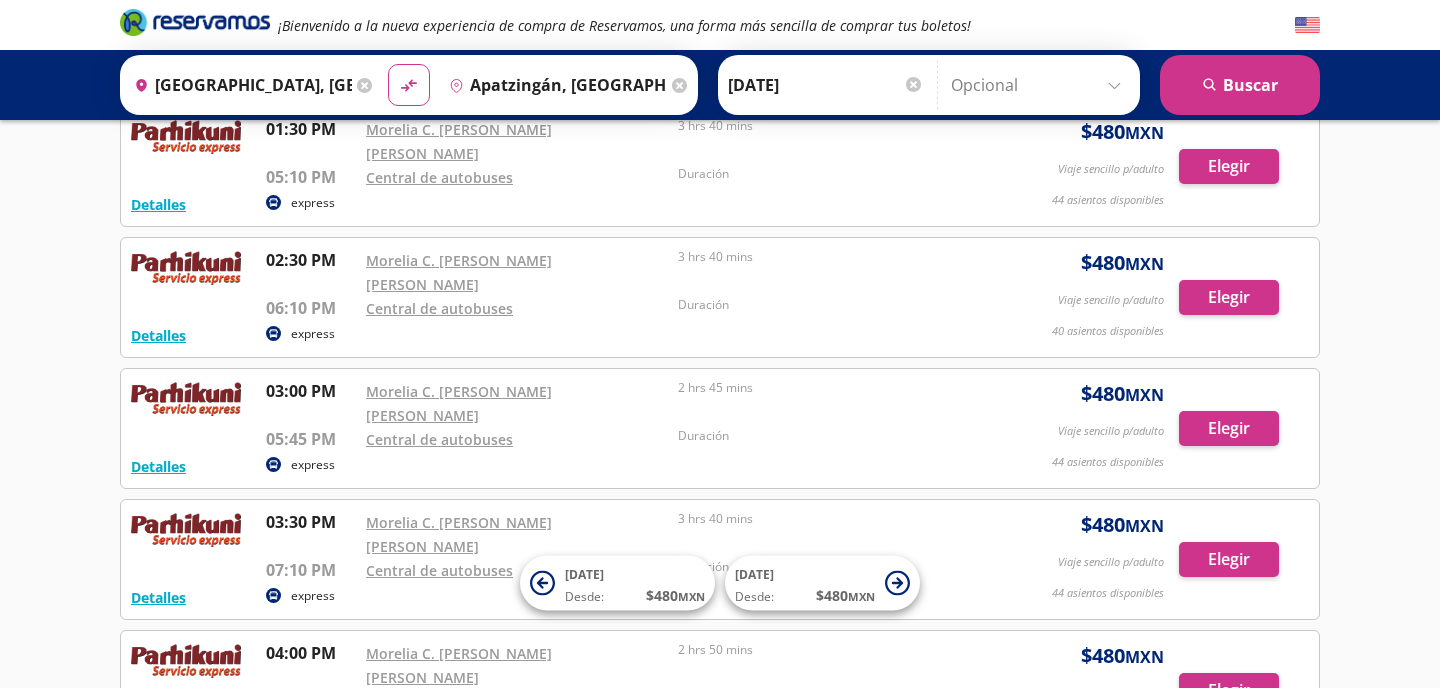 scroll, scrollTop: 1080, scrollLeft: 0, axis: vertical 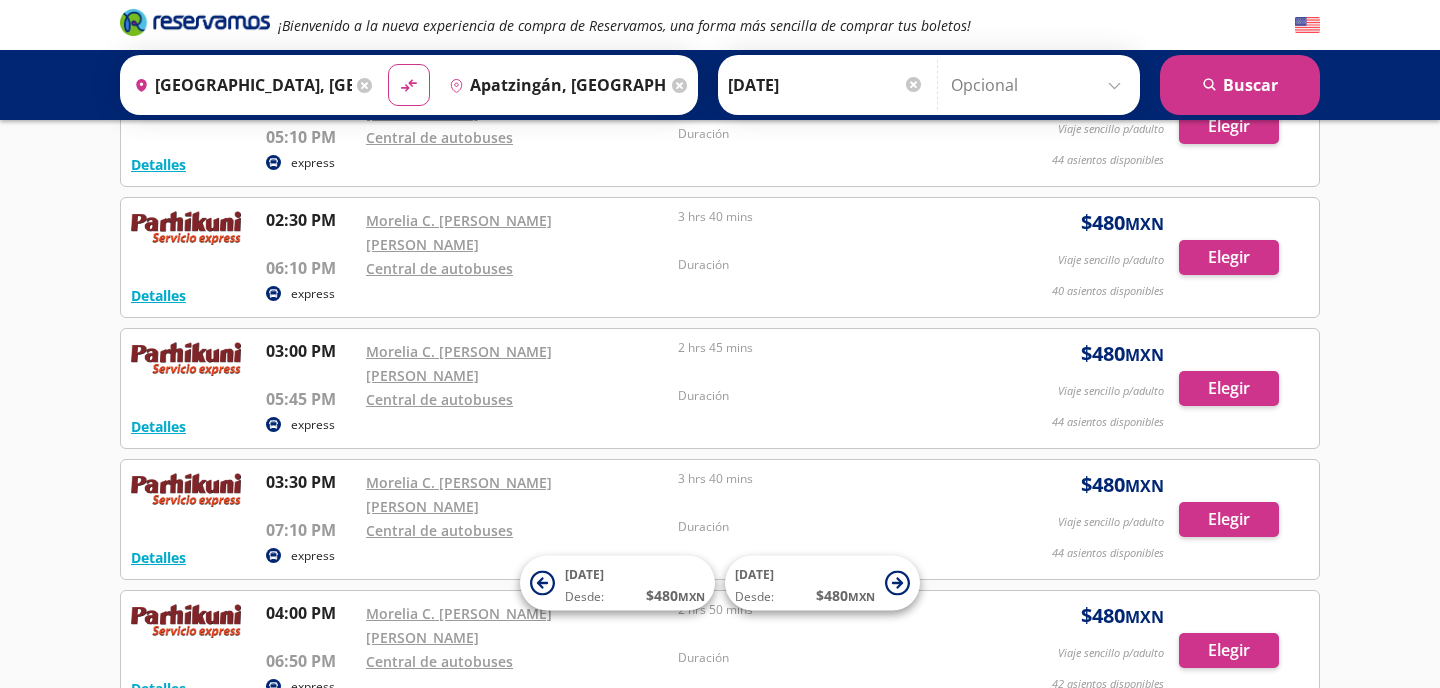 click on "Detalles" at bounding box center (158, 819) 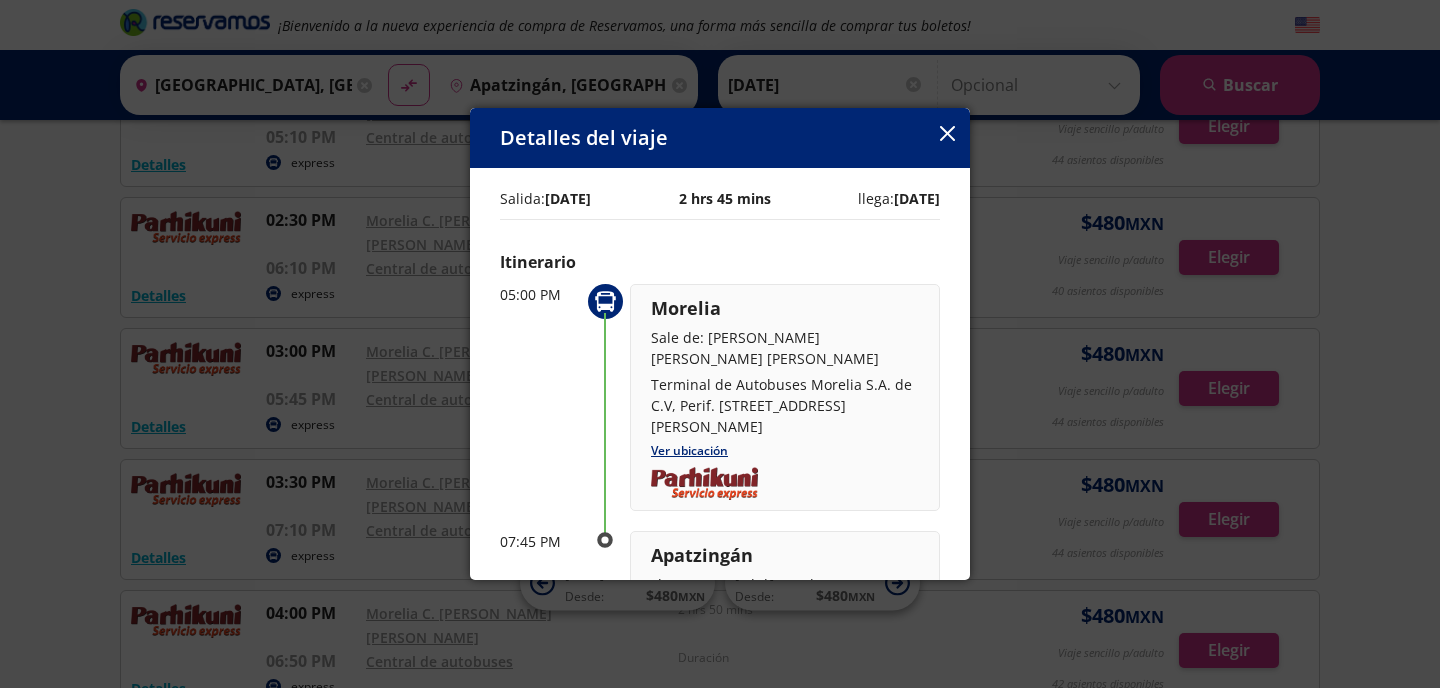 click on "05:00 PM" at bounding box center [540, 397] 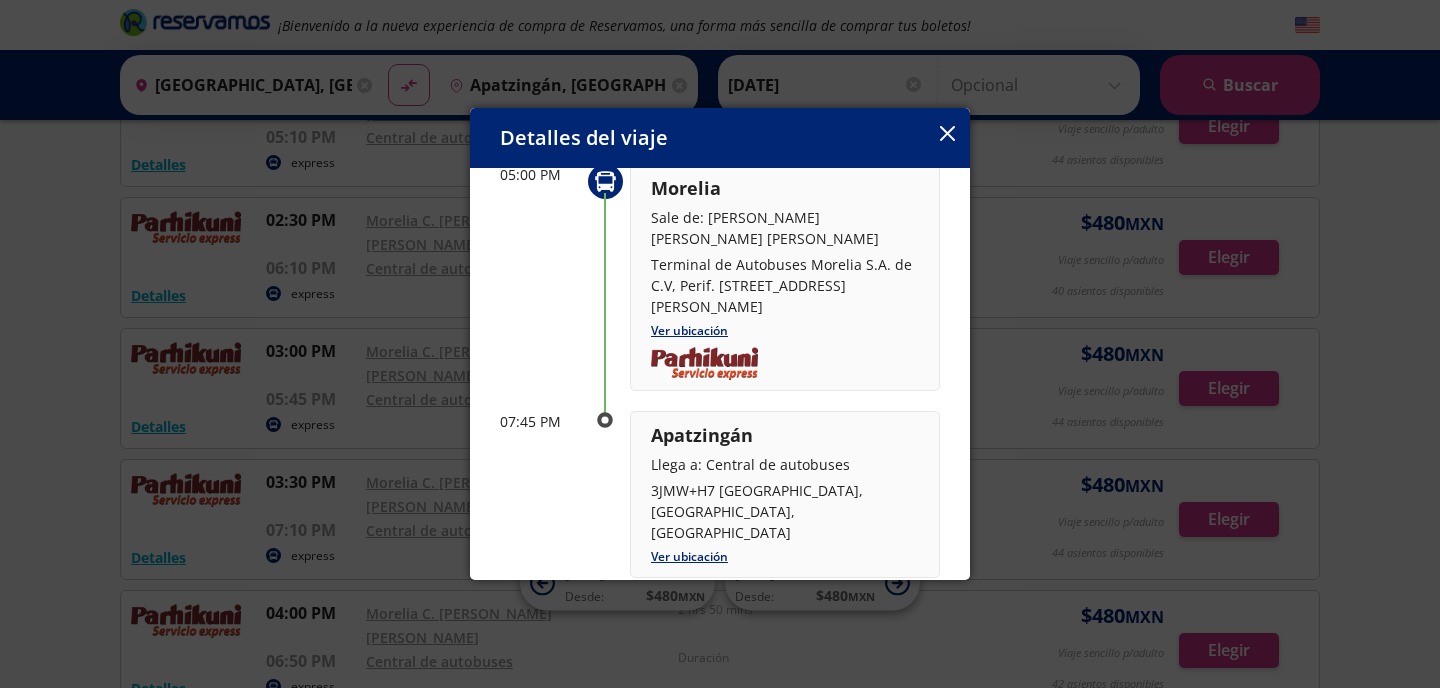 scroll, scrollTop: 160, scrollLeft: 0, axis: vertical 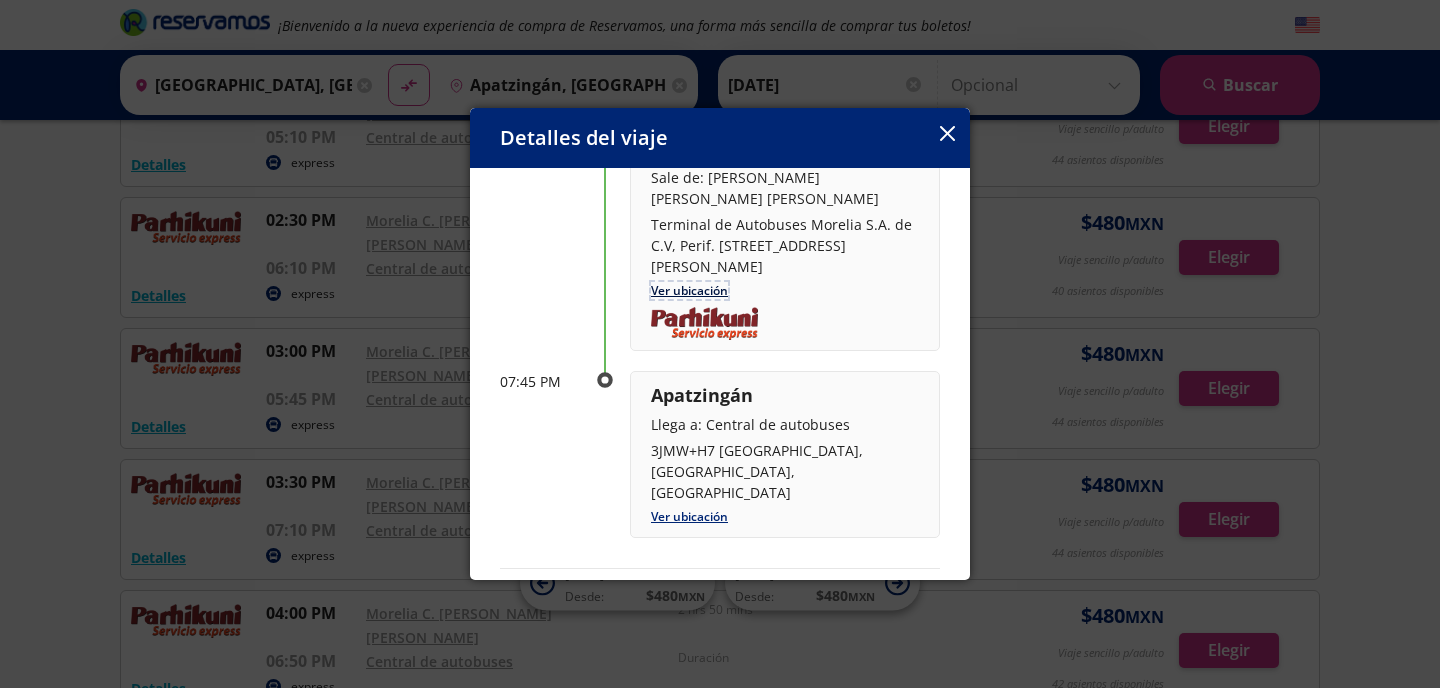 click on "Ver ubicación" at bounding box center (689, 290) 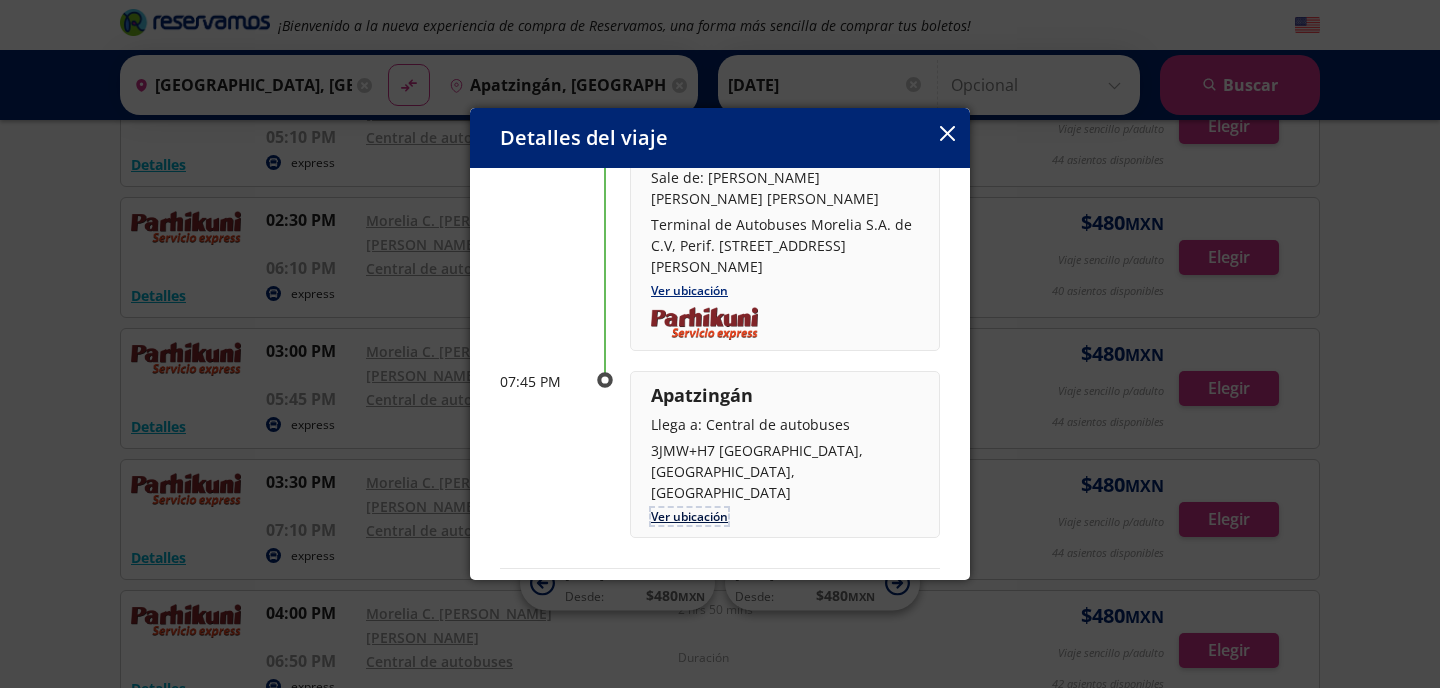 click on "Ver ubicación" at bounding box center (689, 516) 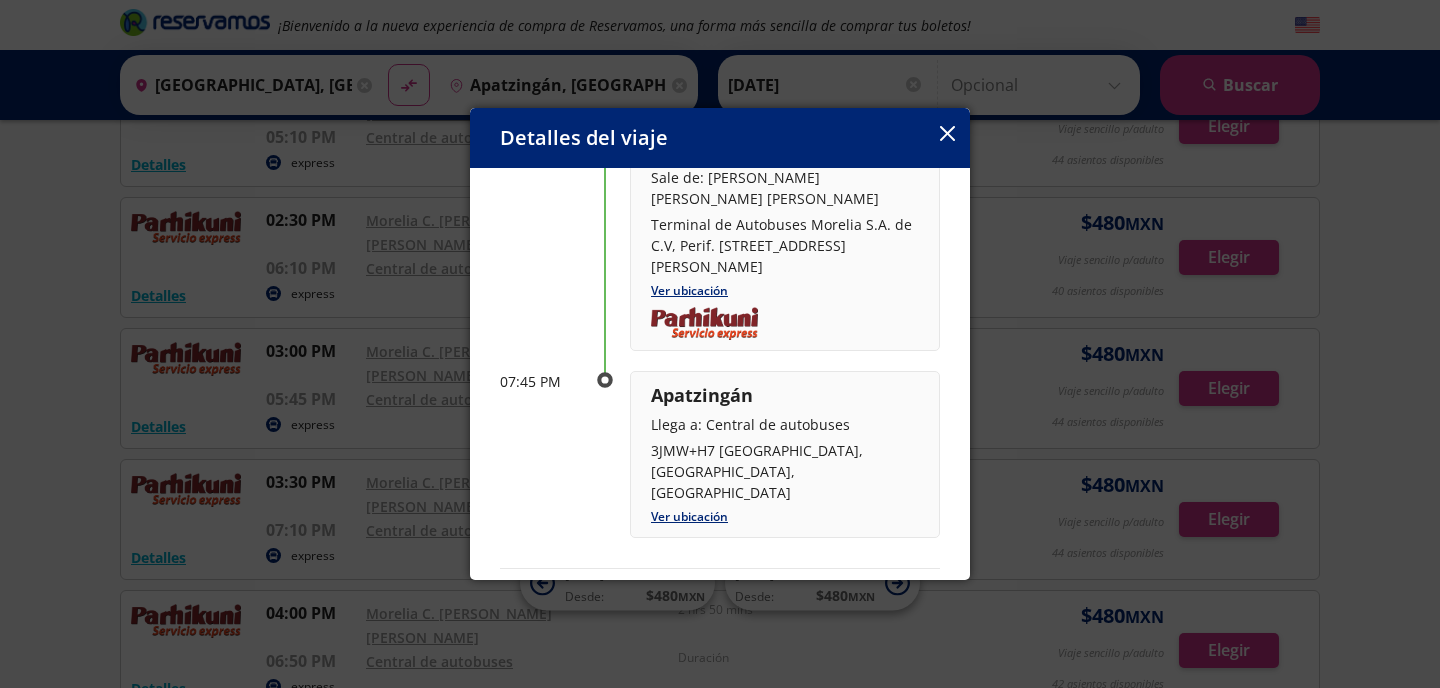 click on "Salida:  [DATE] 2 hrs 45 mins llega:  [DATE] Itinerario 05:00 PM Morelia Sale de:  Morelia C. [PERSON_NAME] [PERSON_NAME] Terminal de Autobuses Morelia S.A. de C.V, Perif. [STREET_ADDRESS][PERSON_NAME] Ver ubicación 07:45 PM Apatzingán Llega a:  Central de autobuses 3JMW+H7 [GEOGRAPHIC_DATA], [GEOGRAPHIC_DATA], [GEOGRAPHIC_DATA] Ver ubicación Amenidades y servicios Baños TV" at bounding box center [720, 374] 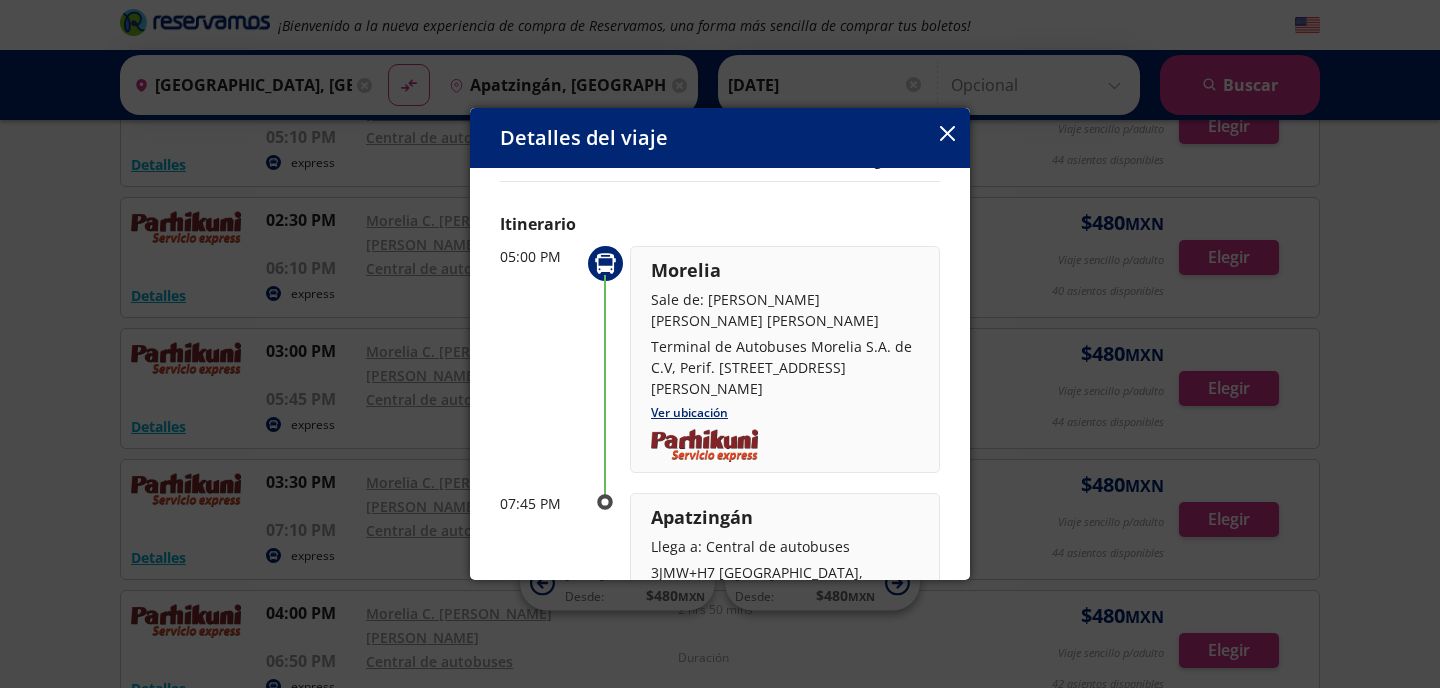 scroll, scrollTop: 0, scrollLeft: 0, axis: both 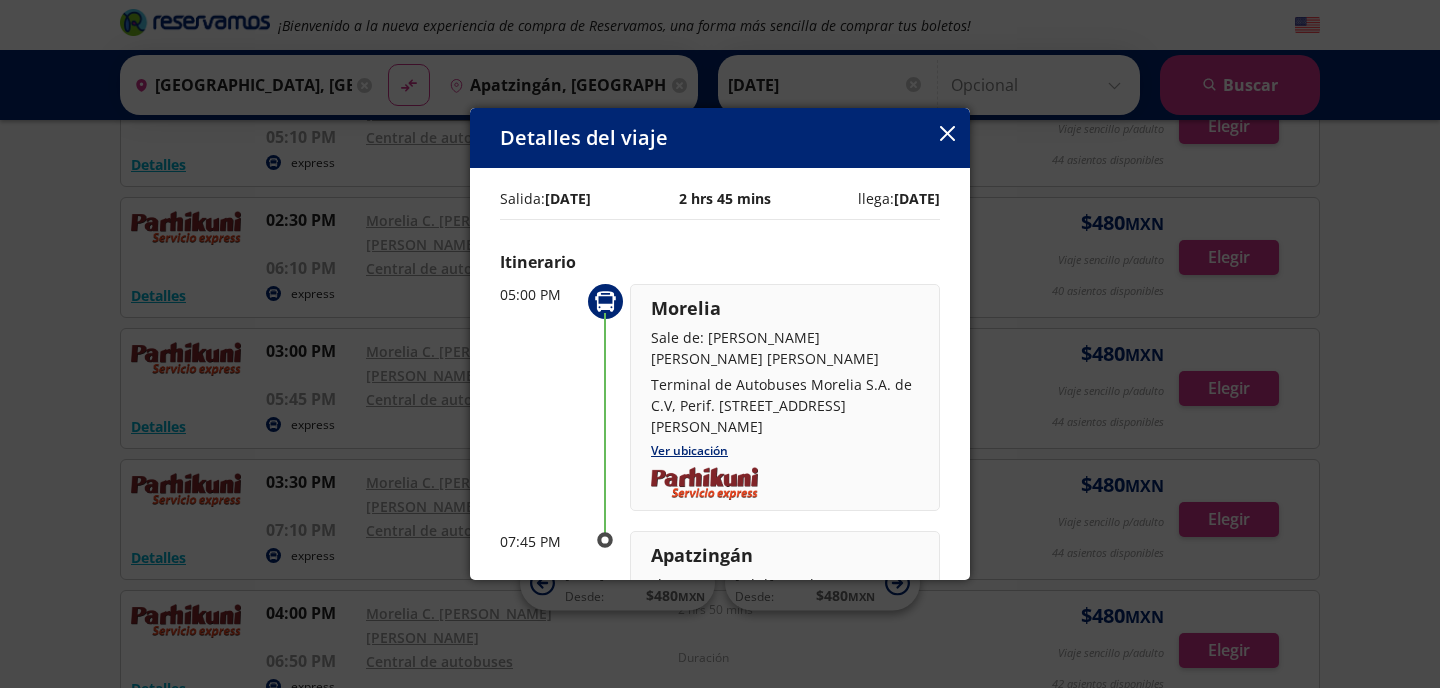 click 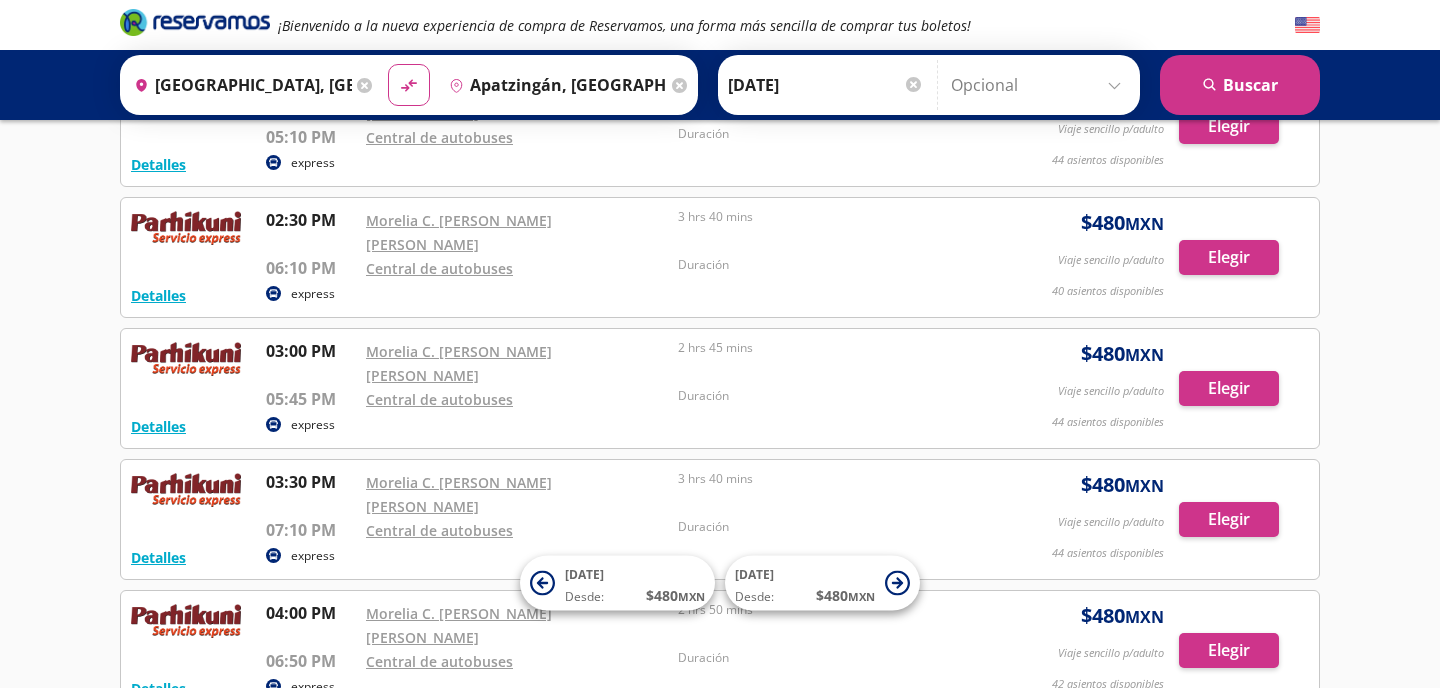 click on "¡Bienvenido a la nueva experiencia de compra de Reservamos, una forma más sencilla de comprar tus boletos! Origen
heroicons:map-pin-20-solid
[GEOGRAPHIC_DATA], [GEOGRAPHIC_DATA]
Destino
pin-outline
[GEOGRAPHIC_DATA], [GEOGRAPHIC_DATA]
material-symbols:compare-arrows-rounded
Ida [DATE]" at bounding box center [720, 302] 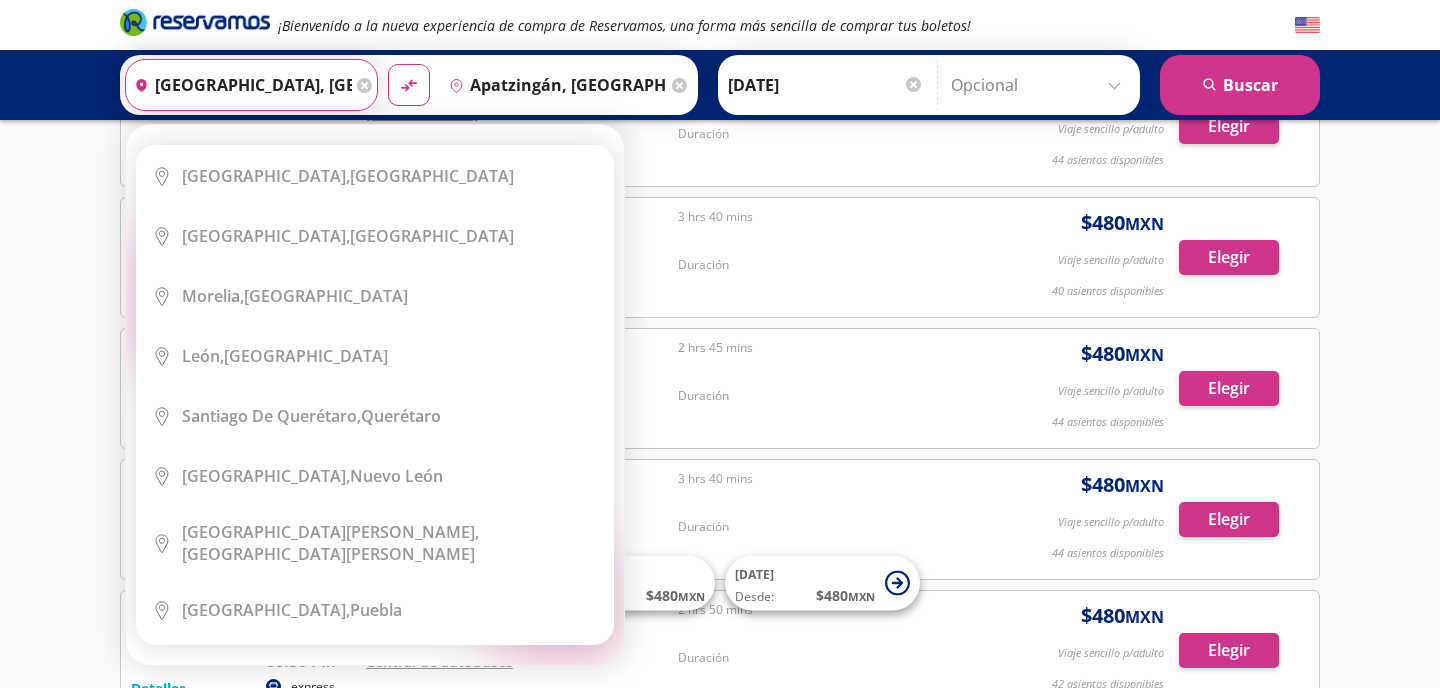 click on "[GEOGRAPHIC_DATA], [GEOGRAPHIC_DATA]" at bounding box center [239, 85] 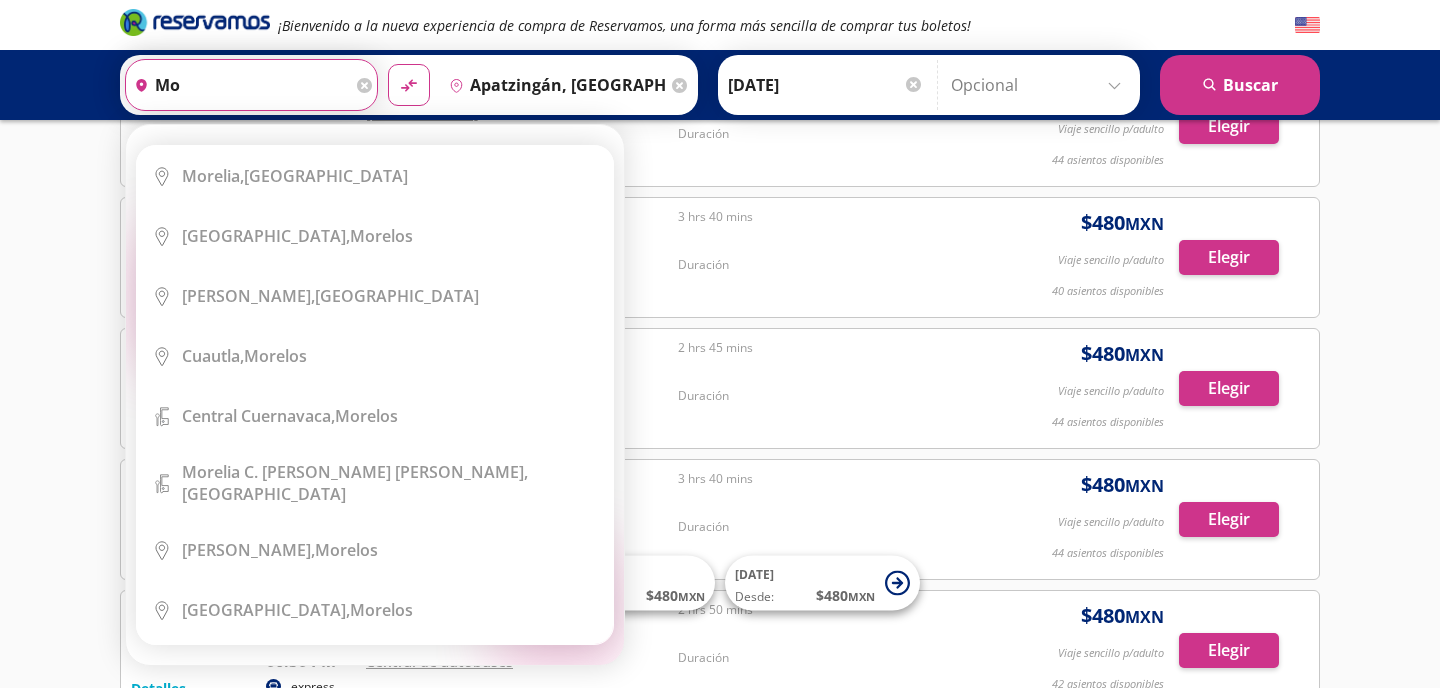 type on "m" 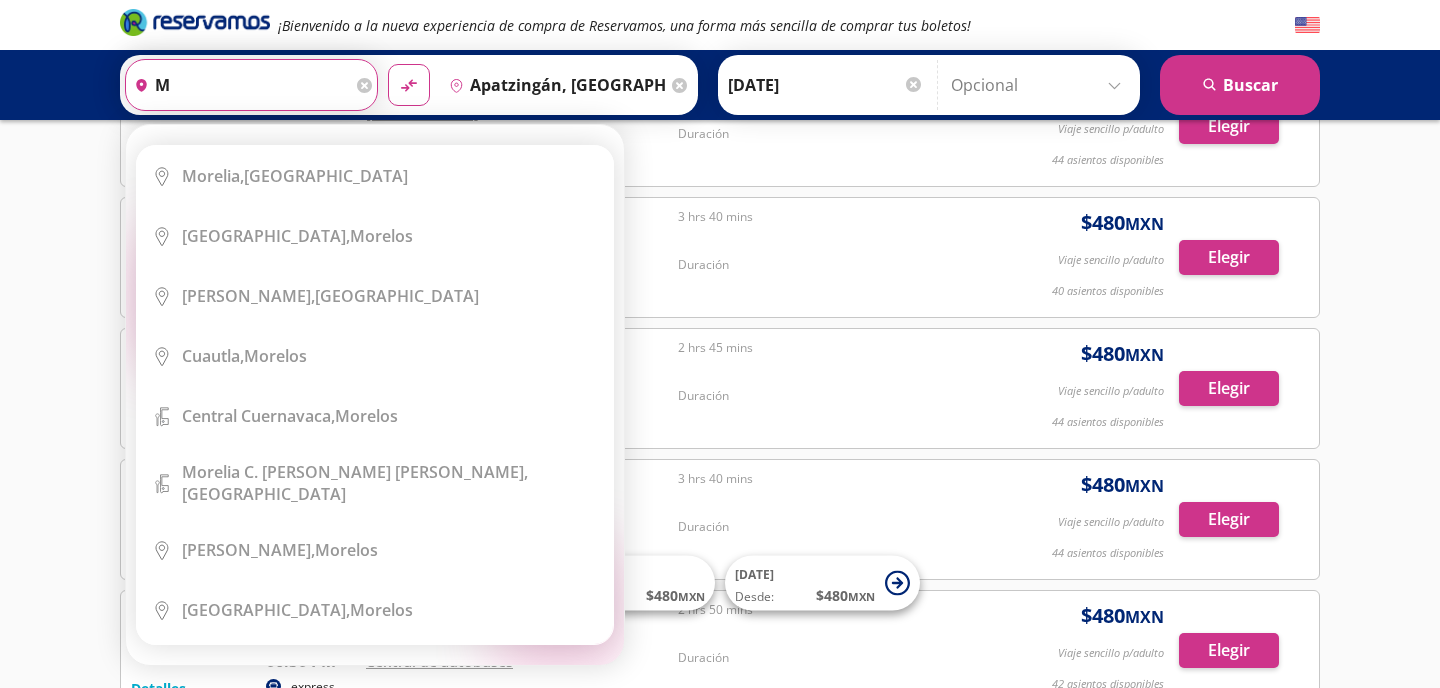 type 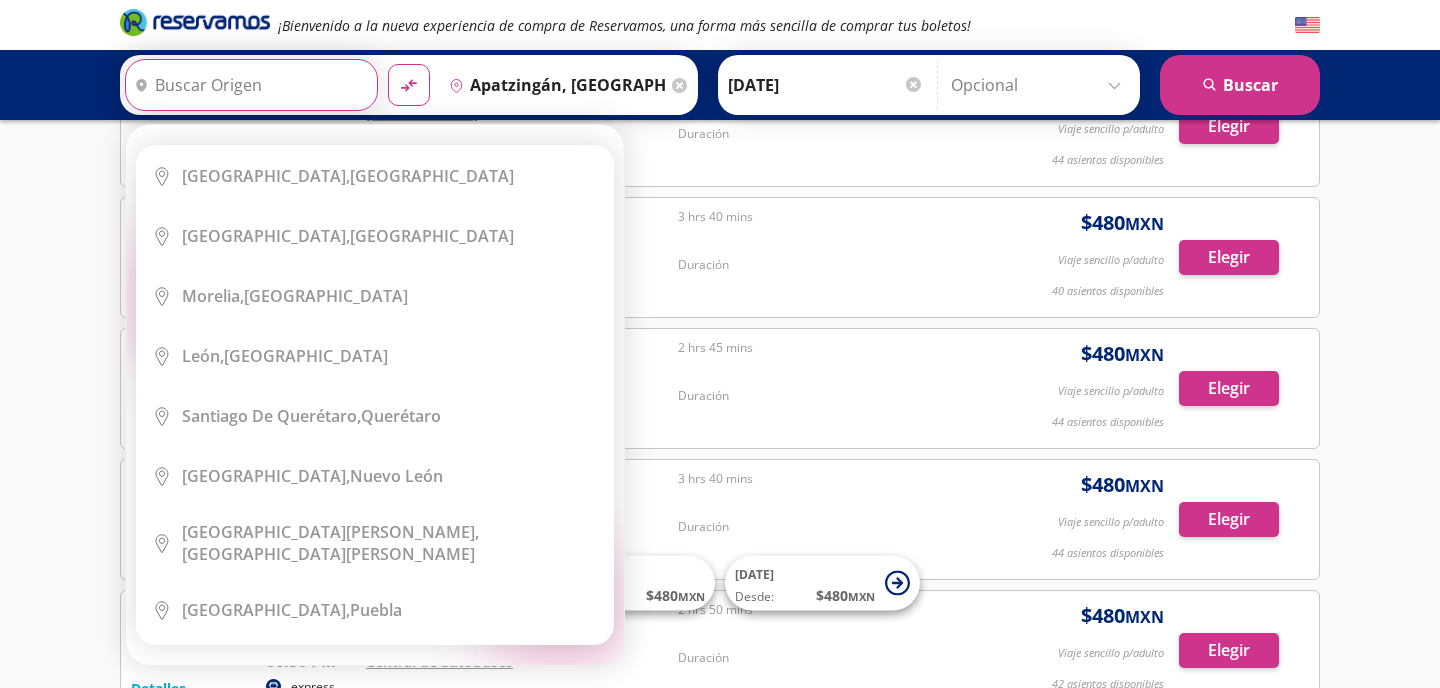 type 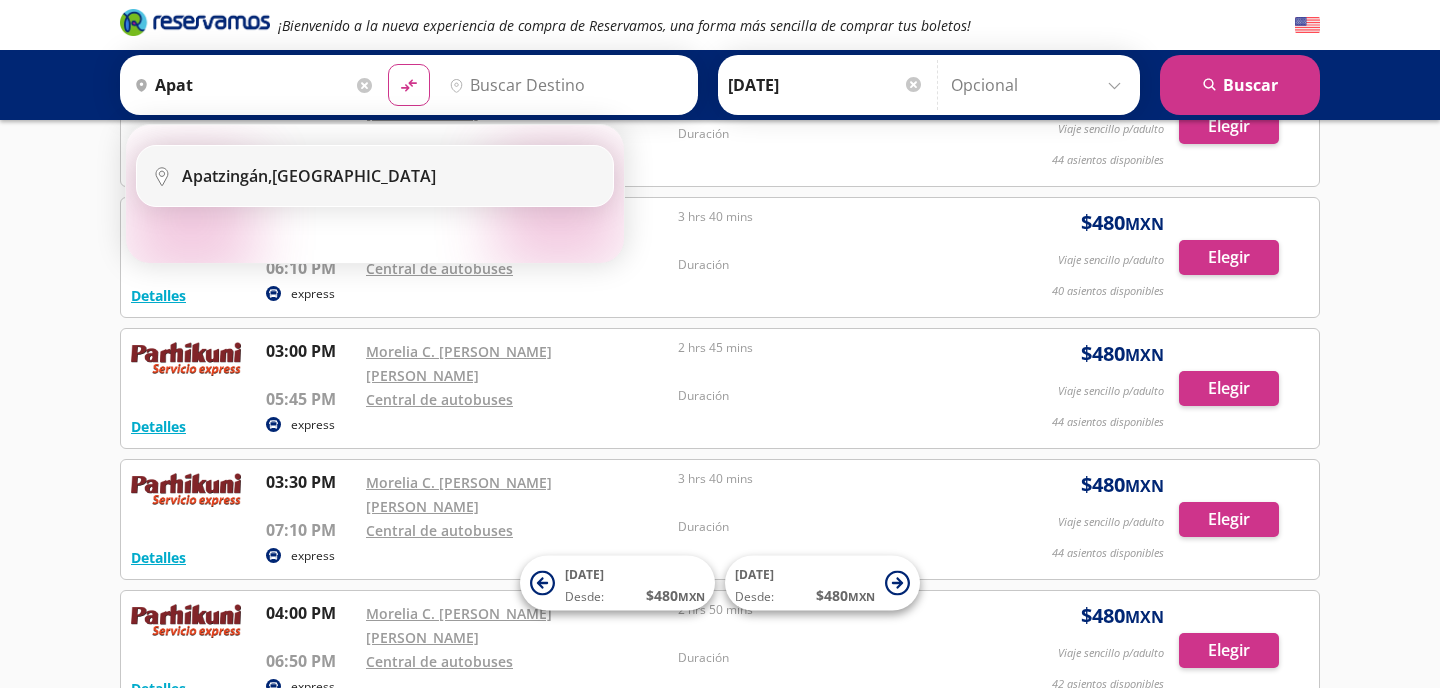 click on "Apatzingán," at bounding box center (227, 176) 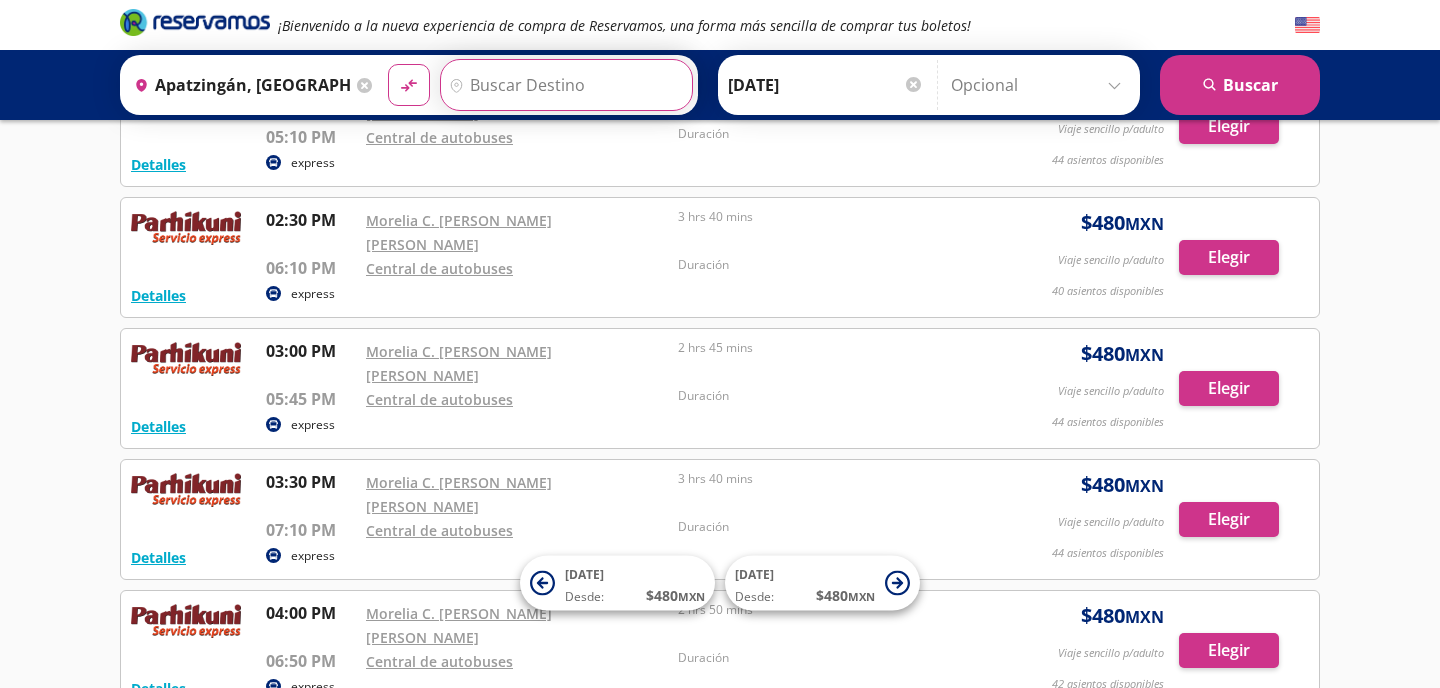 click on "Destino" at bounding box center (564, 85) 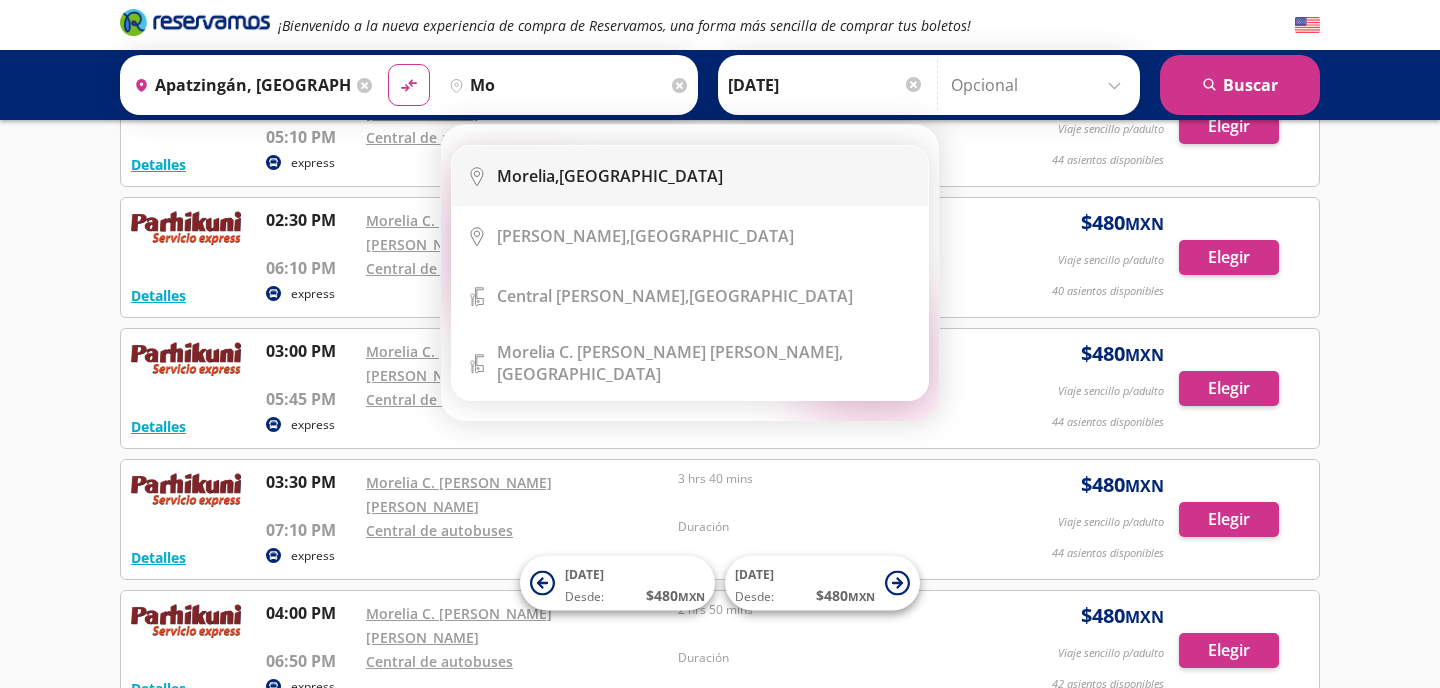 click on "[GEOGRAPHIC_DATA],  [GEOGRAPHIC_DATA]" at bounding box center [610, 176] 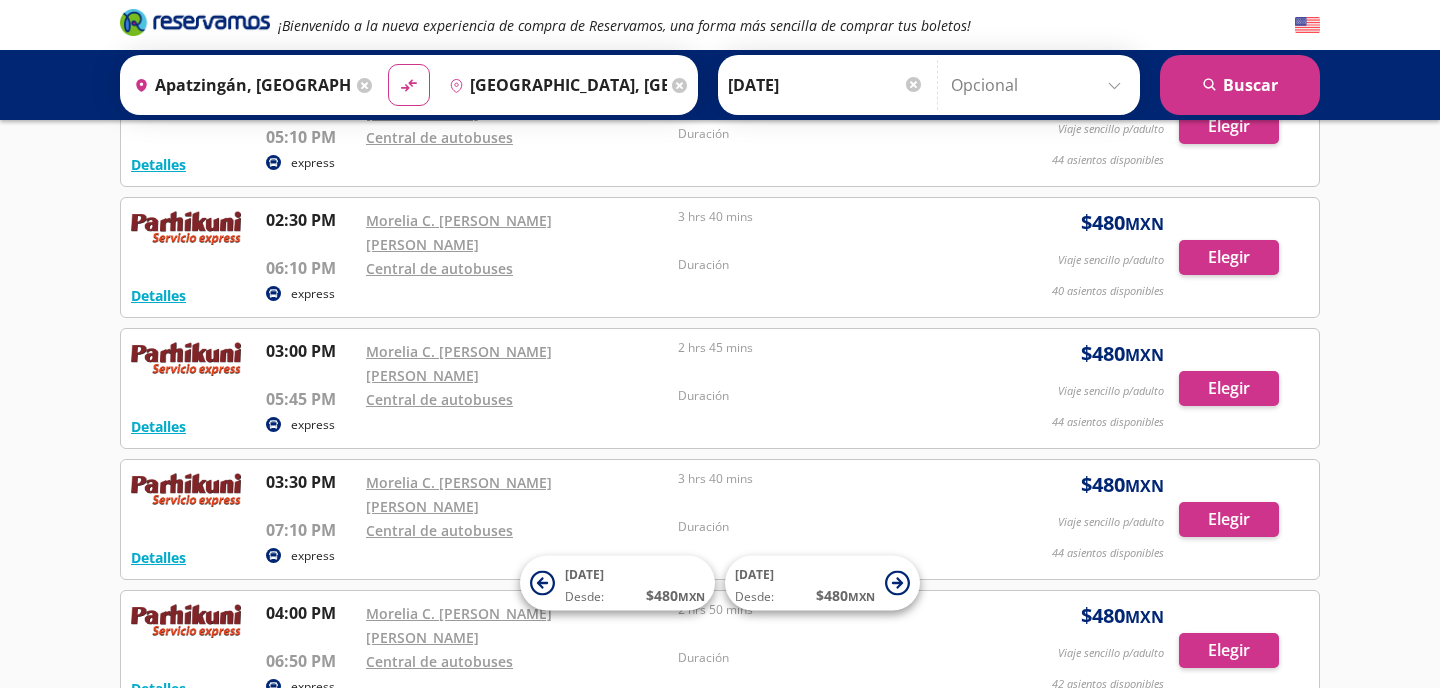 click on "Origen
heroicons:map-pin-20-solid
[GEOGRAPHIC_DATA], [GEOGRAPHIC_DATA]
Destino
pin-outline
[GEOGRAPHIC_DATA], [GEOGRAPHIC_DATA]
material-symbols:compare-arrows-rounded
Ida [DATE]
Elige tu fecha de ida
[DATE]     Lun" 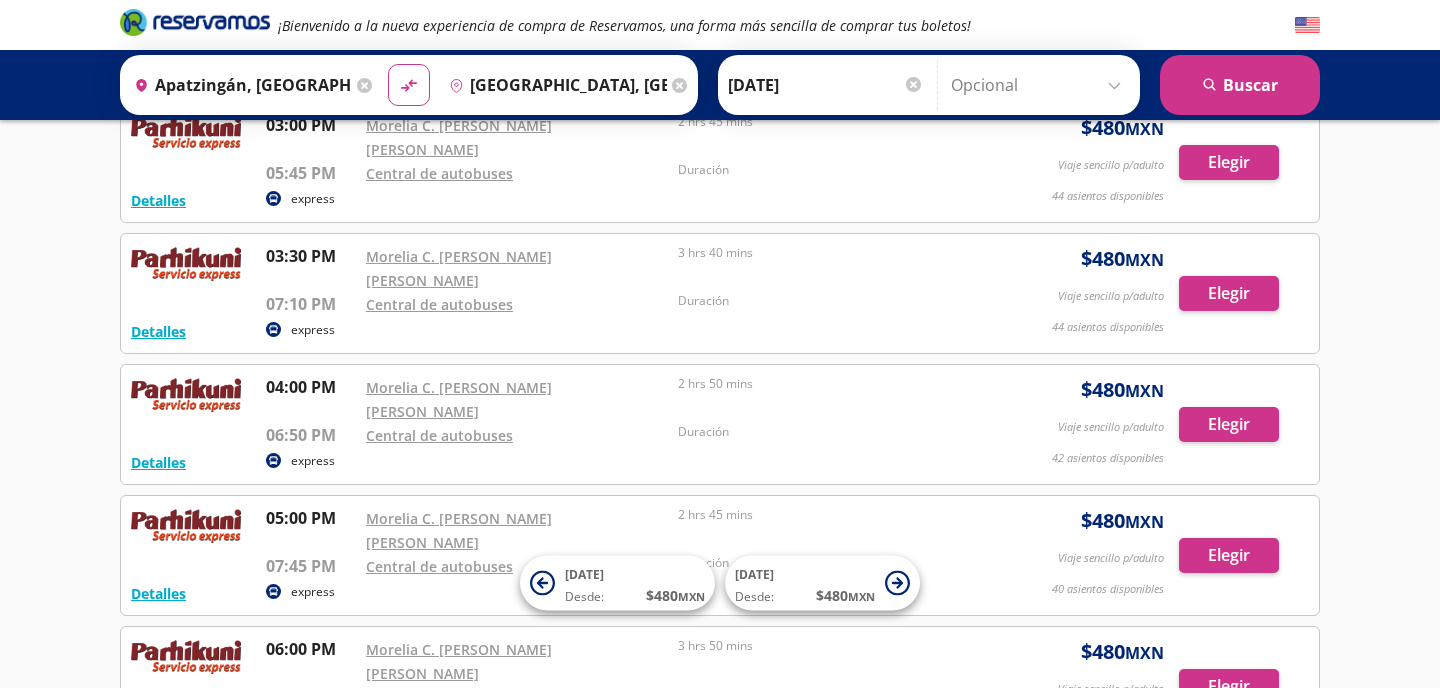 scroll, scrollTop: 1320, scrollLeft: 0, axis: vertical 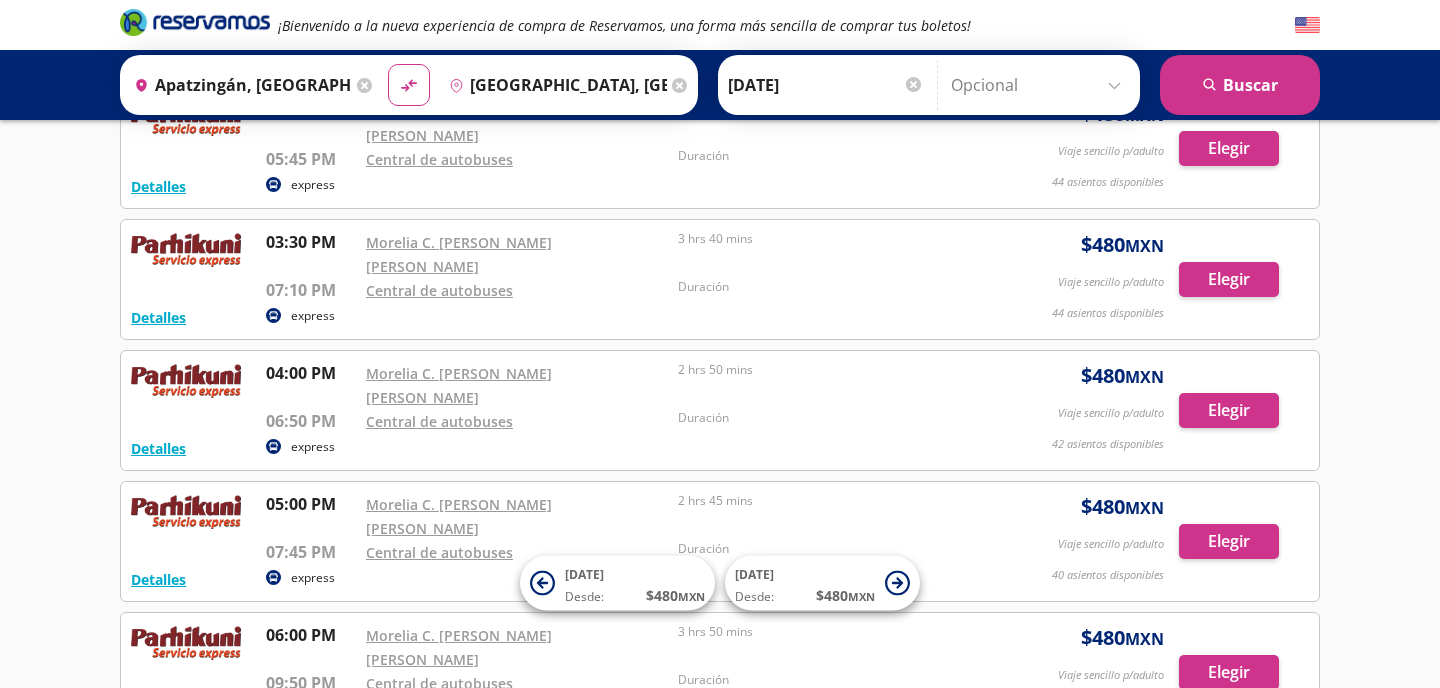 click on "express" at bounding box center (313, 578) 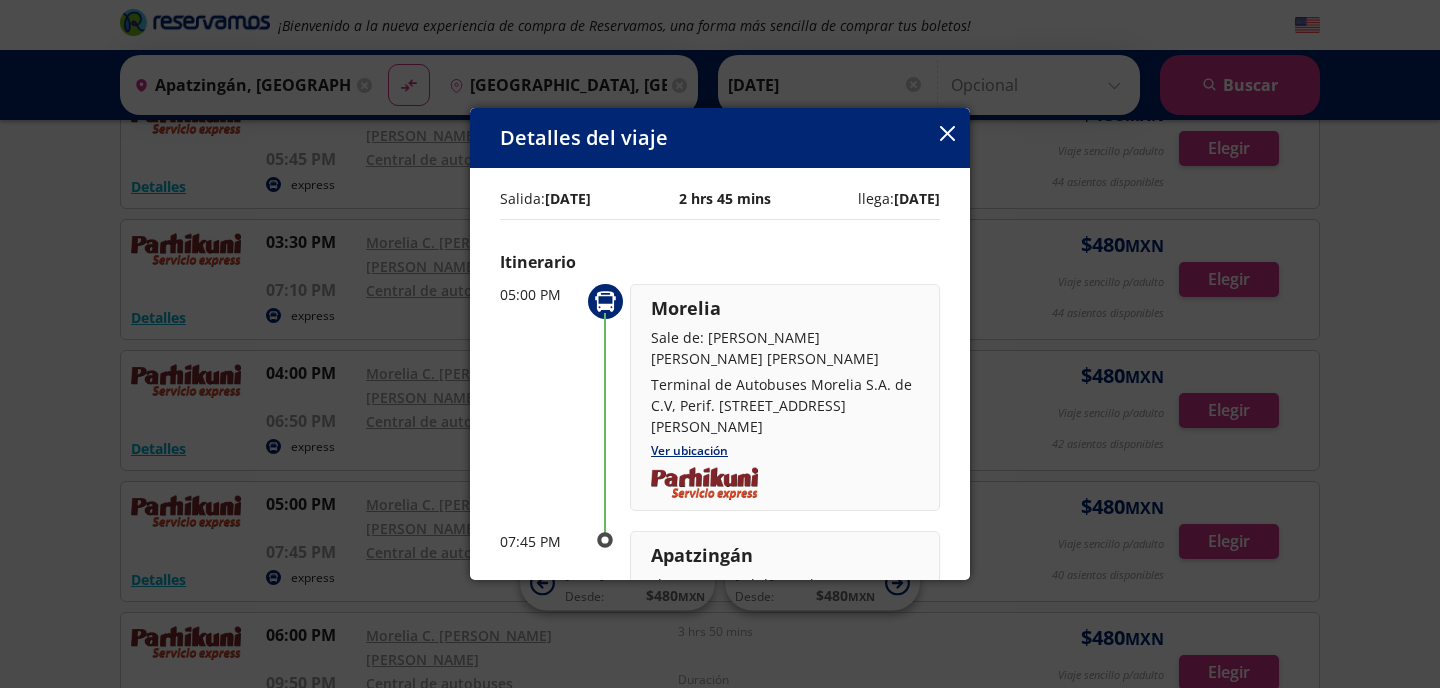 click 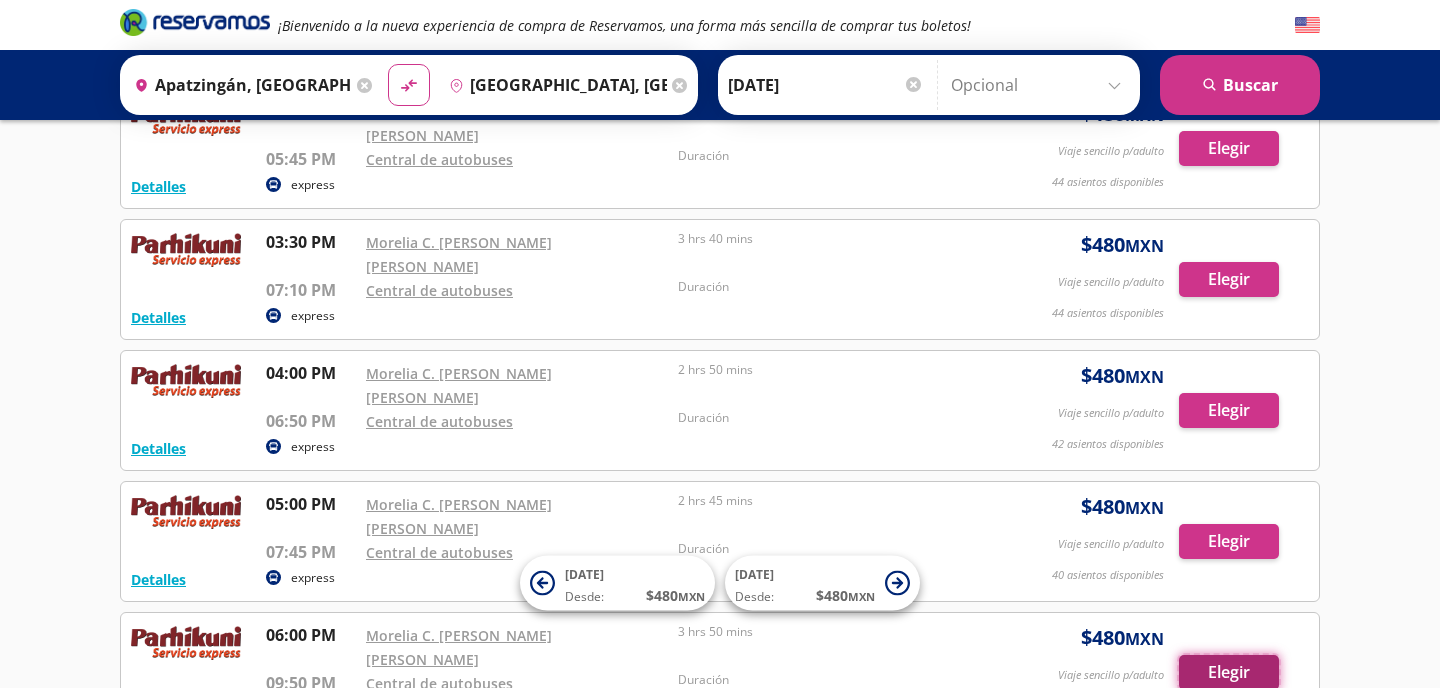 click on "Elegir" at bounding box center (1229, 672) 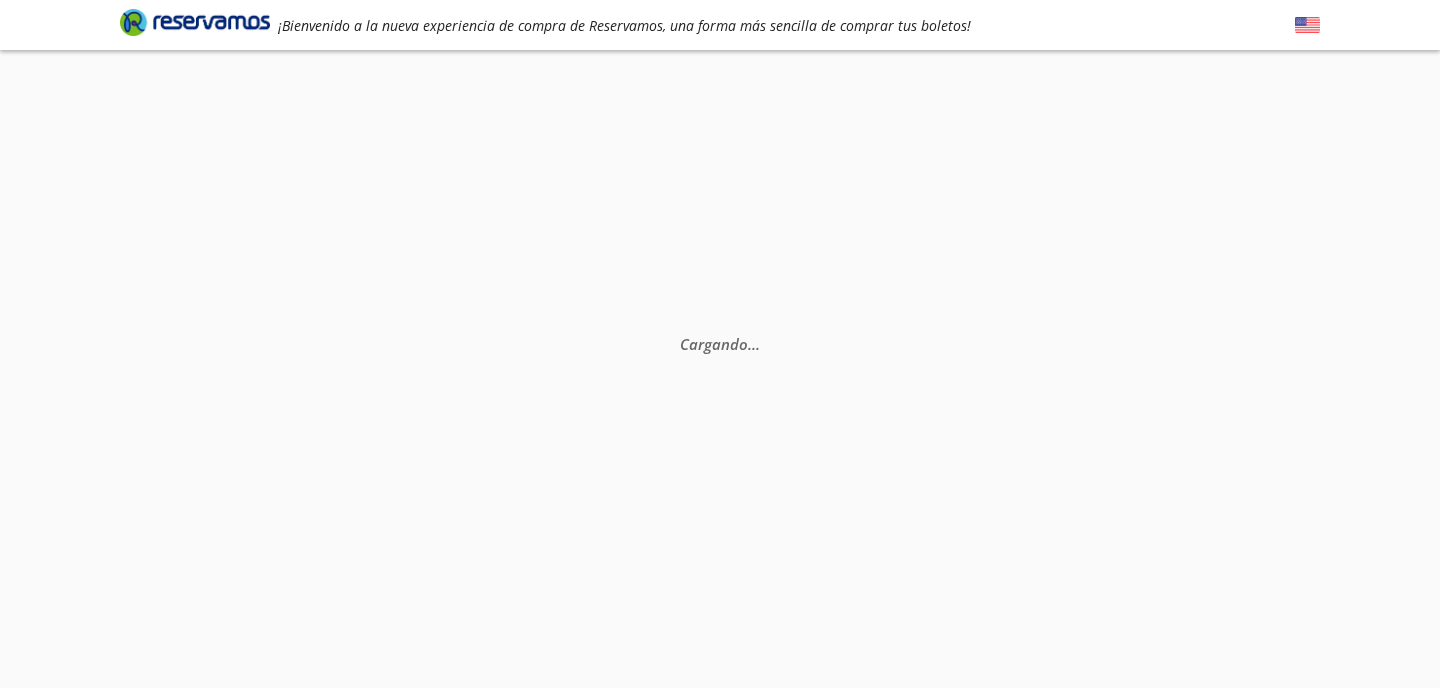 scroll, scrollTop: 0, scrollLeft: 0, axis: both 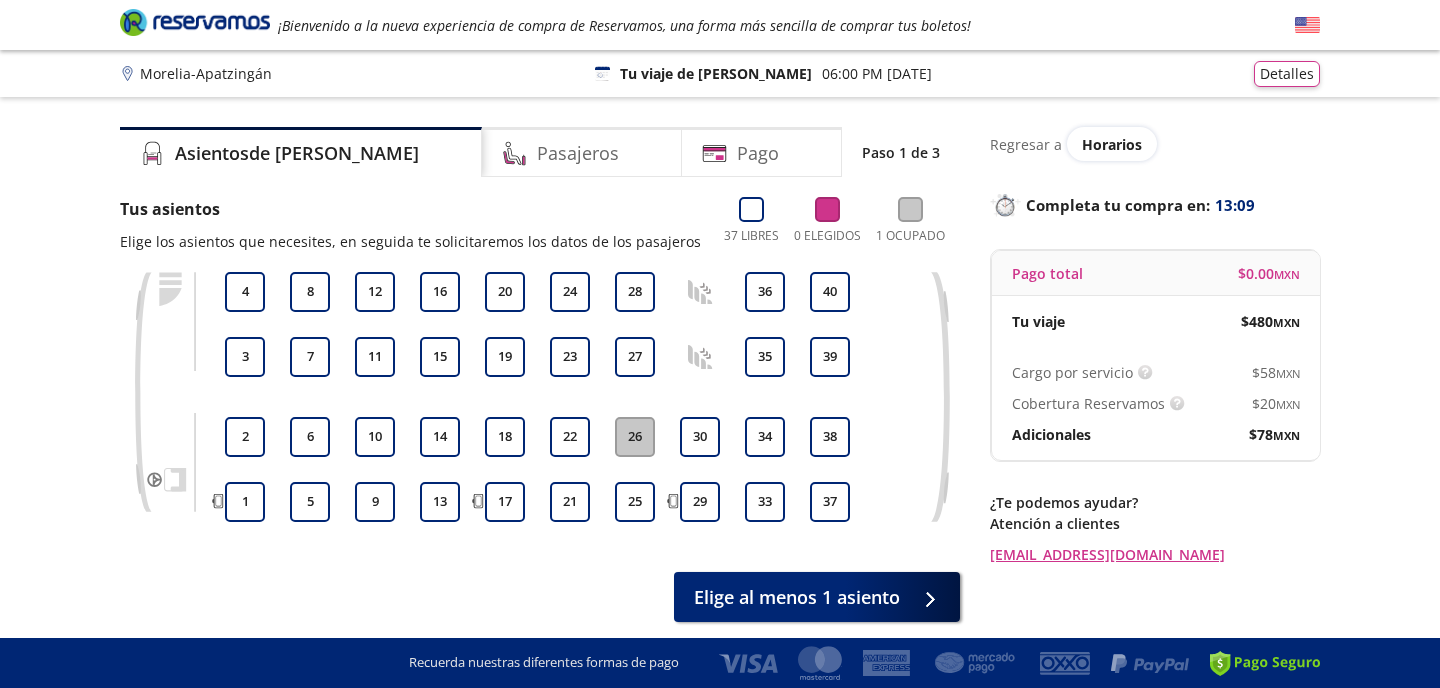 click on "Group 9 Created with Sketch. Elige tus asientos Morelia  -  Apatzingán ¡Bienvenido a la nueva experiencia de compra de Reservamos, una forma más sencilla de comprar tus boletos! Completa tu compra en : 13:09 Morelia  -  [GEOGRAPHIC_DATA] 126 Tu viaje de ida 06:00 PM [DATE] Detalles Completa tu compra en : 13:09 Asientos  de [PERSON_NAME] Pago Paso 1 de 3 Tus asientos Elige los asientos que necesites, en seguida te solicitaremos los datos de los pasajeros 37 Libres 0 Elegidos 1 Ocupado 1 2 3 4   5 6 7 8   9 10 11 12   13 14 15 16   17 18 19 20   21 22 23 24   25 26 27 28   29 30   33 34 35 36   37 38 39 40     Elige al menos 1 asiento Regresar a Horarios Completa tu compra en : 13:09 Pago total $ 0.00  MXN Tu viaje  $ 480  MXN Cargo por servicio  Esto nos permite seguir trabajando para ofrecerte la mayor cobertura de rutas y brindarte una experiencia de compra segura y garantizada. $ 58  MXN Cobertura Reservamos  $ 20  MXN Adicionales  $ 78  MXN ¿Te podemos ayudar? Atención a clientes [EMAIL_ADDRESS][DOMAIN_NAME]" at bounding box center (720, 381) 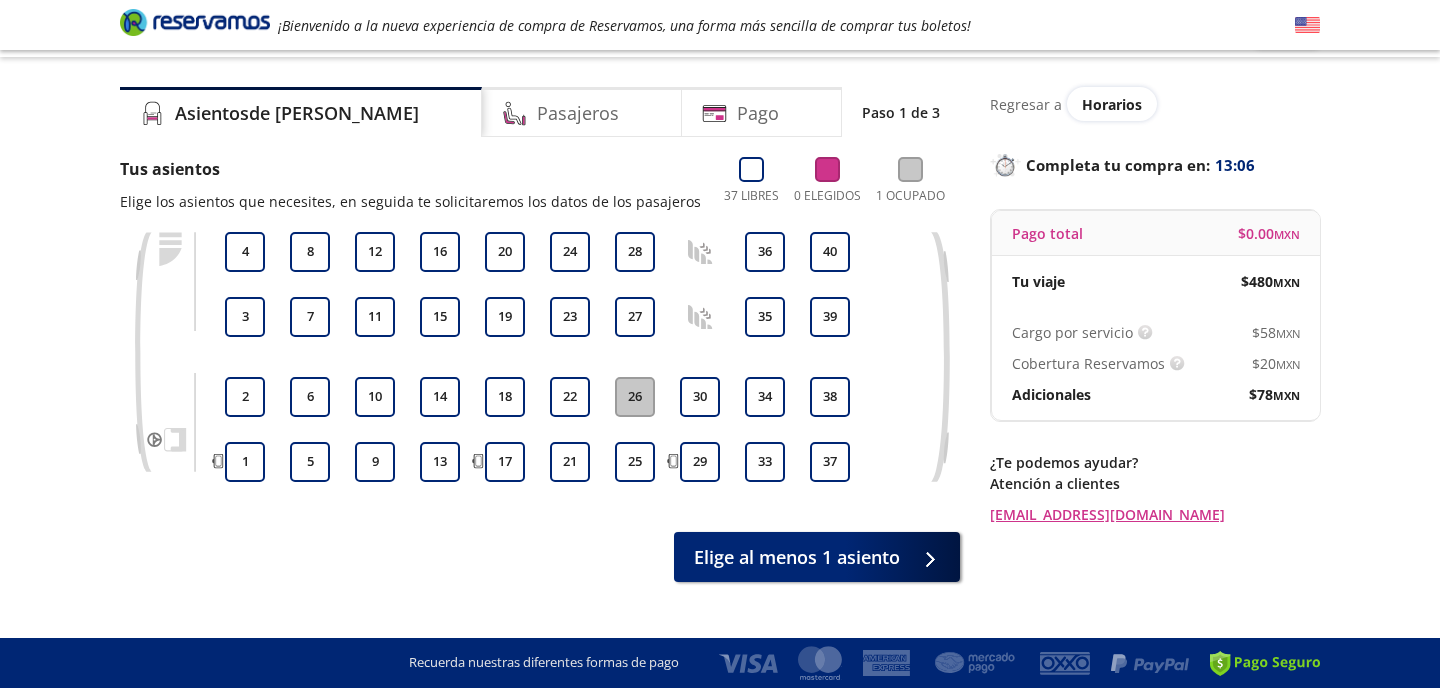 scroll, scrollTop: 0, scrollLeft: 0, axis: both 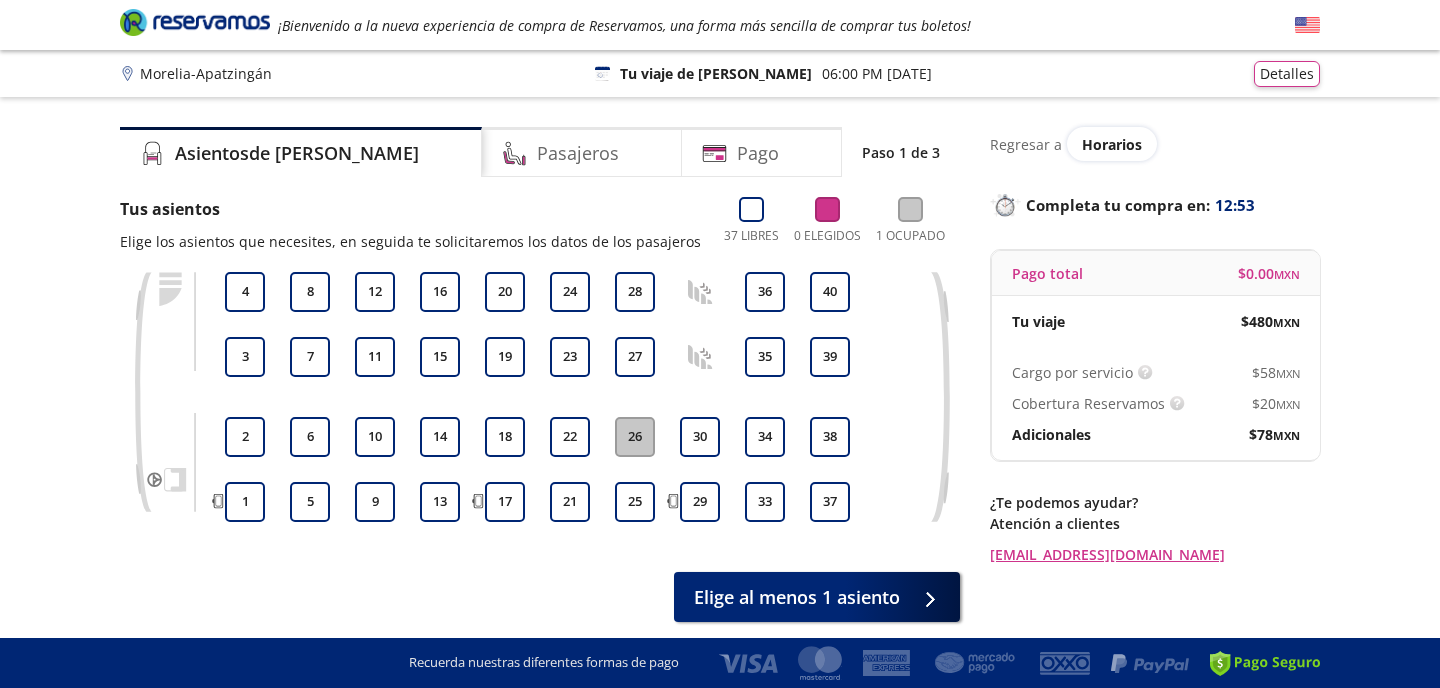 click on "Group 9 Created with Sketch. Elige tus asientos Morelia  -  Apatzingán ¡Bienvenido a la nueva experiencia de compra de Reservamos, una forma más sencilla de comprar tus boletos! Completa tu compra en : 12:53 Morelia  -  [GEOGRAPHIC_DATA] 126 Tu viaje de ida 06:00 PM [DATE] Detalles Completa tu compra en : 12:53 Asientos  de [PERSON_NAME] Pago Paso 1 de 3 Tus asientos Elige los asientos que necesites, en seguida te solicitaremos los datos de los pasajeros 37 Libres 0 Elegidos 1 Ocupado 1 2 3 4   5 6 7 8   9 10 11 12   13 14 15 16   17 18 19 20   21 22 23 24   25 26 27 28   29 30   33 34 35 36   37 38 39 40     Elige al menos 1 asiento Regresar a Horarios Completa tu compra en : 12:53 Pago total $ 0.00  MXN Tu viaje  $ 480  MXN Cargo por servicio  Esto nos permite seguir trabajando para ofrecerte la mayor cobertura de rutas y brindarte una experiencia de compra segura y garantizada. $ 58  MXN Cobertura Reservamos  $ 20  MXN Adicionales  $ 78  MXN ¿Te podemos ayudar? Atención a clientes [EMAIL_ADDRESS][DOMAIN_NAME]" at bounding box center [720, 381] 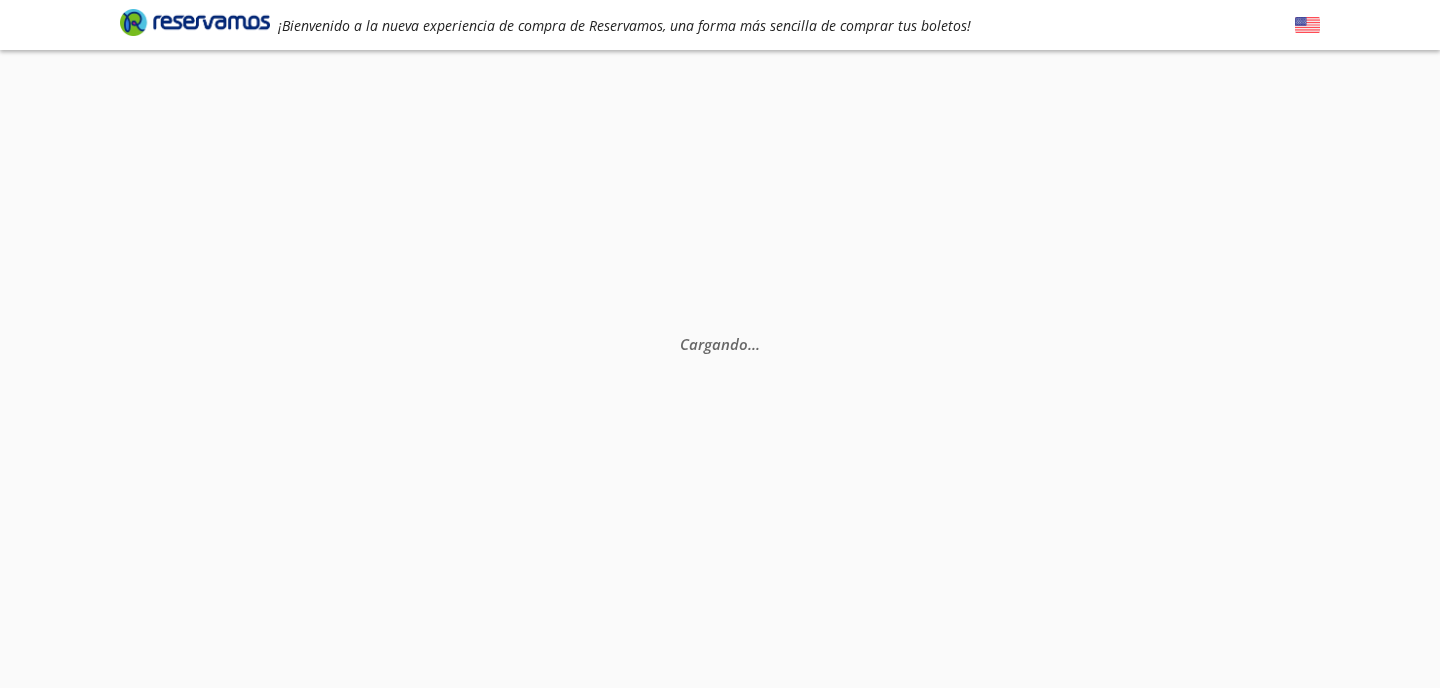 scroll, scrollTop: 0, scrollLeft: 0, axis: both 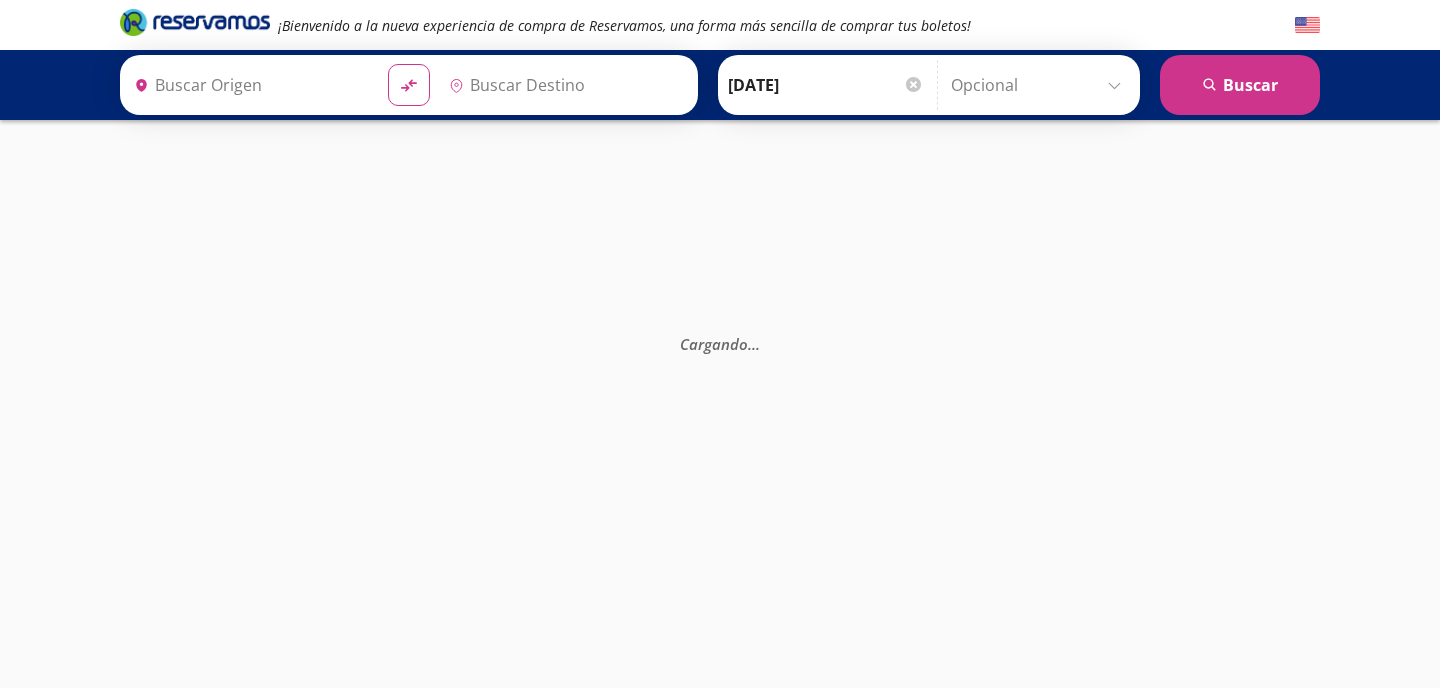 type on "[GEOGRAPHIC_DATA], [GEOGRAPHIC_DATA]" 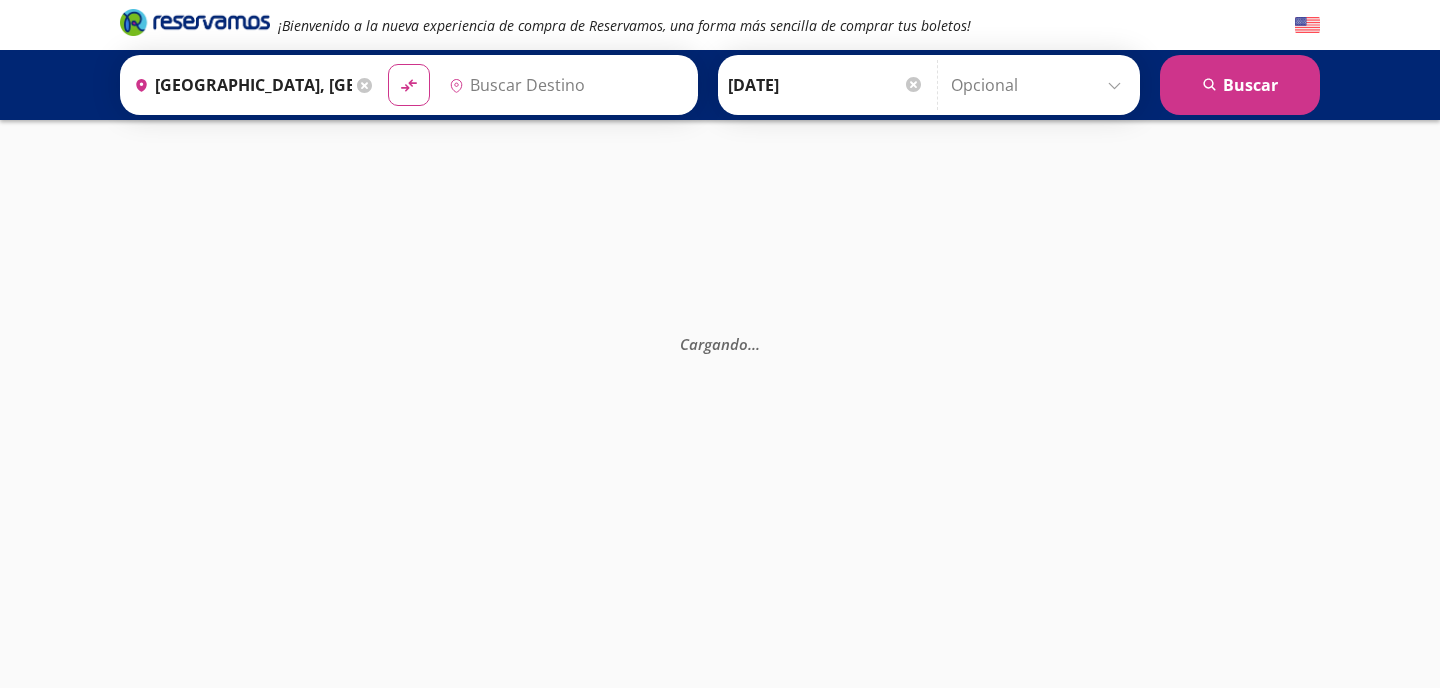 type on "Apatzingán, [GEOGRAPHIC_DATA]" 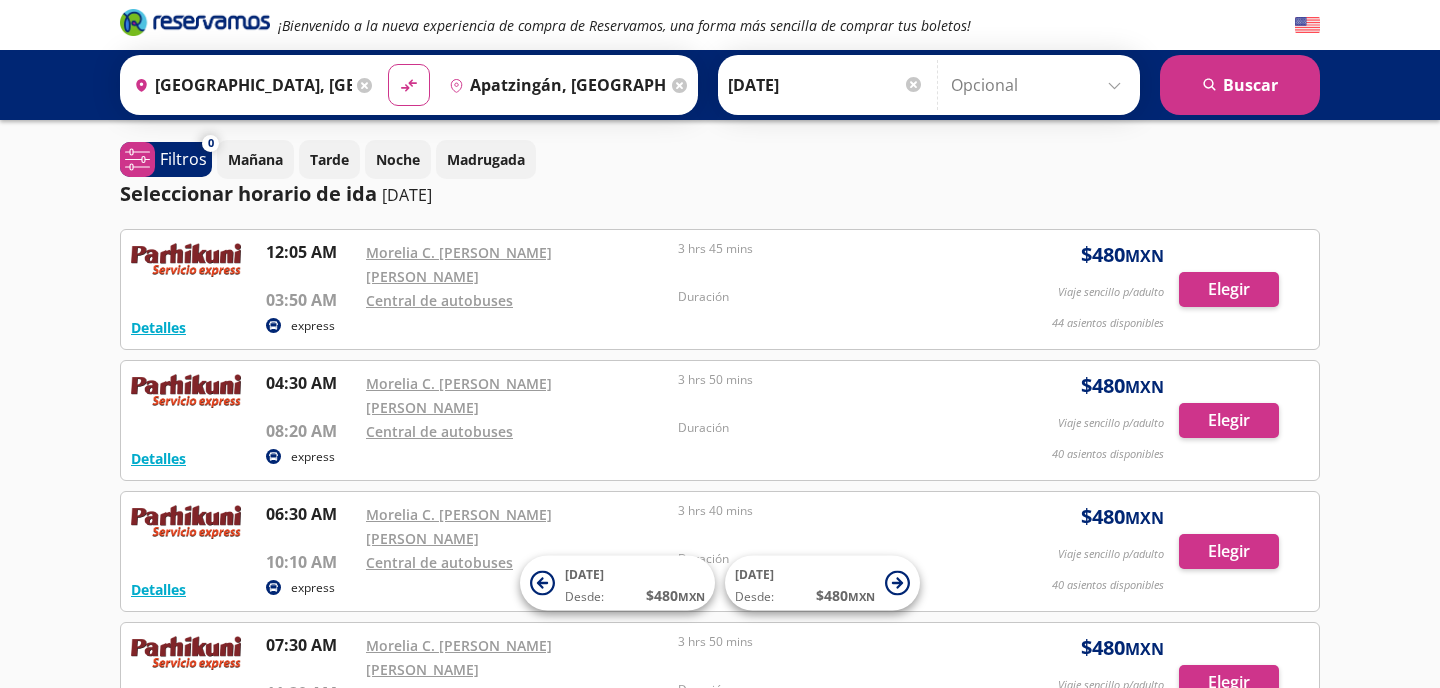 click on "¡Bienvenido a la nueva experiencia de compra de Reservamos, una forma más sencilla de comprar tus boletos! Origen
heroicons:map-pin-20-solid
[GEOGRAPHIC_DATA], [GEOGRAPHIC_DATA]
Destino
pin-outline
[GEOGRAPHIC_DATA], [GEOGRAPHIC_DATA]
material-symbols:compare-arrows-rounded
Ida [DATE]" at bounding box center [720, 858] 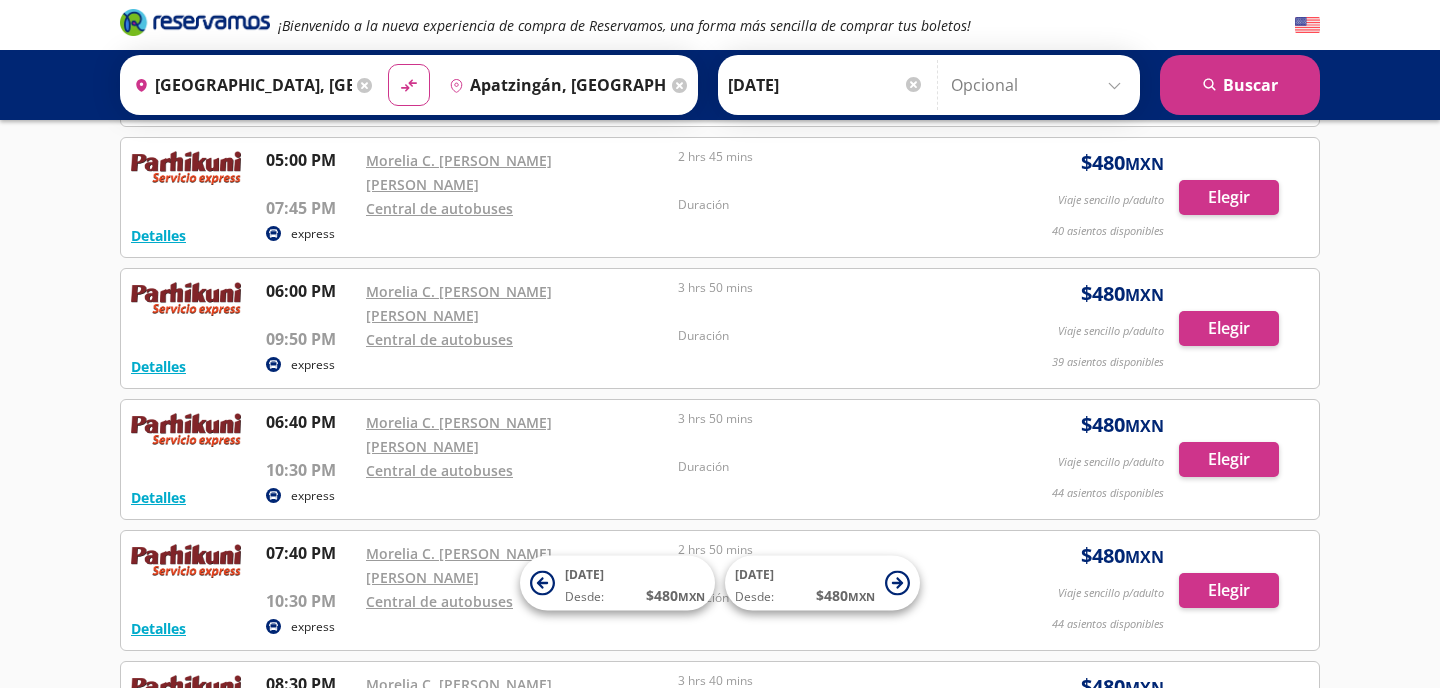 scroll, scrollTop: 1673, scrollLeft: 0, axis: vertical 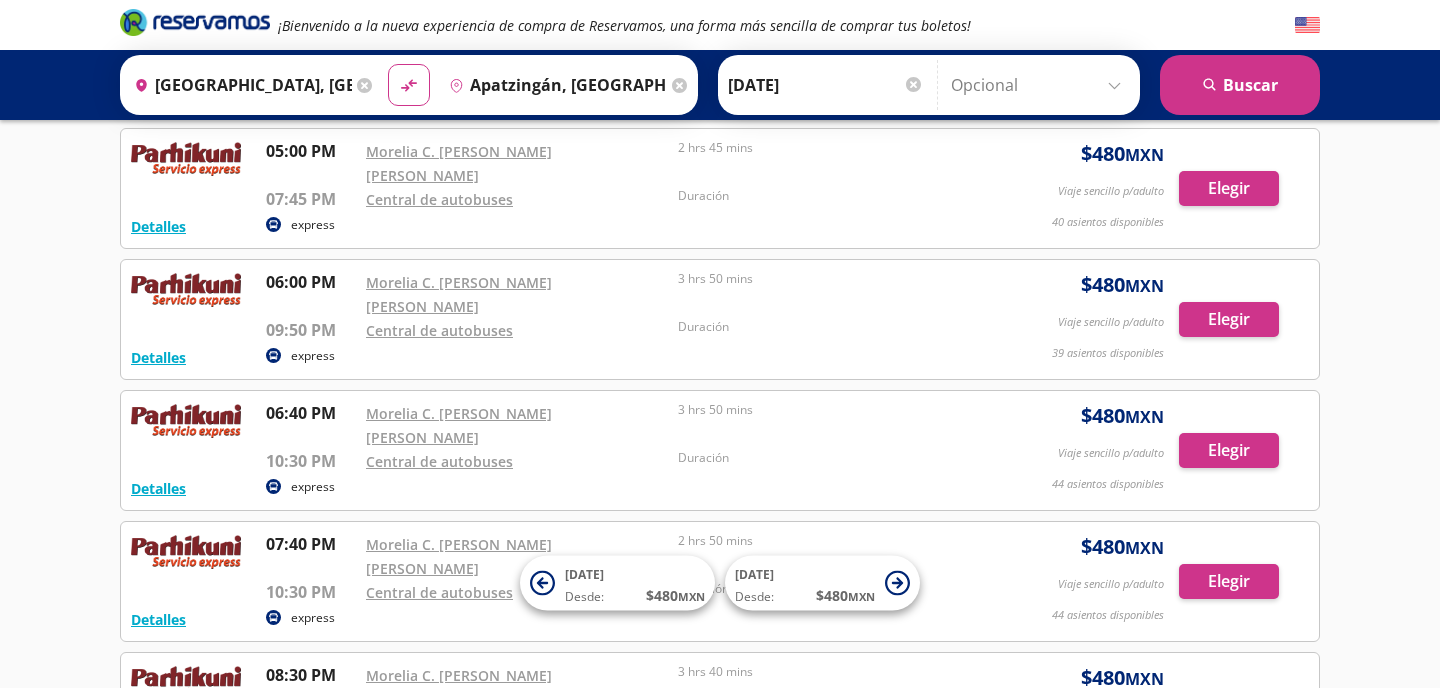 click on "Cambiar de línea" at bounding box center (193, 978) 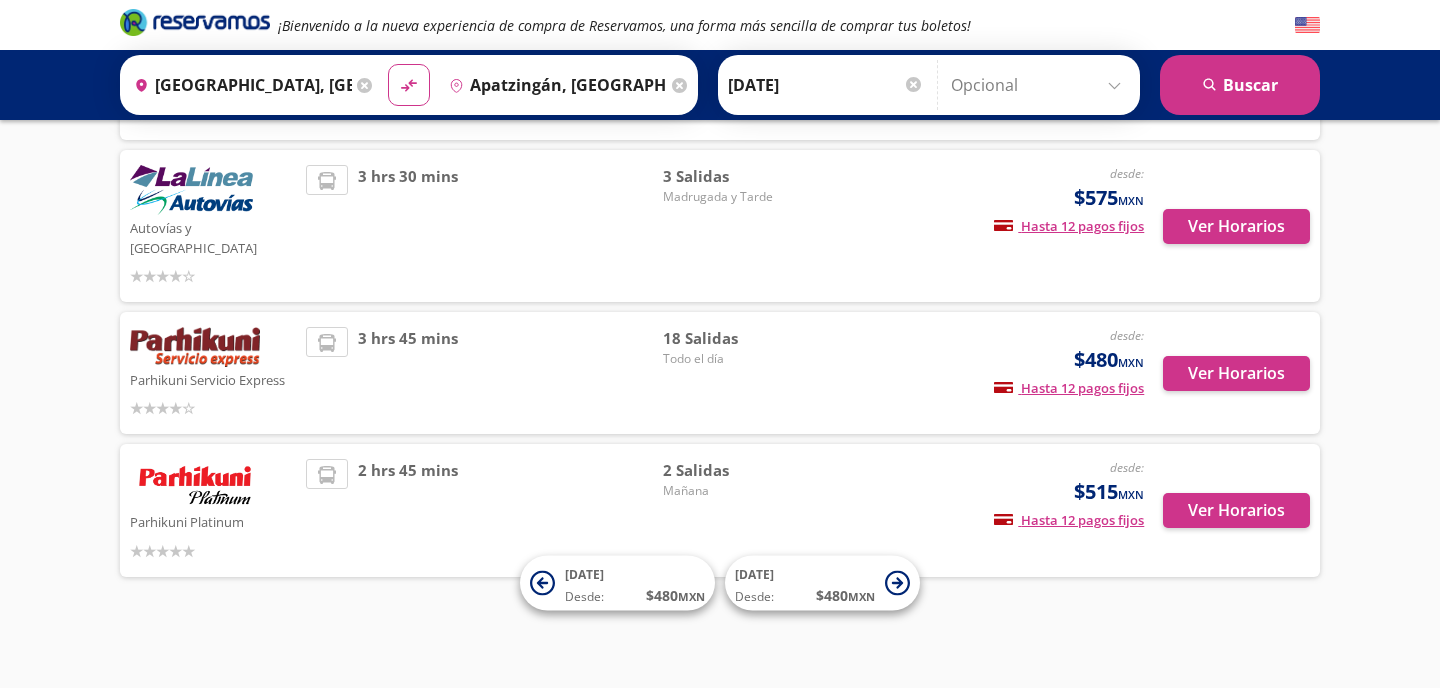 scroll, scrollTop: 236, scrollLeft: 0, axis: vertical 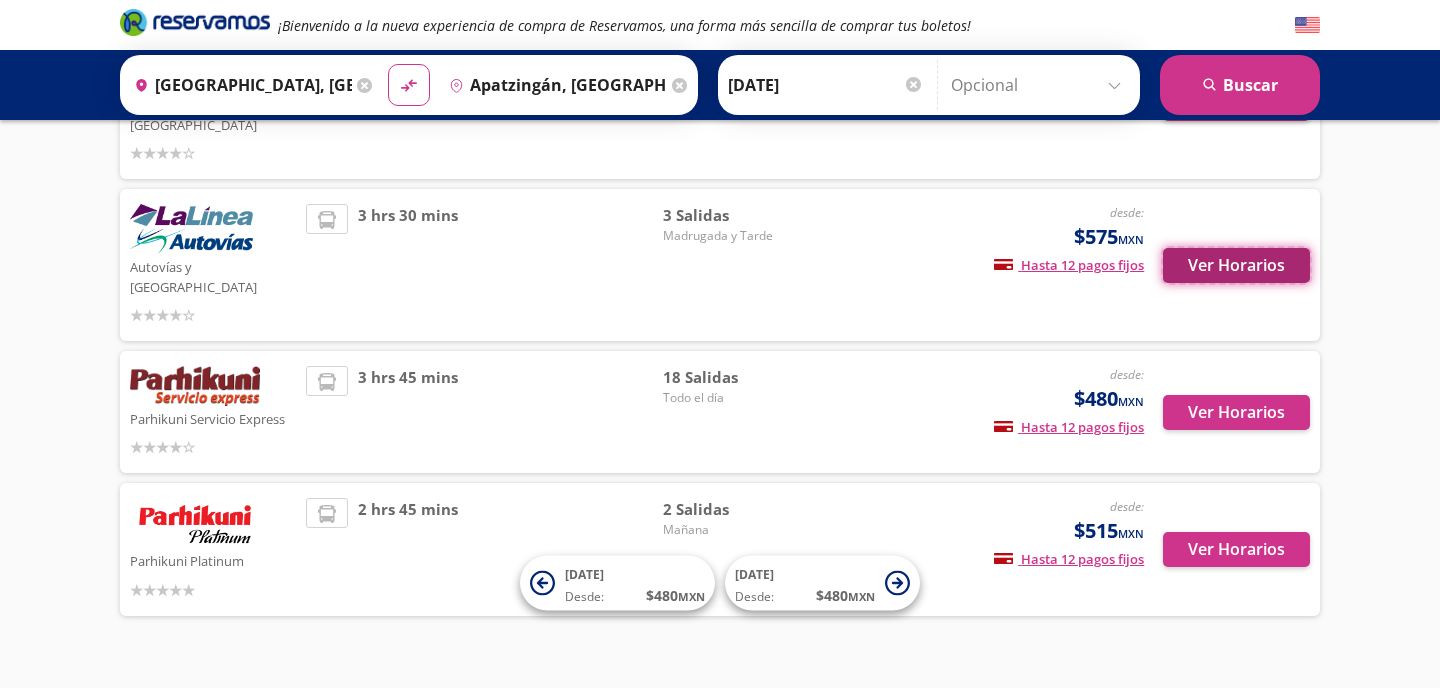 click on "Ver Horarios" at bounding box center (1236, 265) 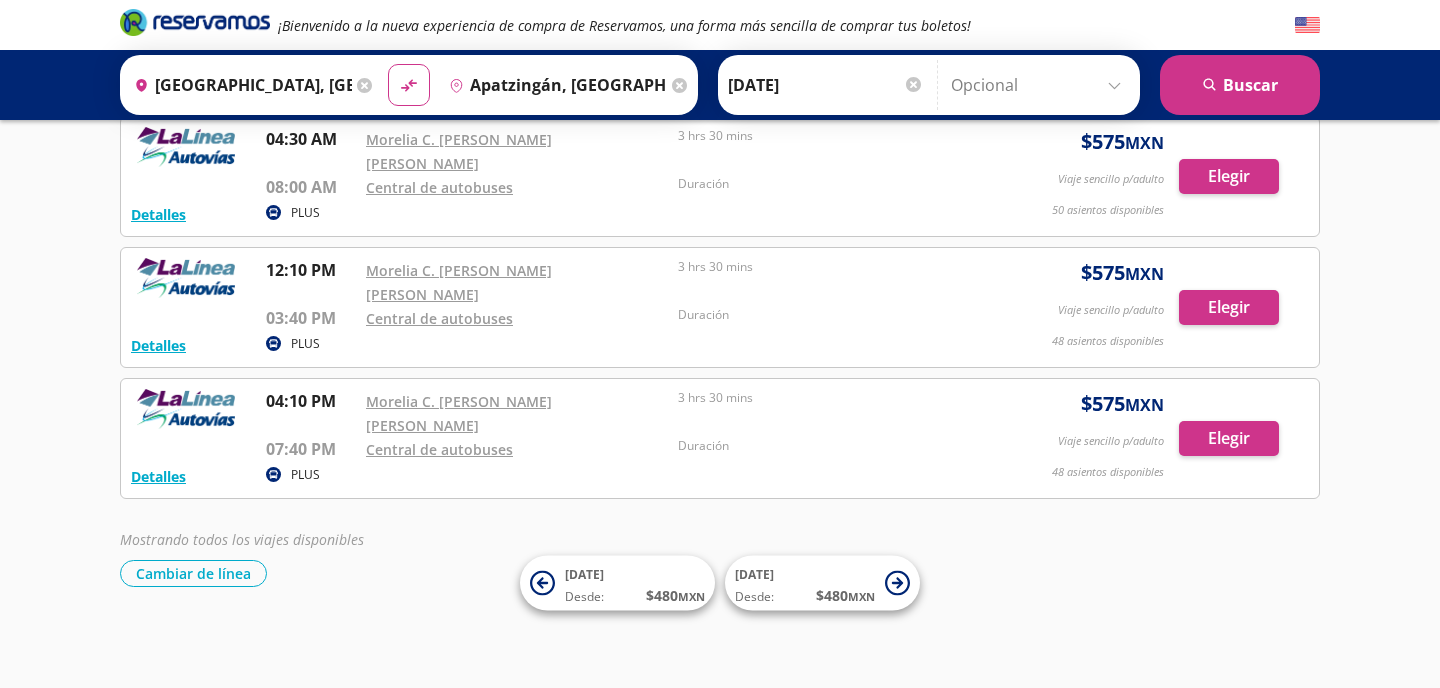 scroll, scrollTop: 0, scrollLeft: 0, axis: both 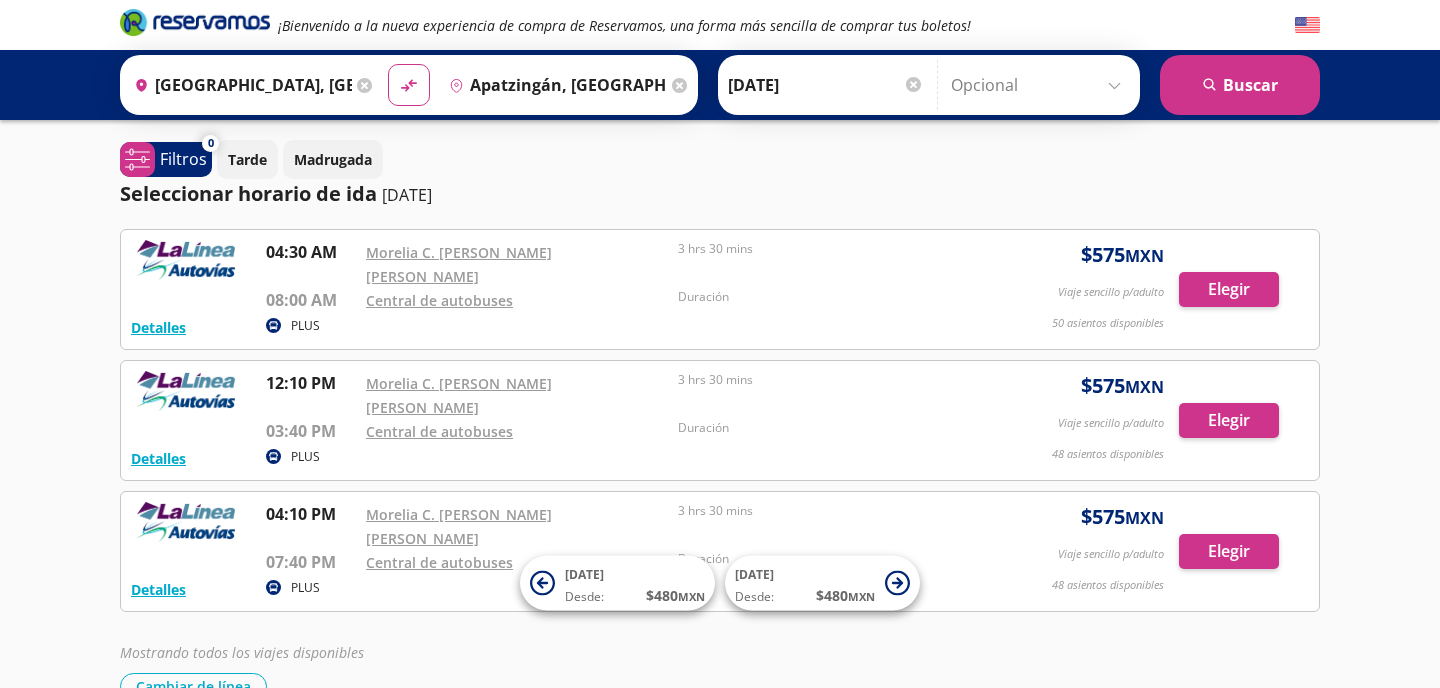 click on "PLUS" at bounding box center [305, 326] 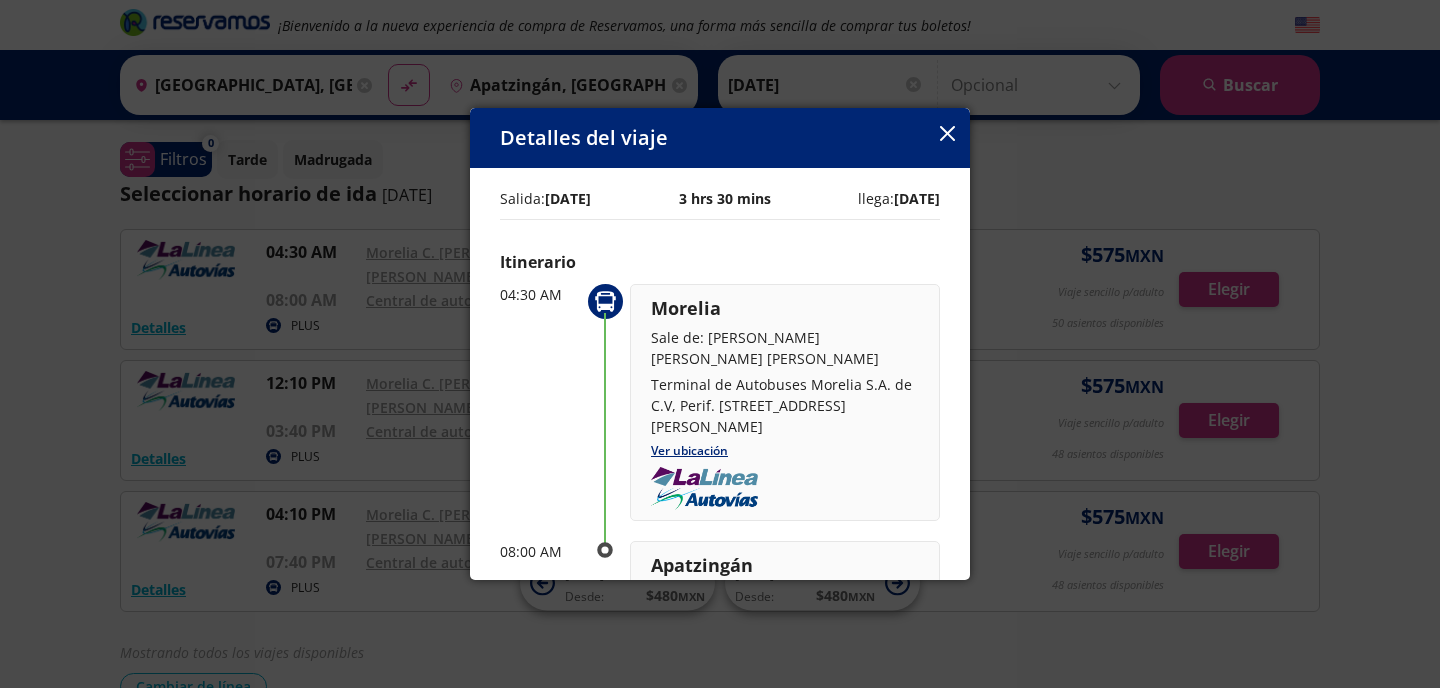 click 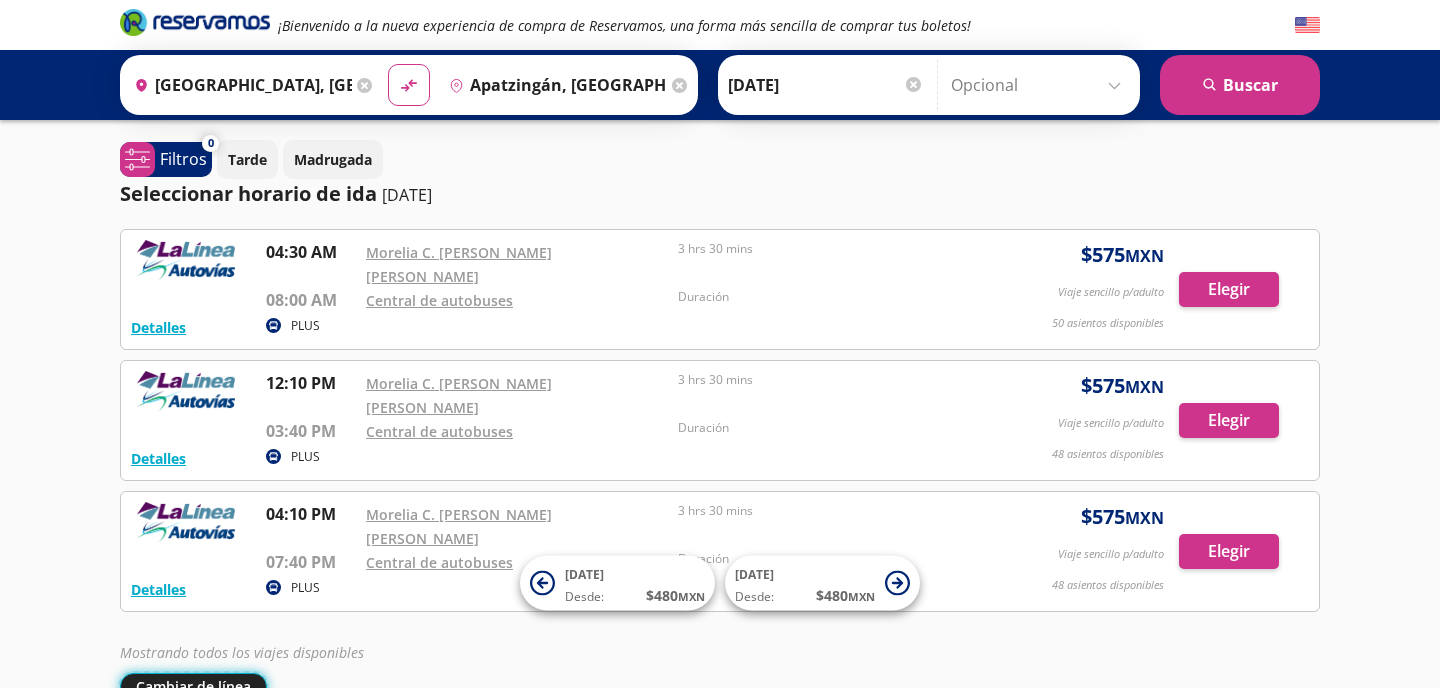 click on "Cambiar de línea" at bounding box center (193, 686) 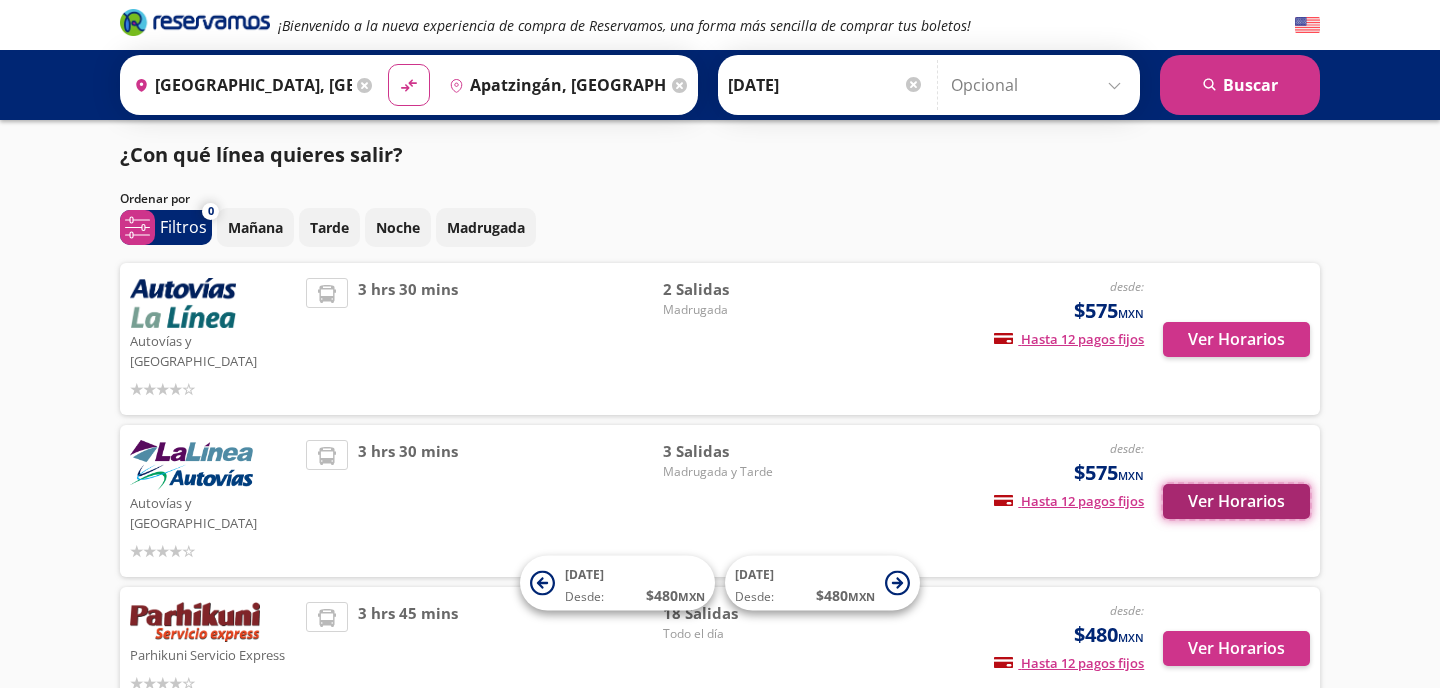 click on "Ver Horarios" at bounding box center (1236, 501) 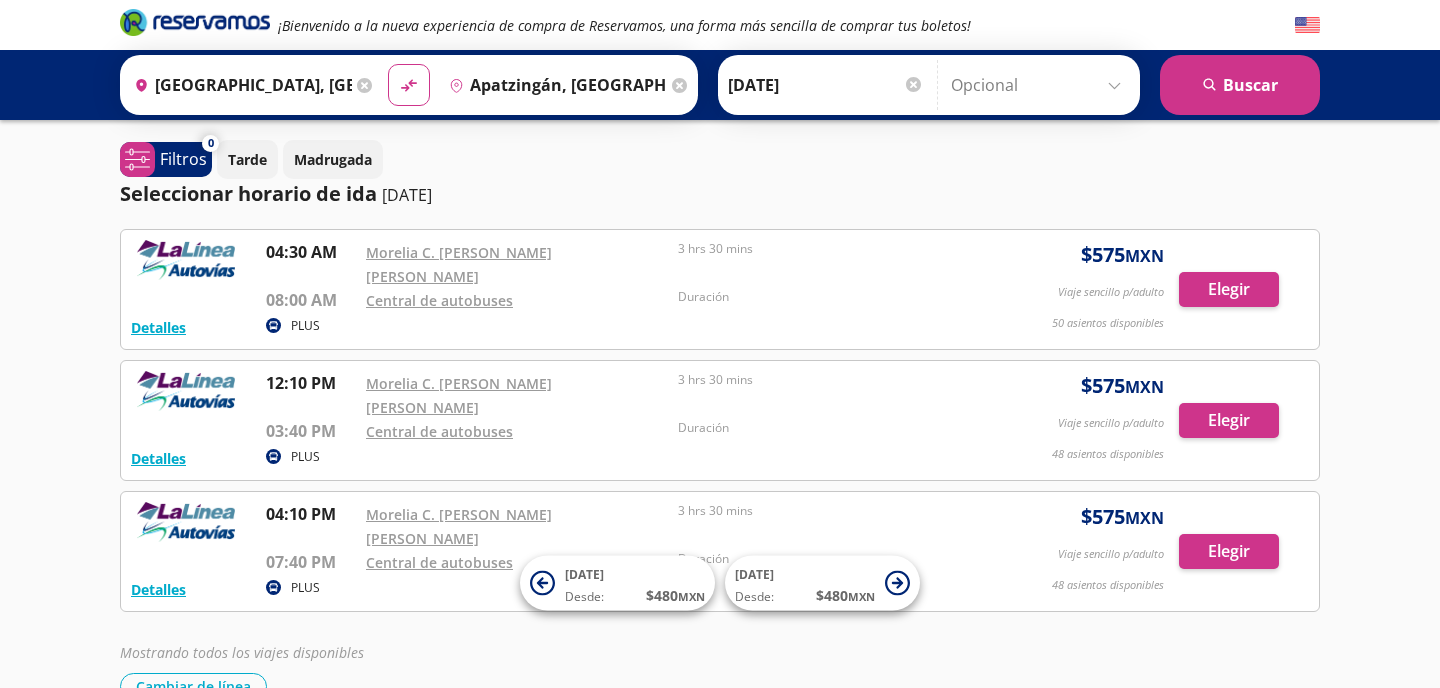 click on "Detalles PLUS 04:30 AM Morelia C. [PERSON_NAME] [PERSON_NAME] 08:00 AM Central de autobuses 3 hrs 30 mins Duración $ 575  MXN Viaje sencillo p/adulto 50 asientos disponibles Elegir 50 asientos disponibles Detalles Elegir Detalles PLUS 12:10 PM Morelia C. [PERSON_NAME] [PERSON_NAME] 03:40 PM Central de autobuses 3 hrs 30 mins Duración $ 575  MXN Viaje sencillo p/adulto 48 asientos disponibles Elegir 48 asientos disponibles Detalles Elegir Detalles PLUS 04:10 PM Morelia C. [PERSON_NAME] [PERSON_NAME] 07:40 PM Central de autobuses 3 hrs 30 mins Duración $ 575  MXN Viaje sencillo p/adulto 48 asientos disponibles Elegir 48 asientos disponibles Detalles Elegir Mostrando todos los viajes disponibles Cambiar de línea [GEOGRAPHIC_DATA] de línea [DATE] Desde: $ 480  MXN [DATE] Desde: $ 480  MXN" at bounding box center [720, 464] 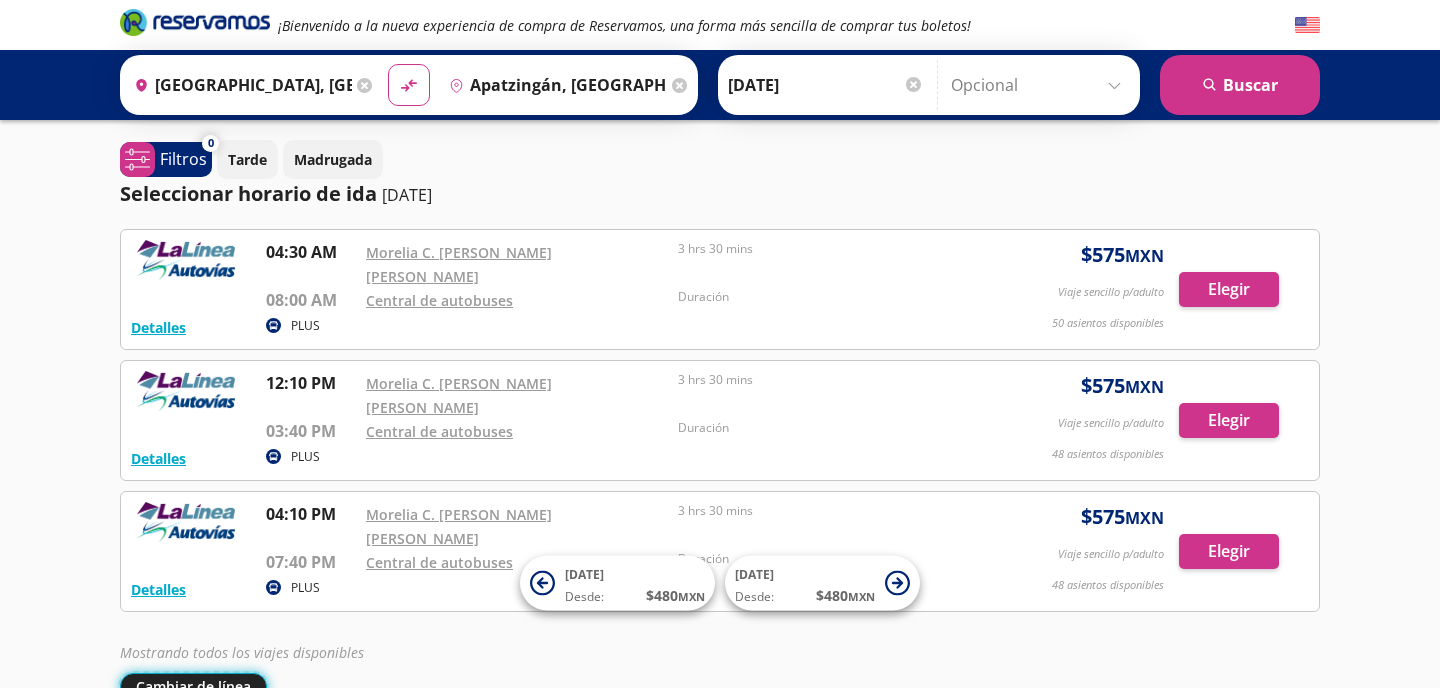 click on "Cambiar de línea" at bounding box center (193, 686) 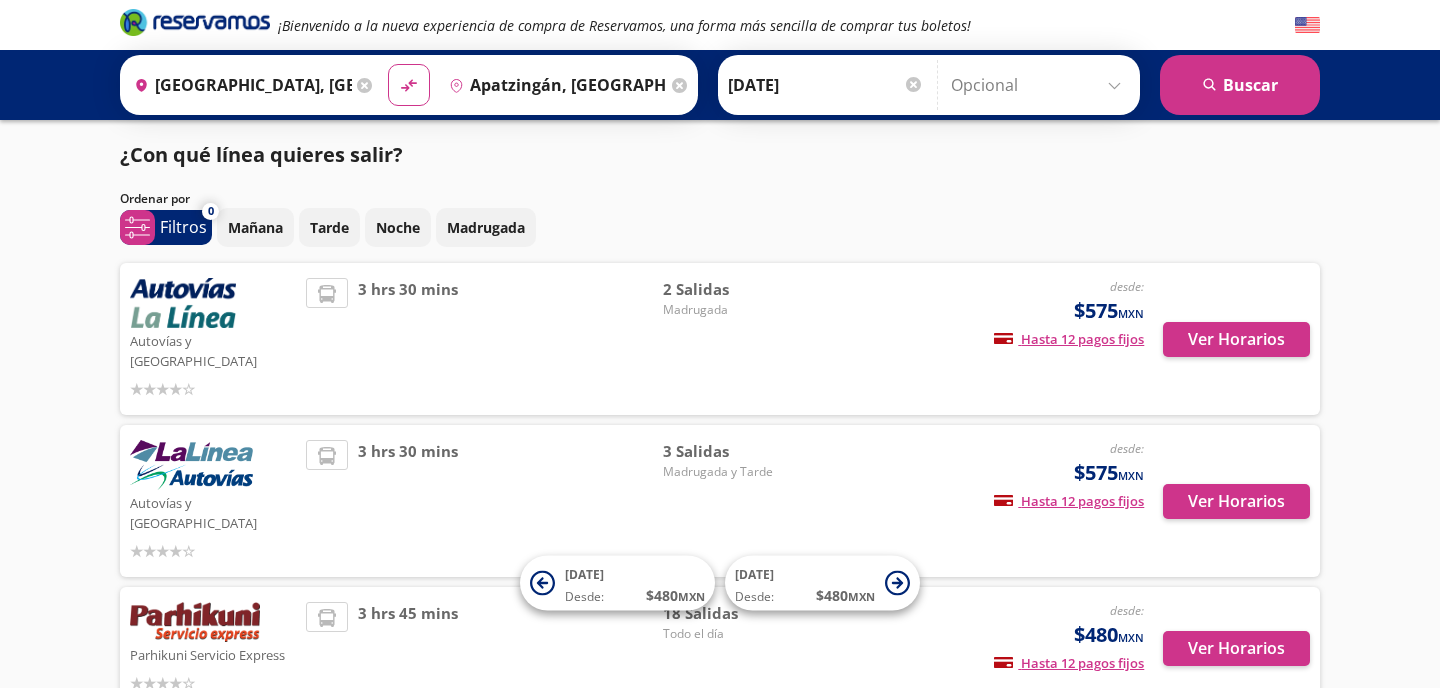 click on "¡Bienvenido a la nueva experiencia de compra de Reservamos, una forma más sencilla de comprar tus boletos! Origen
heroicons:map-pin-20-solid
[GEOGRAPHIC_DATA], [GEOGRAPHIC_DATA]
Destino
pin-outline
[GEOGRAPHIC_DATA], [GEOGRAPHIC_DATA]
material-symbols:compare-arrows-rounded
Ida [DATE]" at bounding box center [720, 481] 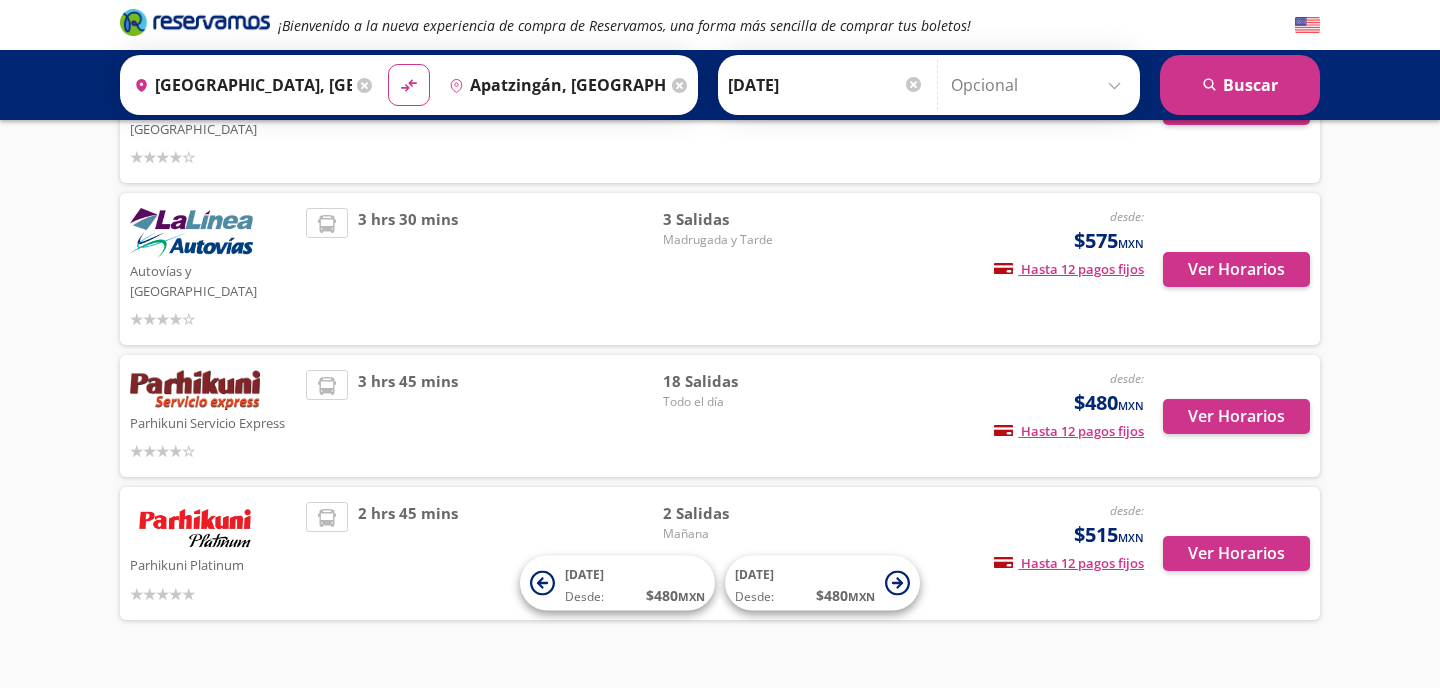 scroll, scrollTop: 236, scrollLeft: 0, axis: vertical 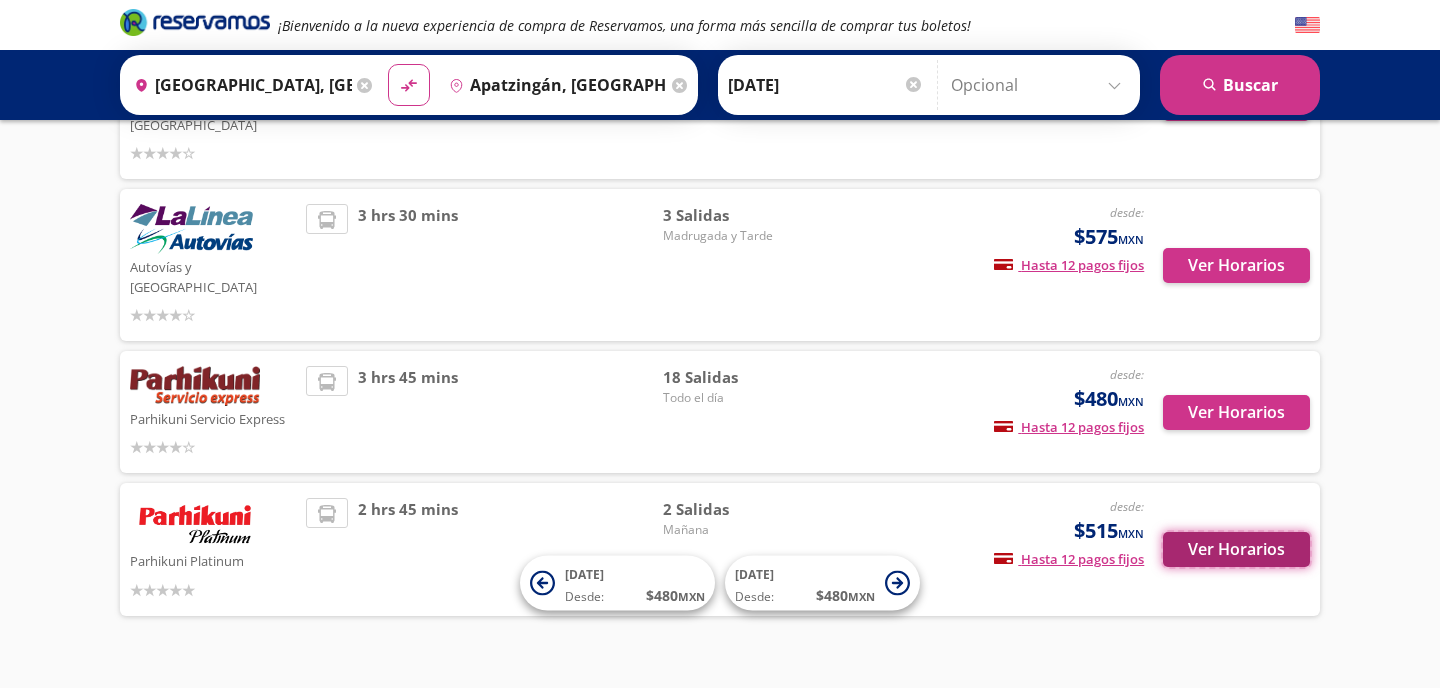 click on "Ver Horarios" at bounding box center (1236, 549) 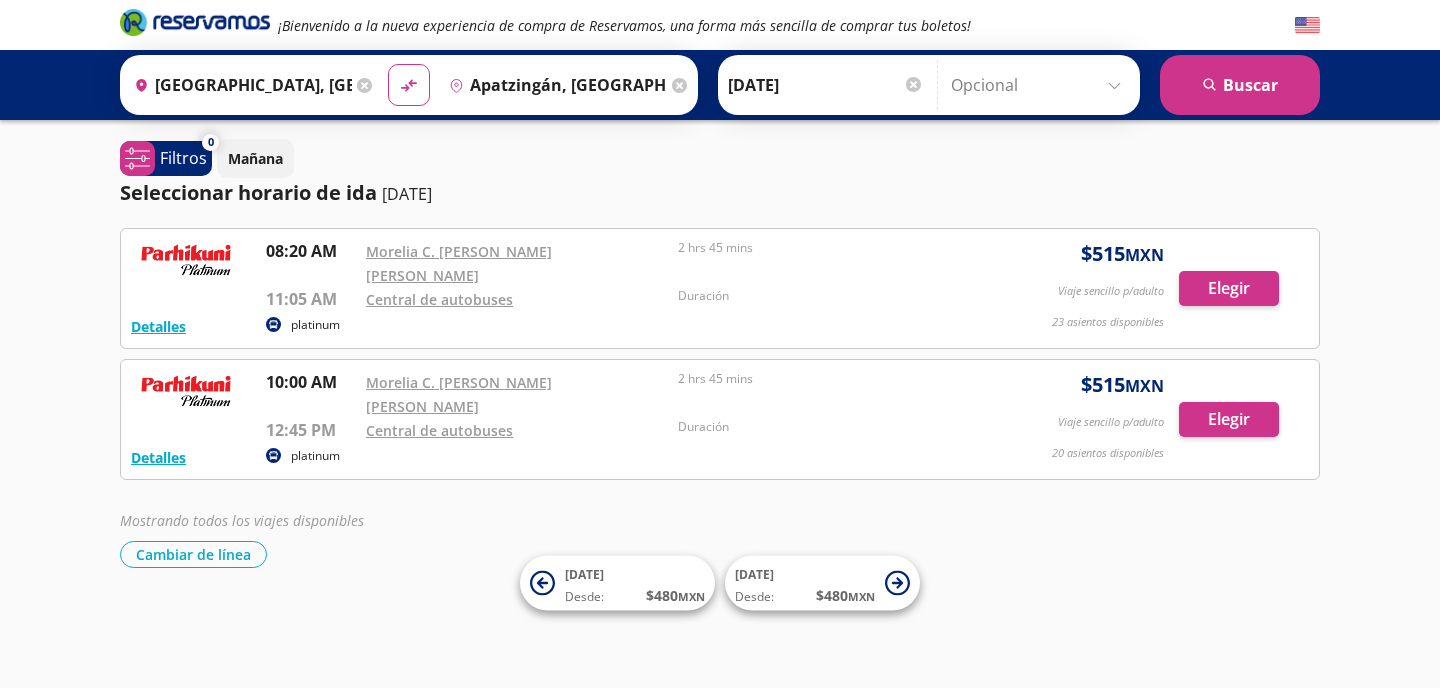 scroll, scrollTop: 0, scrollLeft: 0, axis: both 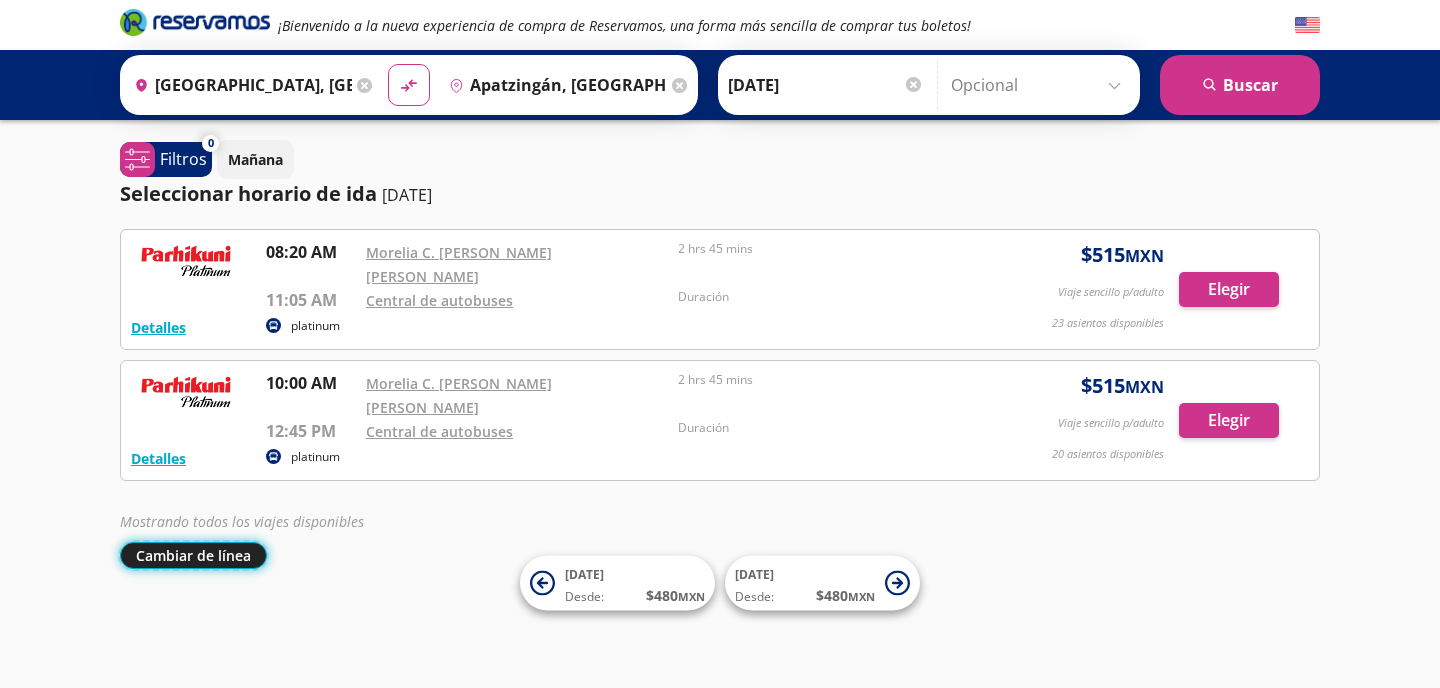 click on "Cambiar de línea" at bounding box center [193, 555] 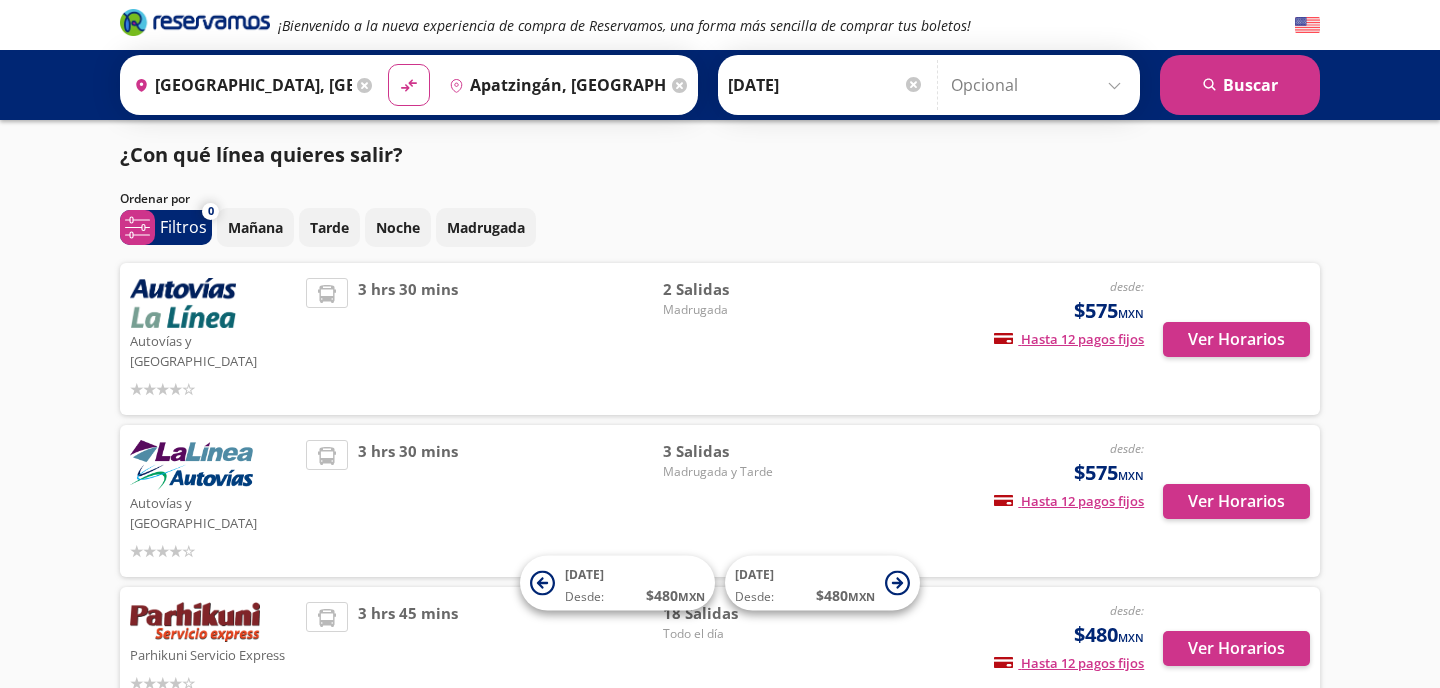 click on "3 hrs 45 mins" at bounding box center (408, 648) 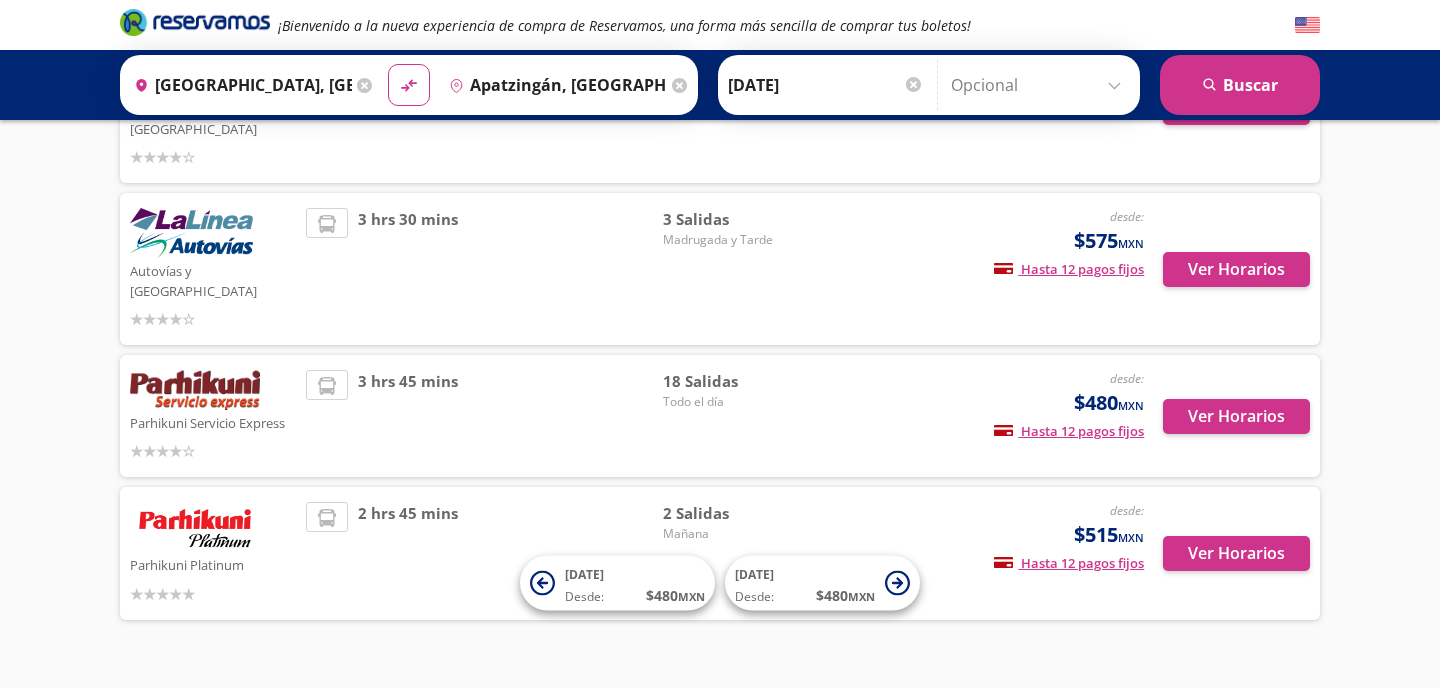 scroll, scrollTop: 236, scrollLeft: 0, axis: vertical 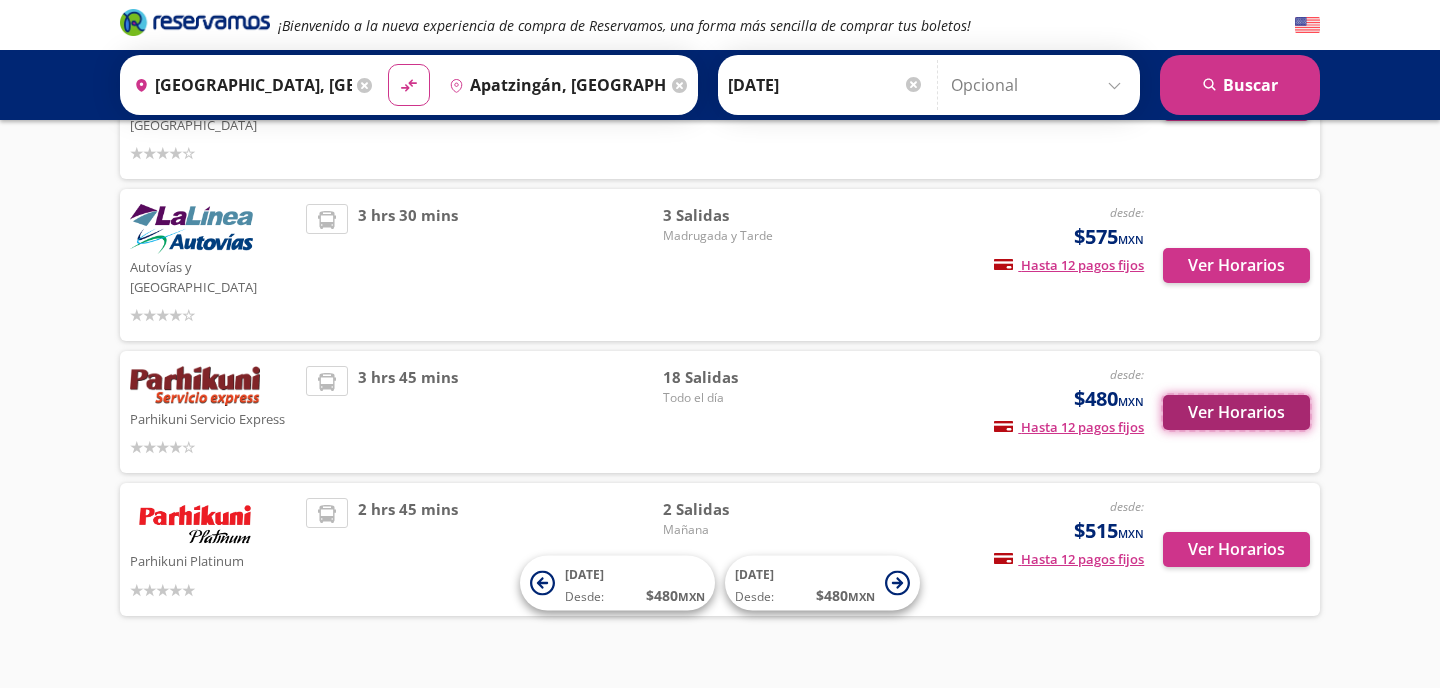 click on "Ver Horarios" at bounding box center (1236, 412) 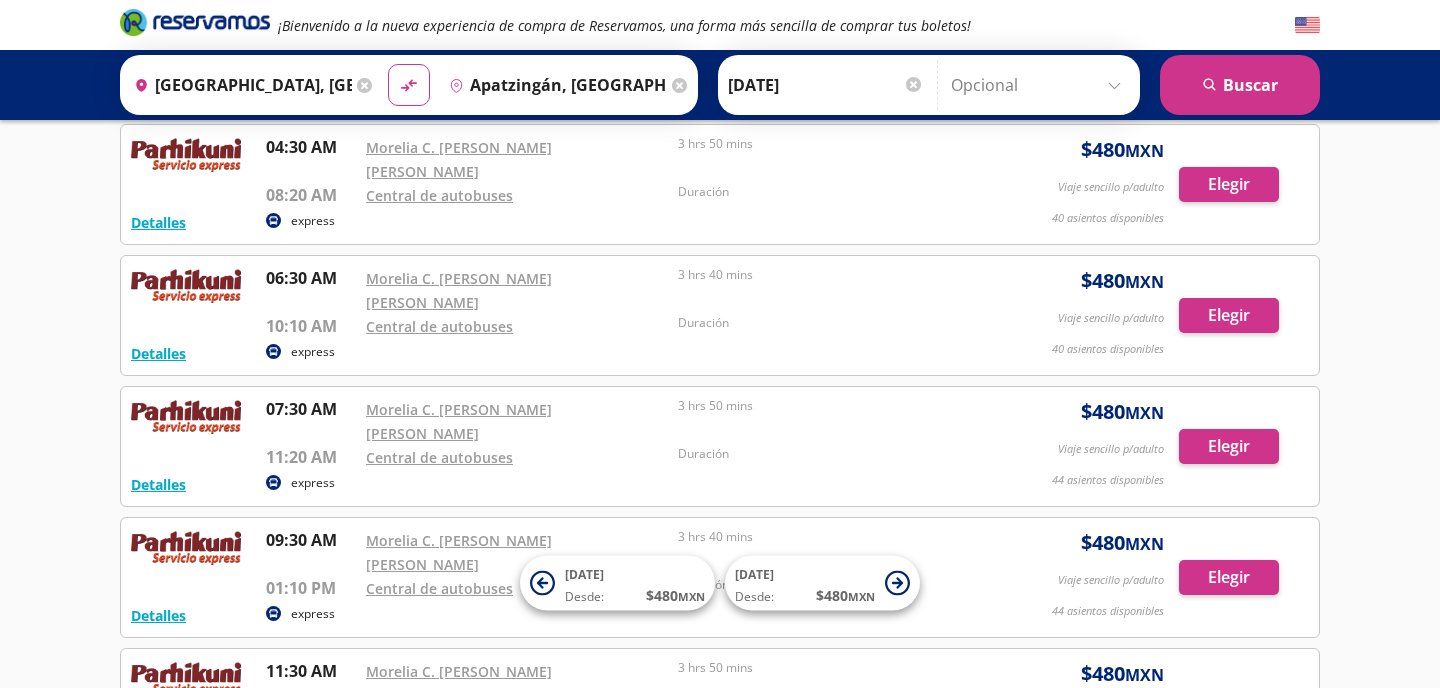 scroll, scrollTop: 0, scrollLeft: 0, axis: both 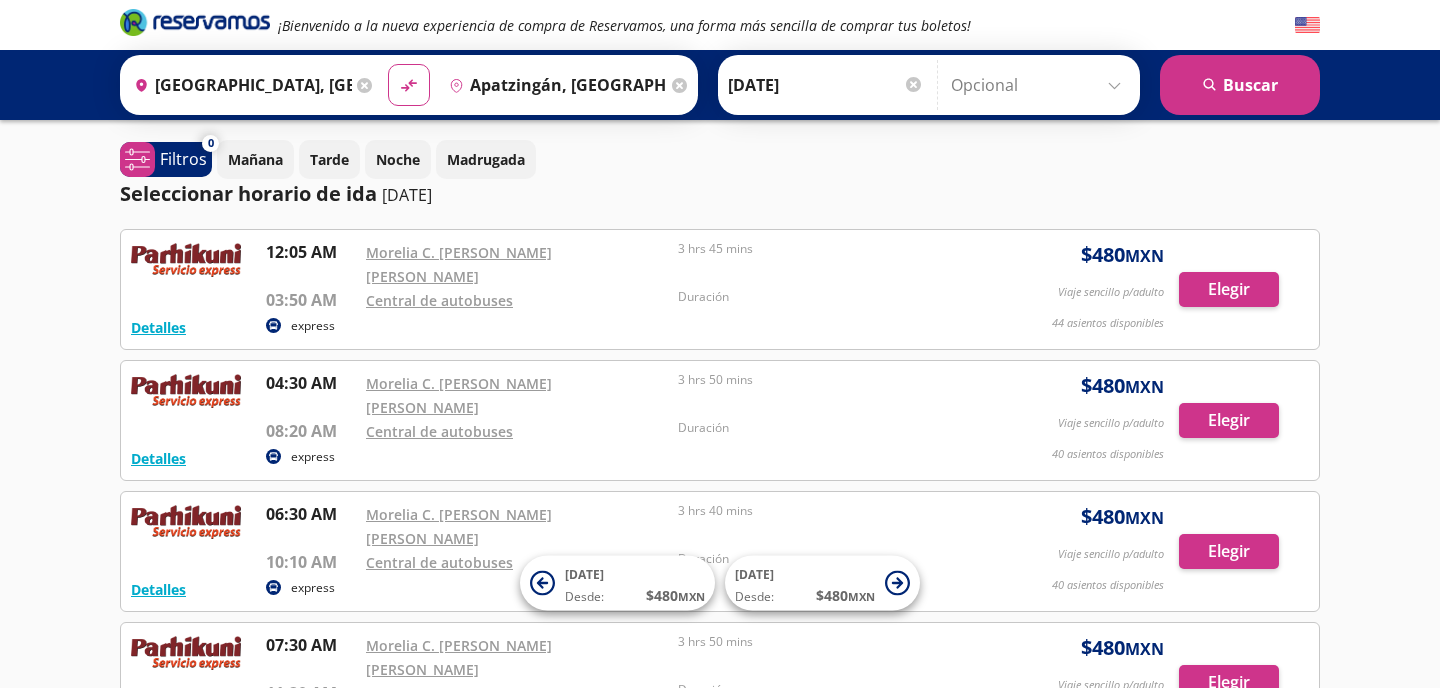 click on "Seleccionar horario de ida  [DATE]" at bounding box center (720, 194) 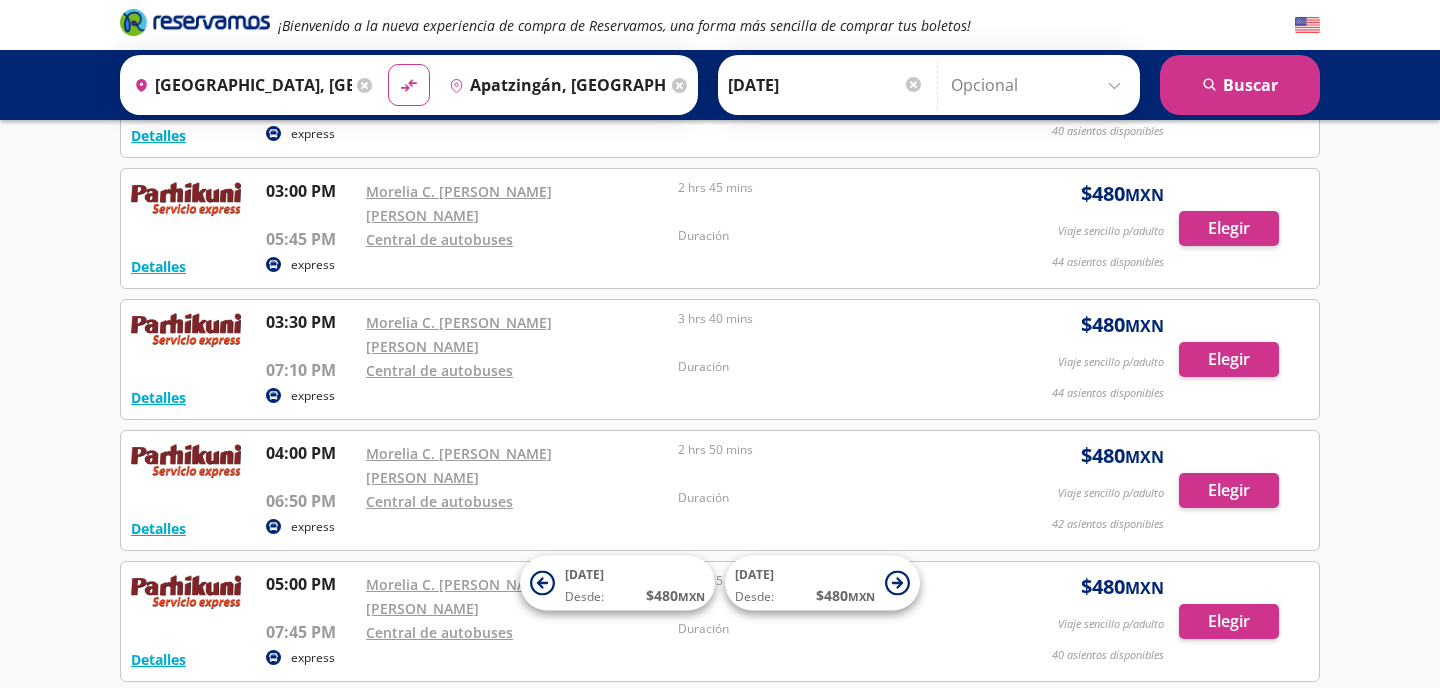 scroll, scrollTop: 1280, scrollLeft: 0, axis: vertical 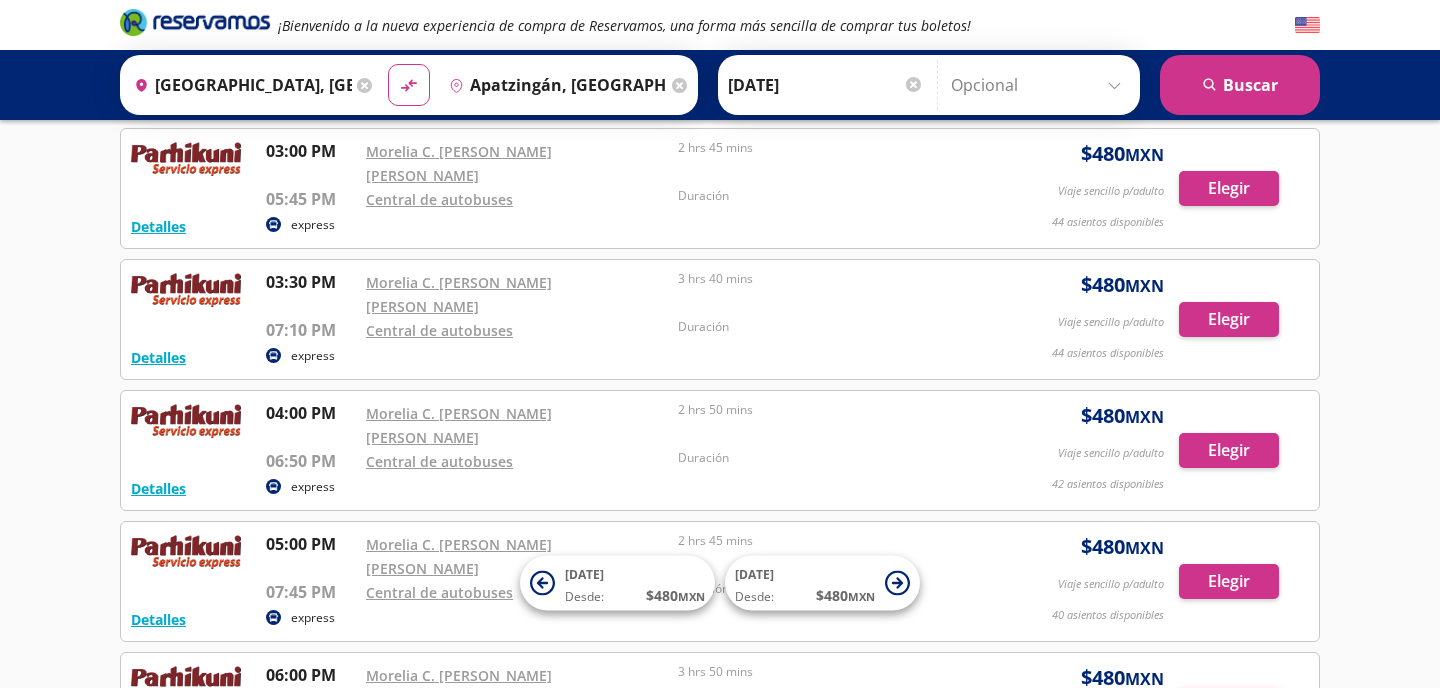 click on "Elegir" at bounding box center (1229, 712) 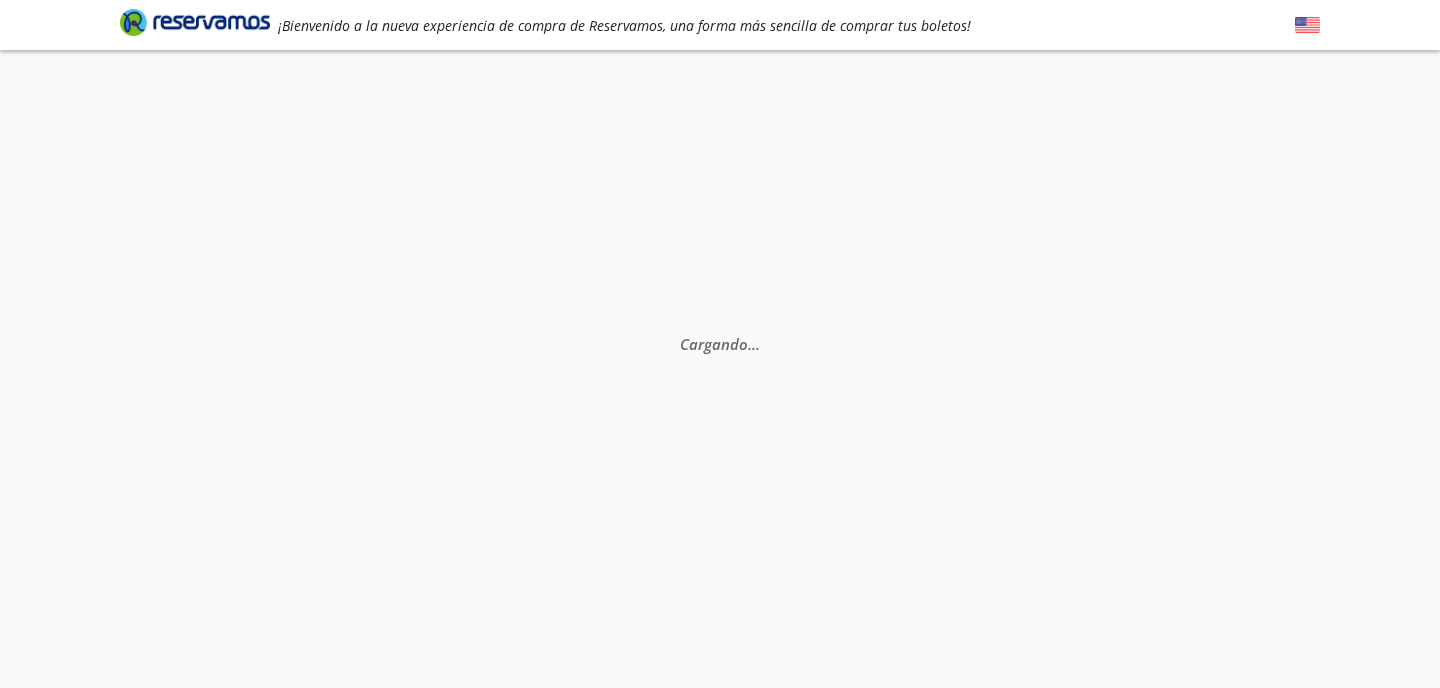 scroll, scrollTop: 0, scrollLeft: 0, axis: both 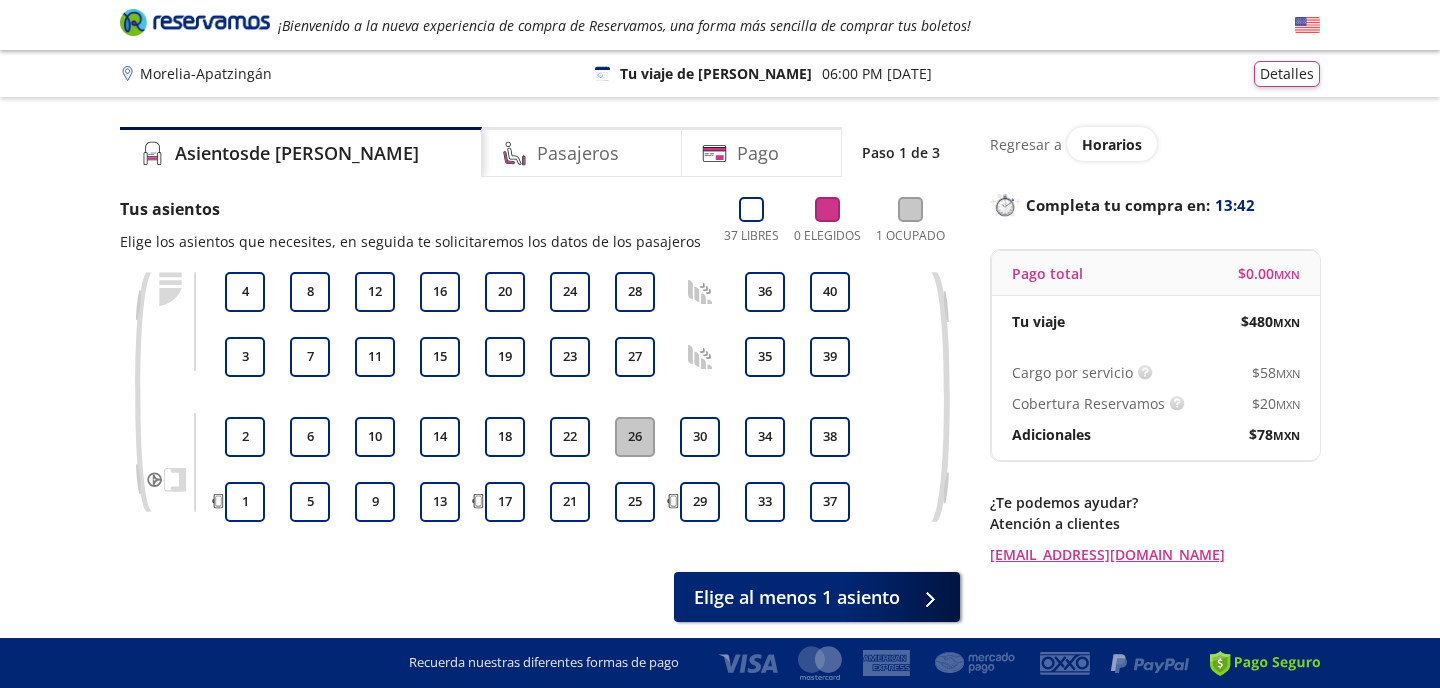 click on "Group 9 Created with Sketch. Elige tus asientos Morelia  -  Apatzingán ¡Bienvenido a la nueva experiencia de compra de Reservamos, una forma más sencilla de comprar tus boletos! Completa tu compra en : 13:42 Morelia  -  [GEOGRAPHIC_DATA] 126 Tu viaje de ida 06:00 PM [DATE] Detalles Completa tu compra en : 13:42 Asientos  de [PERSON_NAME] Pago Paso 1 de 3 Tus asientos Elige los asientos que necesites, en seguida te solicitaremos los datos de los pasajeros 37 Libres 0 Elegidos 1 Ocupado 1 2 3 4   5 6 7 8   9 10 11 12   13 14 15 16   17 18 19 20   21 22 23 24   25 26 27 28   29 30   33 34 35 36   37 38 39 40     Elige al menos 1 asiento Regresar a Horarios Completa tu compra en : 13:42 Pago total $ 0.00  MXN Tu viaje  $ 480  MXN Cargo por servicio  Esto nos permite seguir trabajando para ofrecerte la mayor cobertura de rutas y brindarte una experiencia de compra segura y garantizada. $ 58  MXN Cobertura Reservamos  $ 20  MXN Adicionales  $ 78  MXN ¿Te podemos ayudar? Atención a clientes [EMAIL_ADDRESS][DOMAIN_NAME]" at bounding box center [720, 381] 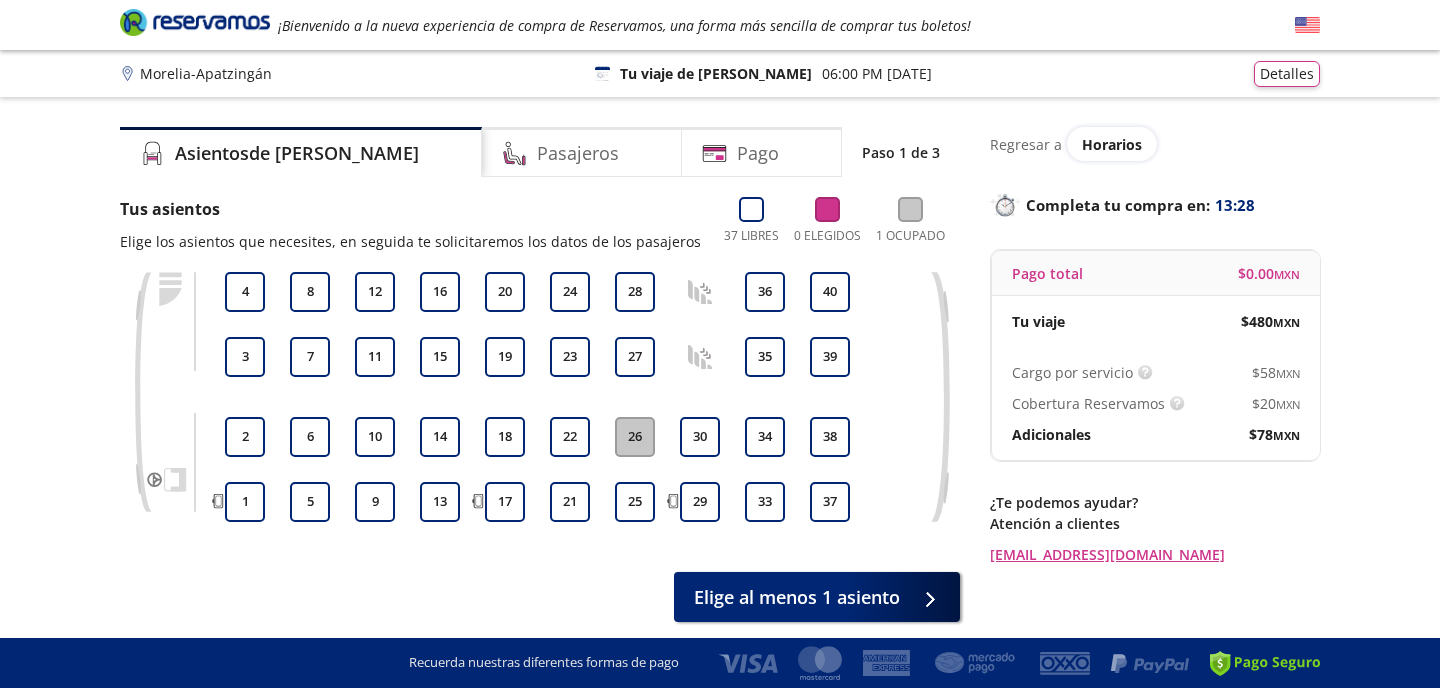 click on "Group 9 Created with Sketch. Elige tus asientos Morelia  -  Apatzingán ¡Bienvenido a la nueva experiencia de compra de Reservamos, una forma más sencilla de comprar tus boletos! Completa tu compra en : 13:28 Morelia  -  [GEOGRAPHIC_DATA] 126 Tu viaje de ida 06:00 PM [DATE] Detalles Completa tu compra en : 13:28 Asientos  de [PERSON_NAME] Pago Paso 1 de 3 Tus asientos Elige los asientos que necesites, en seguida te solicitaremos los datos de los pasajeros 37 Libres 0 Elegidos 1 Ocupado 1 2 3 4   5 6 7 8   9 10 11 12   13 14 15 16   17 18 19 20   21 22 23 24   25 26 27 28   29 30   33 34 35 36   37 38 39 40     Elige al menos 1 asiento Regresar a Horarios Completa tu compra en : 13:28 Pago total $ 0.00  MXN Tu viaje  $ 480  MXN Cargo por servicio  Esto nos permite seguir trabajando para ofrecerte la mayor cobertura de rutas y brindarte una experiencia de compra segura y garantizada. $ 58  MXN Cobertura Reservamos  $ 20  MXN Adicionales  $ 78  MXN ¿Te podemos ayudar? Atención a clientes [EMAIL_ADDRESS][DOMAIN_NAME]" at bounding box center (720, 381) 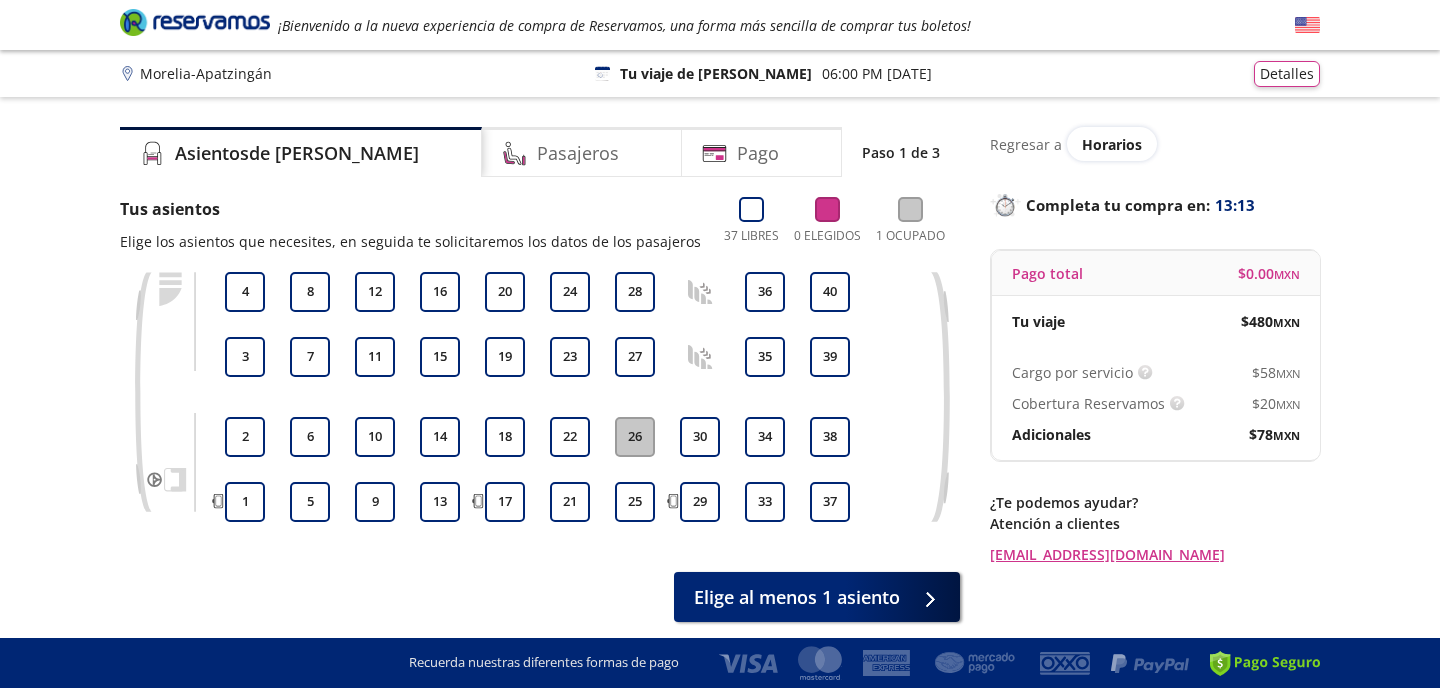 click on "Group 9 Created with Sketch. Elige tus asientos Morelia  -  Apatzingán ¡Bienvenido a la nueva experiencia de compra de Reservamos, una forma más sencilla de comprar tus boletos! Completa tu compra en : 13:13 Morelia  -  [GEOGRAPHIC_DATA] 126 Tu viaje de ida 06:00 PM [DATE] Detalles Completa tu compra en : 13:13 Asientos  de [PERSON_NAME] Pago Paso 1 de 3 Tus asientos Elige los asientos que necesites, en seguida te solicitaremos los datos de los pasajeros 37 Libres 0 Elegidos 1 Ocupado 1 2 3 4   5 6 7 8   9 10 11 12   13 14 15 16   17 18 19 20   21 22 23 24   25 26 27 28   29 30   33 34 35 36   37 38 39 40     Elige al menos 1 asiento Regresar a Horarios Completa tu compra en : 13:13 Pago total $ 0.00  MXN Tu viaje  $ 480  MXN Cargo por servicio  Esto nos permite seguir trabajando para ofrecerte la mayor cobertura de rutas y brindarte una experiencia de compra segura y garantizada. $ 58  MXN Cobertura Reservamos  $ 20  MXN Adicionales  $ 78  MXN ¿Te podemos ayudar? Atención a clientes [EMAIL_ADDRESS][DOMAIN_NAME]" at bounding box center (720, 381) 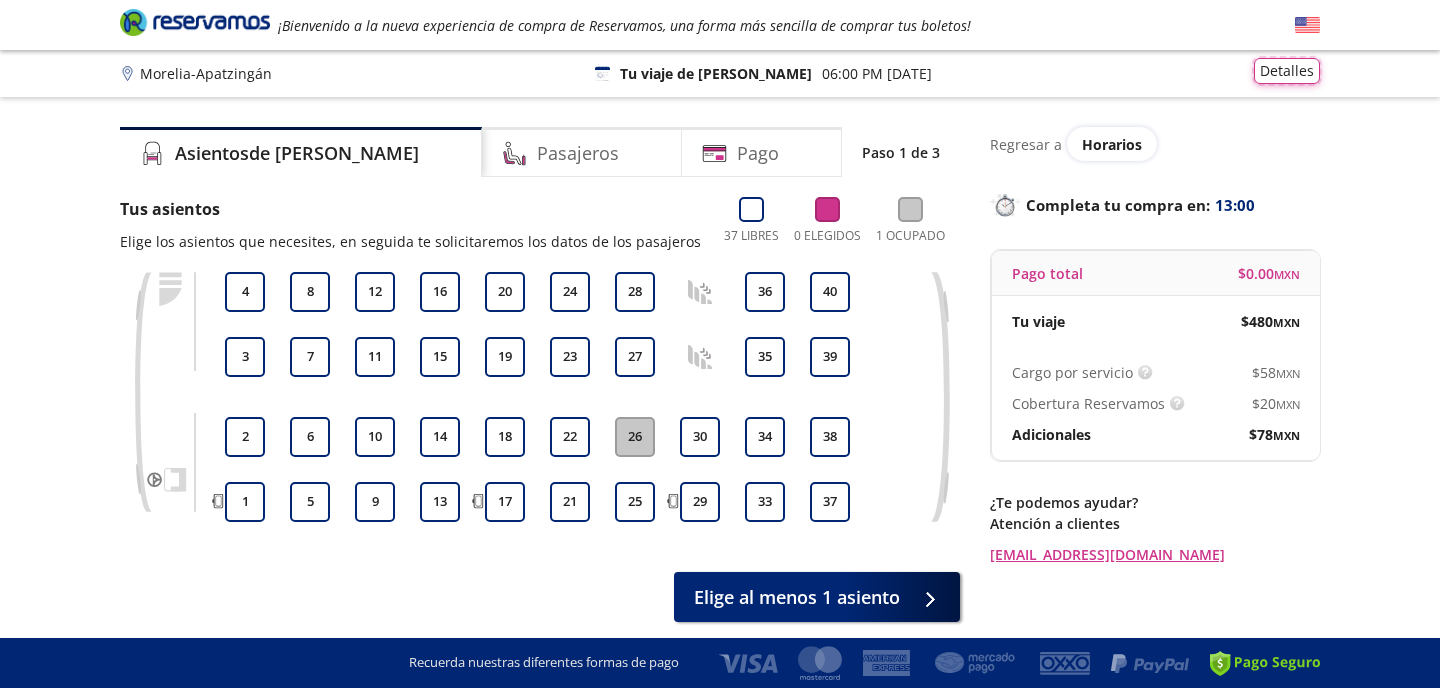 click on "Detalles" at bounding box center [1287, 71] 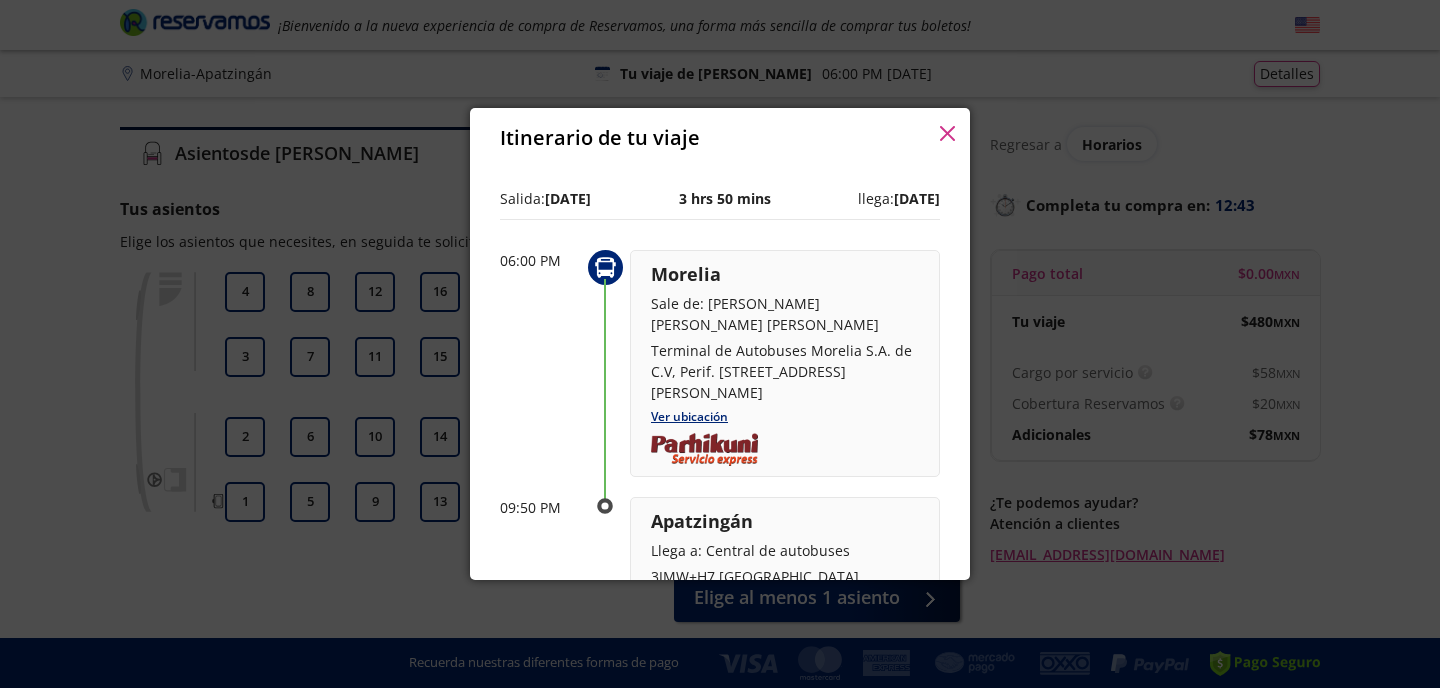 click 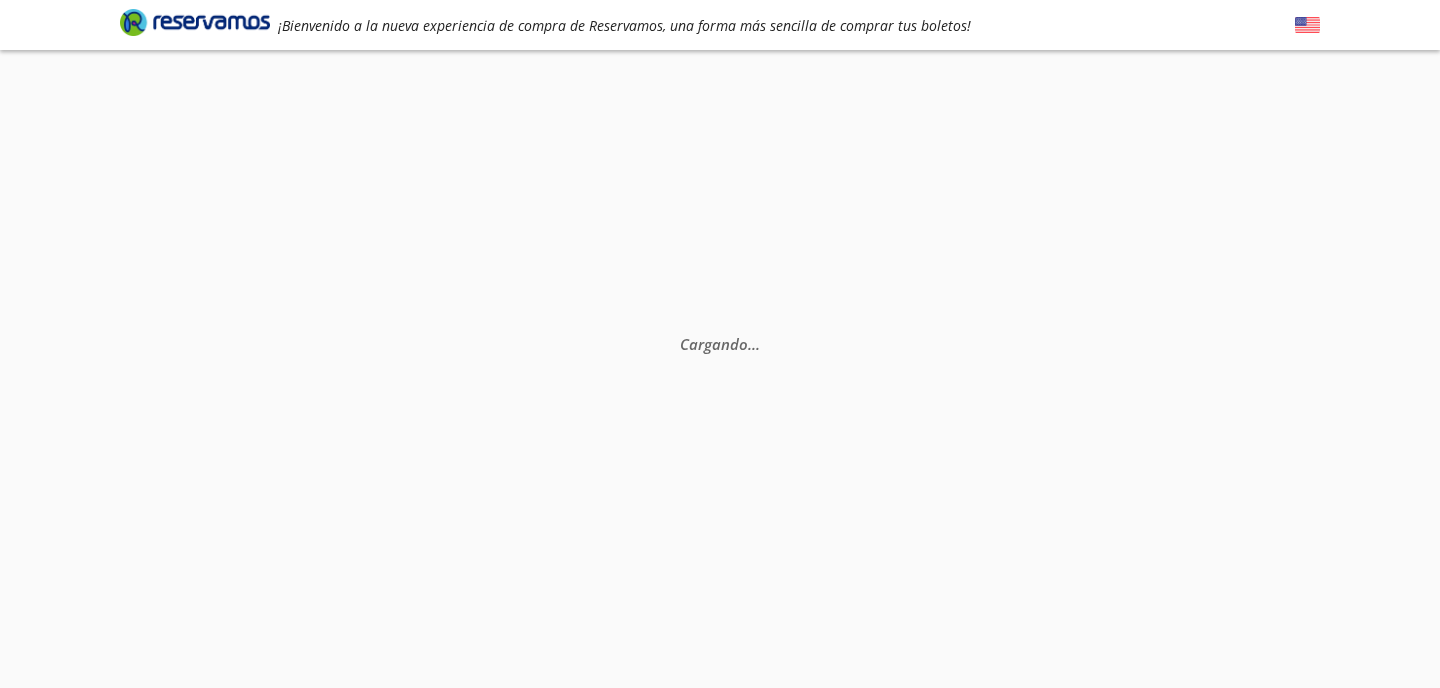 scroll, scrollTop: 0, scrollLeft: 0, axis: both 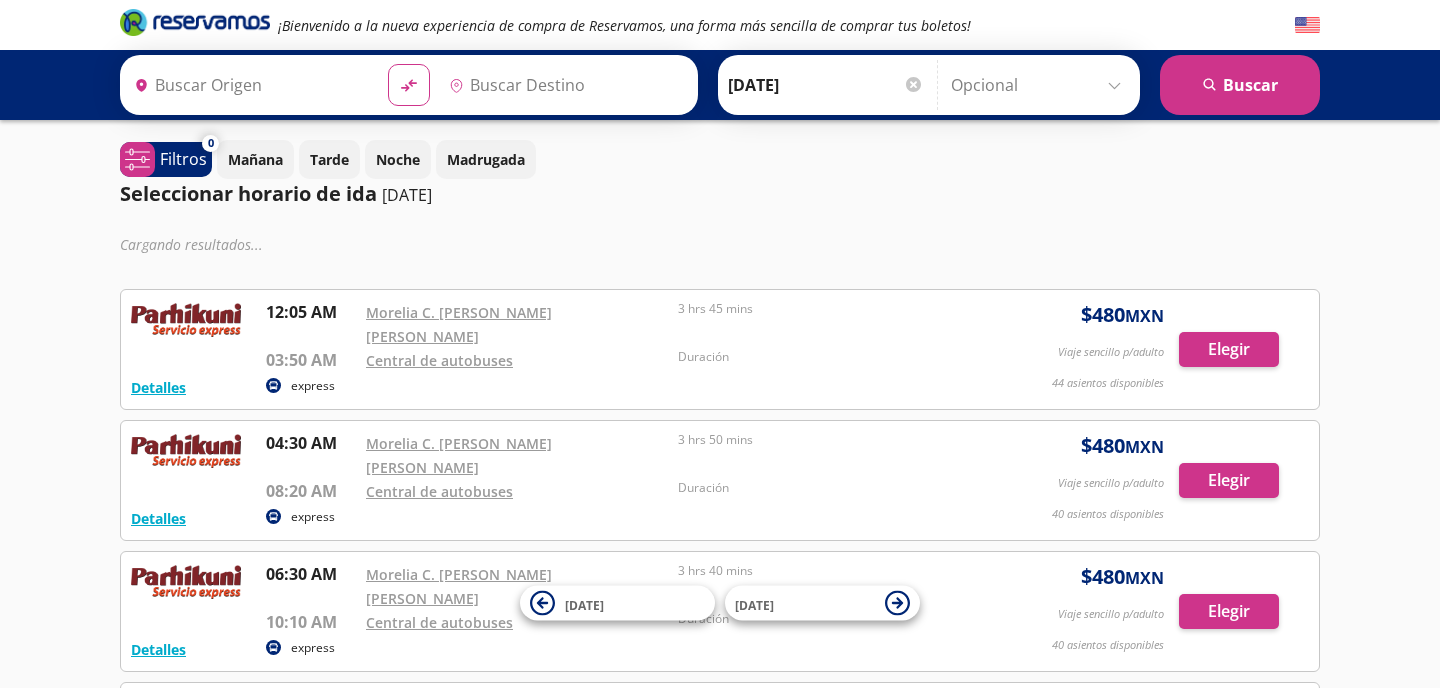 type on "[GEOGRAPHIC_DATA], [GEOGRAPHIC_DATA]" 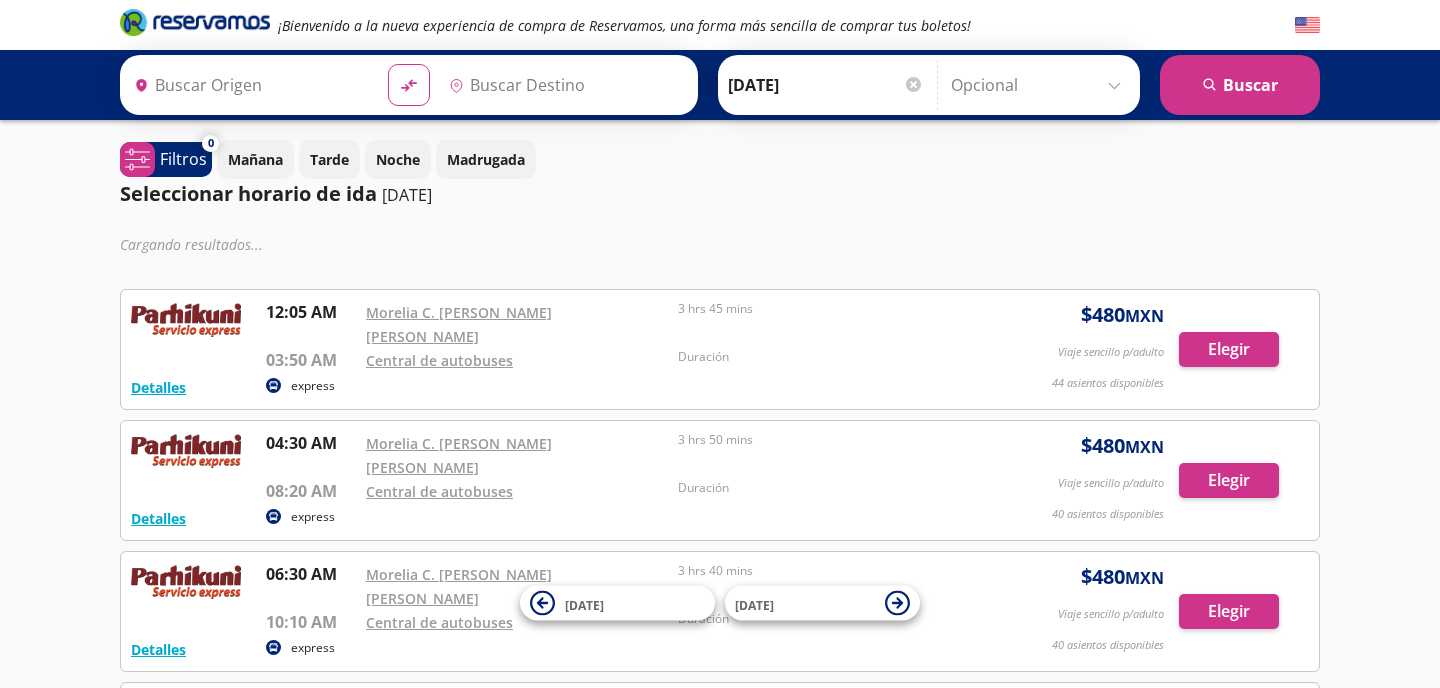 type on "Apatzingán, [GEOGRAPHIC_DATA]" 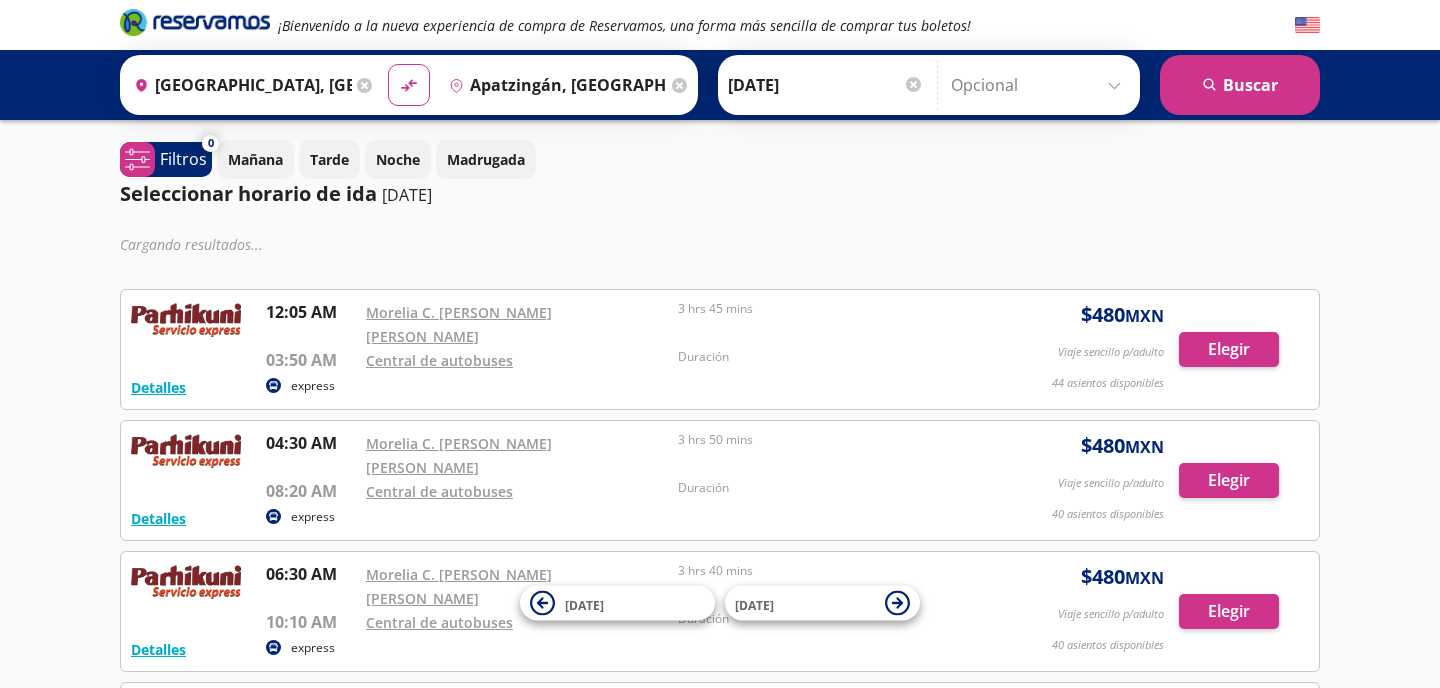 click on "¡Bienvenido a la nueva experiencia de compra de Reservamos, una forma más sencilla de comprar tus boletos! Origen
heroicons:map-pin-20-solid
[GEOGRAPHIC_DATA], [GEOGRAPHIC_DATA]
Destino
pin-outline
[GEOGRAPHIC_DATA], [GEOGRAPHIC_DATA]
material-symbols:compare-arrows-rounded
Ida [DATE]" at bounding box center [720, 878] 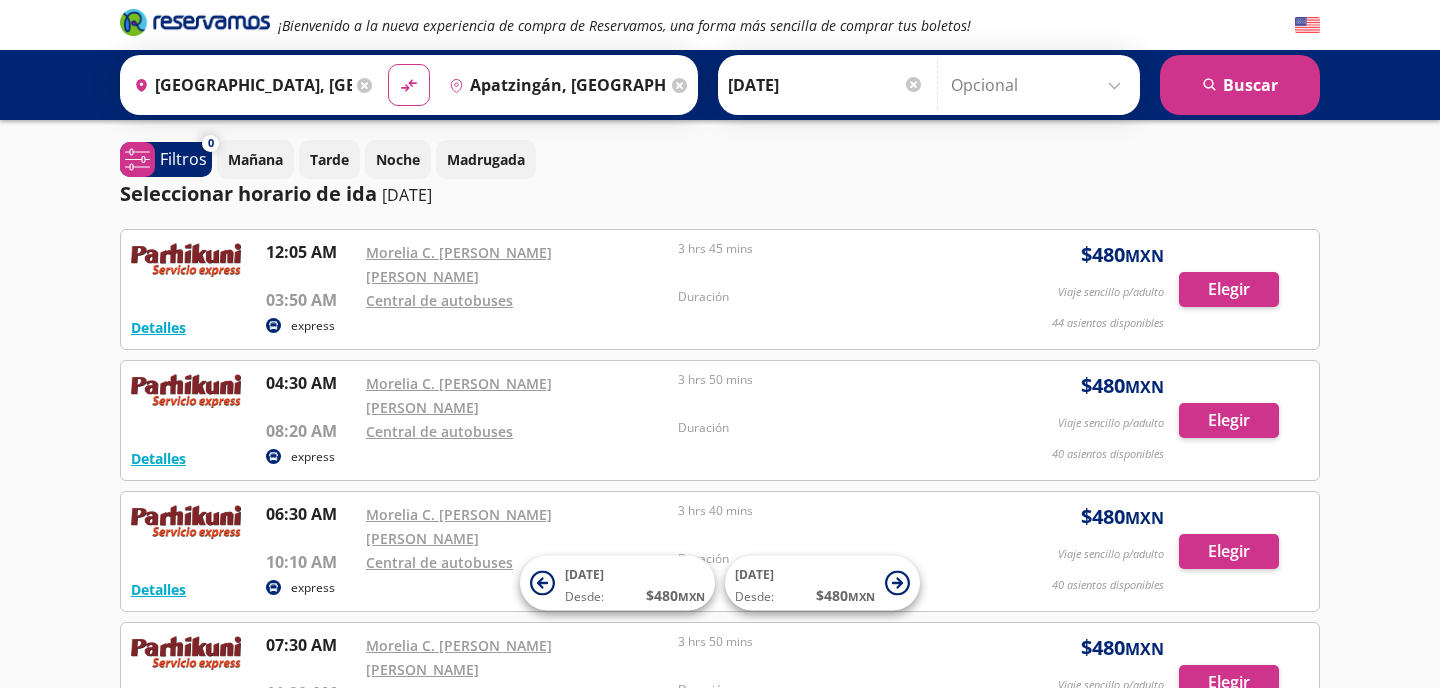 click on "¡Bienvenido a la nueva experiencia de compra de Reservamos, una forma más sencilla de comprar tus boletos! Origen
heroicons:map-pin-20-solid
[GEOGRAPHIC_DATA], [GEOGRAPHIC_DATA]
Destino
pin-outline
[GEOGRAPHIC_DATA], [GEOGRAPHIC_DATA]
material-symbols:compare-arrows-rounded
Ida [DATE]" at bounding box center [720, 858] 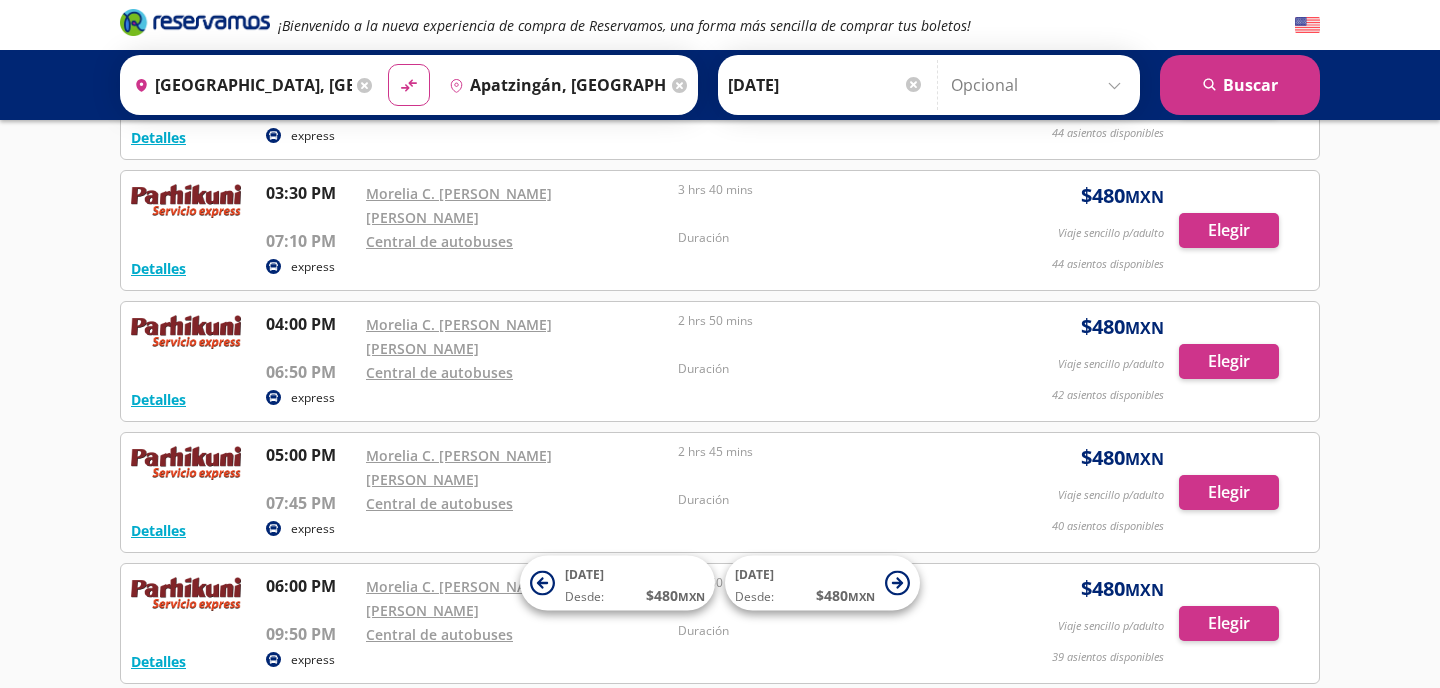 scroll, scrollTop: 1400, scrollLeft: 0, axis: vertical 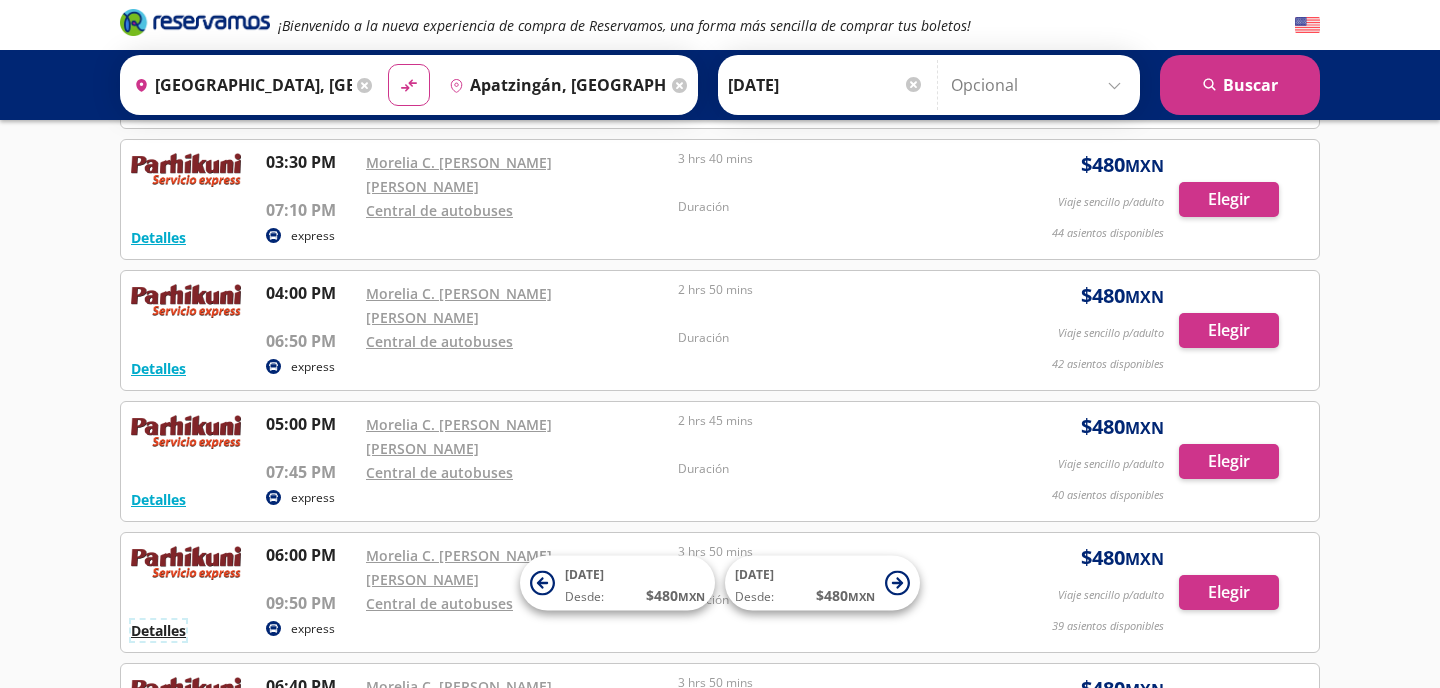 click on "Detalles" at bounding box center [158, 630] 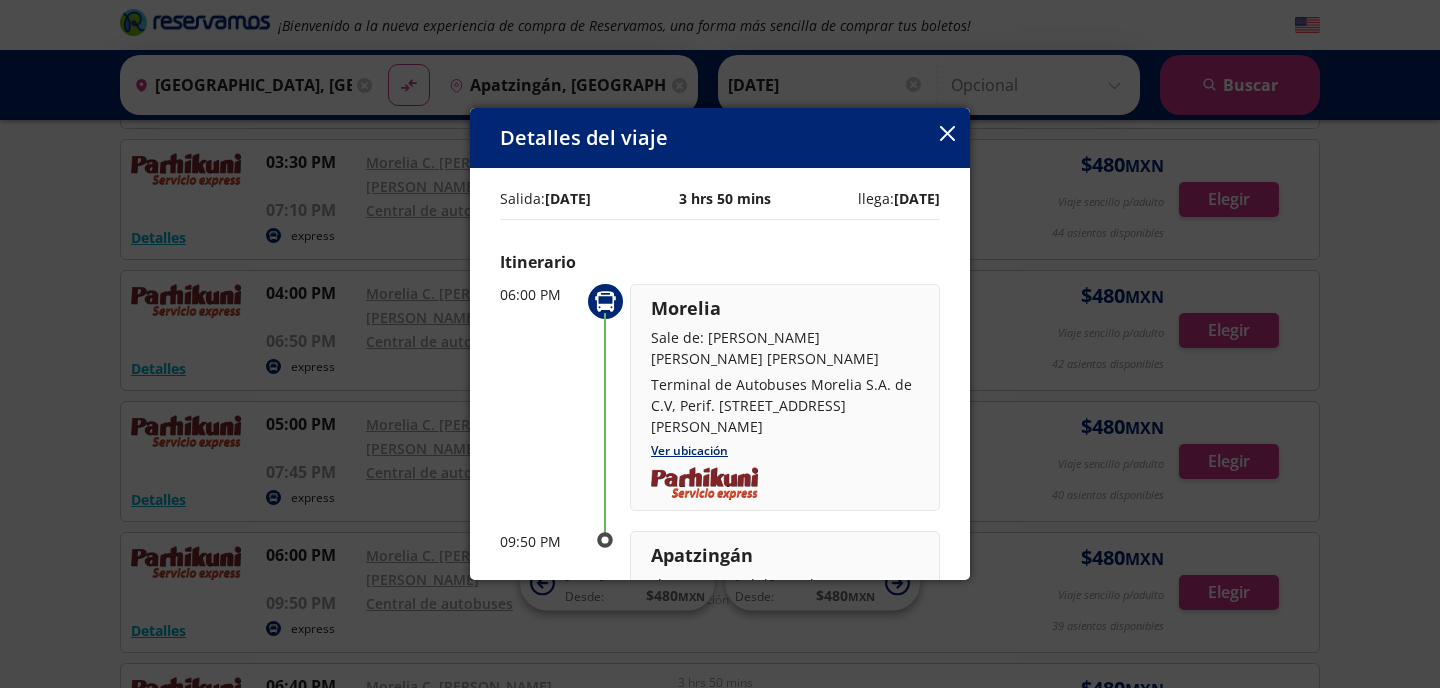 click on "Detalles del viaje" at bounding box center [720, 138] 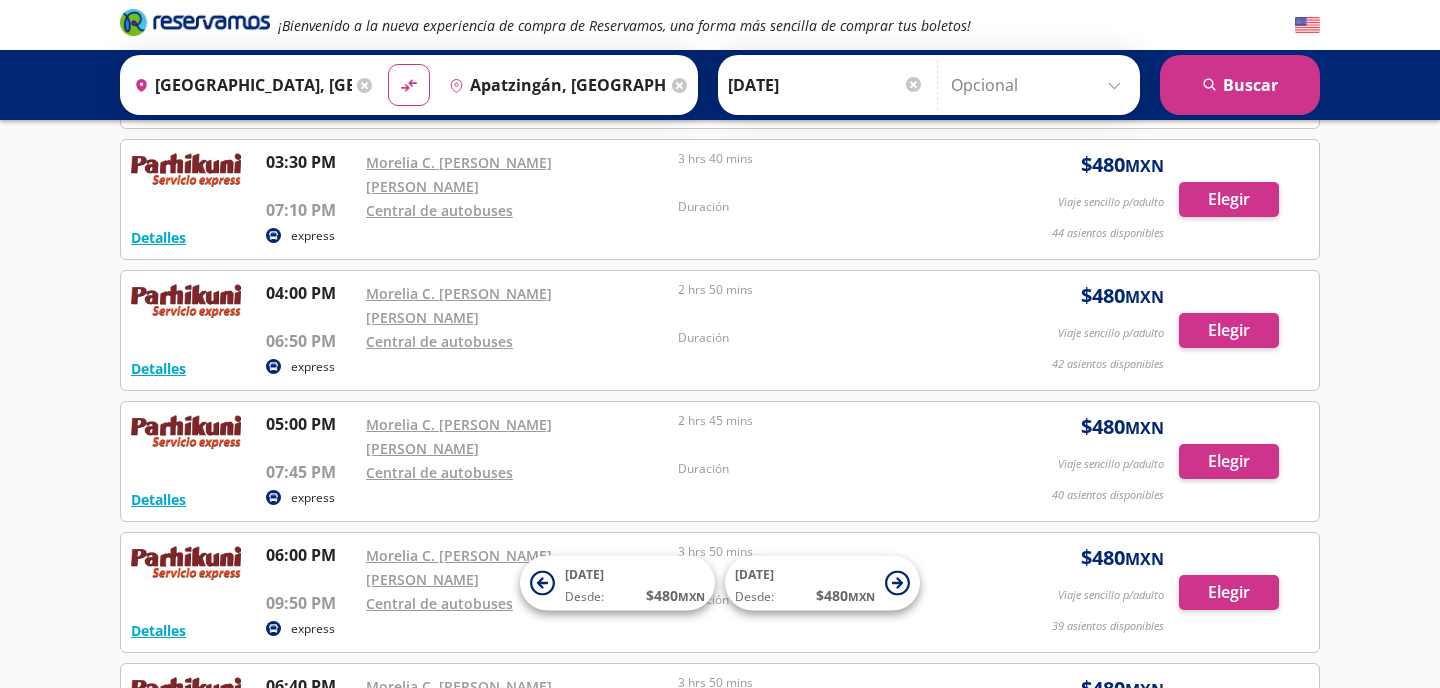 click on "express" at bounding box center (313, 760) 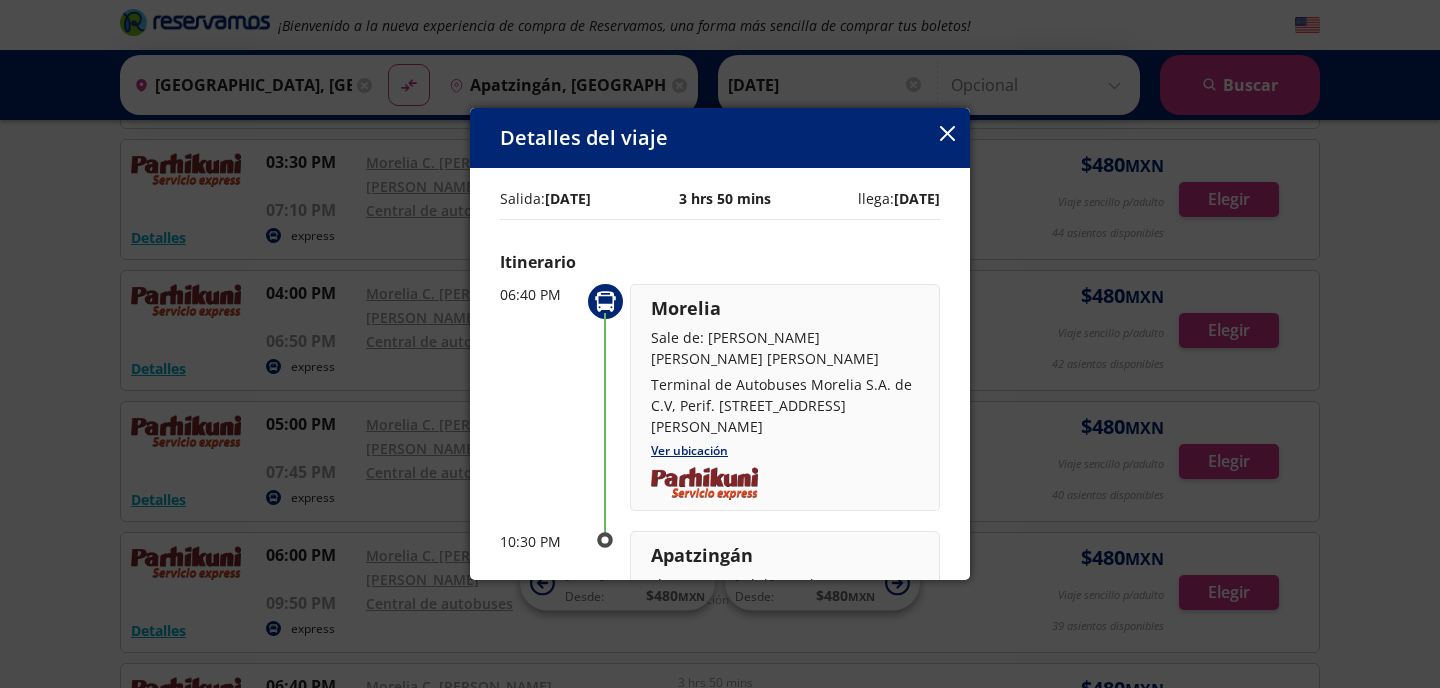 click 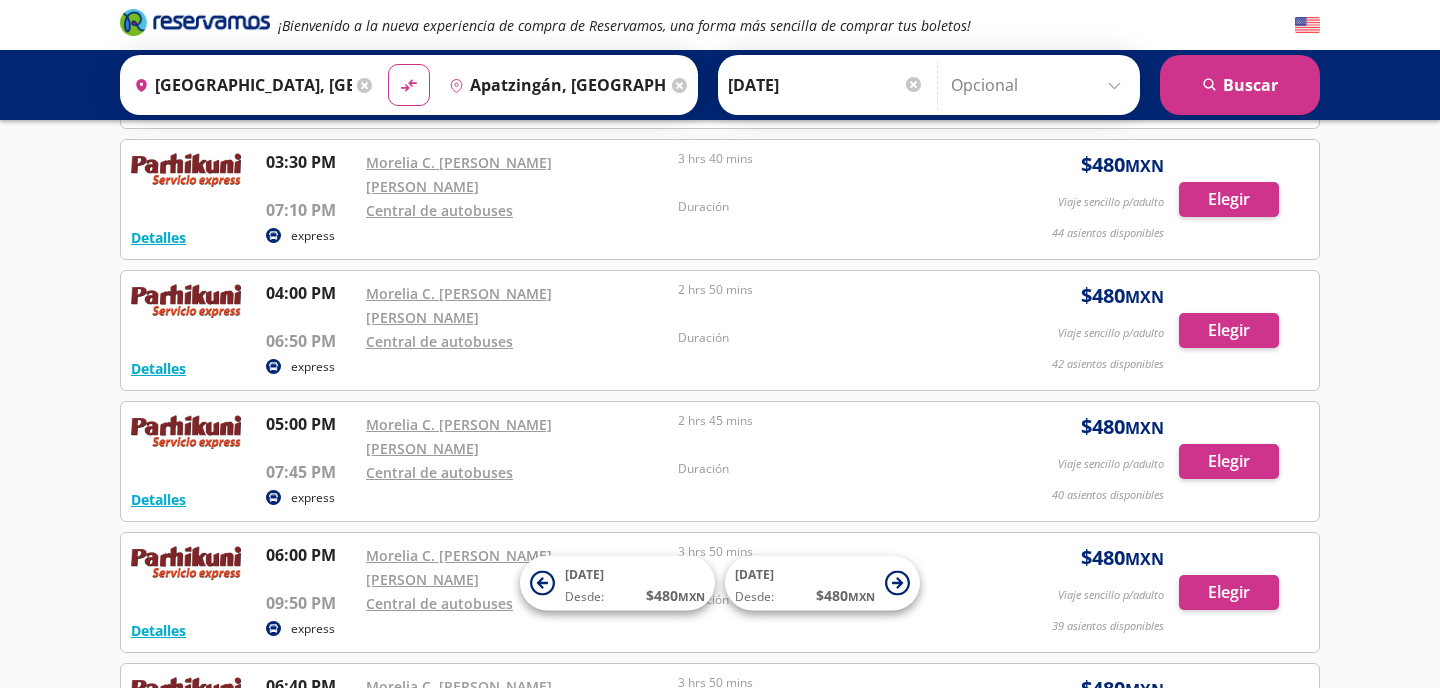 click on "¡Bienvenido a la nueva experiencia de compra de Reservamos, una forma más sencilla de comprar tus boletos! Origen
heroicons:map-pin-20-solid
[GEOGRAPHIC_DATA], [GEOGRAPHIC_DATA]
Destino
pin-outline
[GEOGRAPHIC_DATA], [GEOGRAPHIC_DATA]
material-symbols:compare-arrows-rounded
Ida [DATE]" at bounding box center (720, -18) 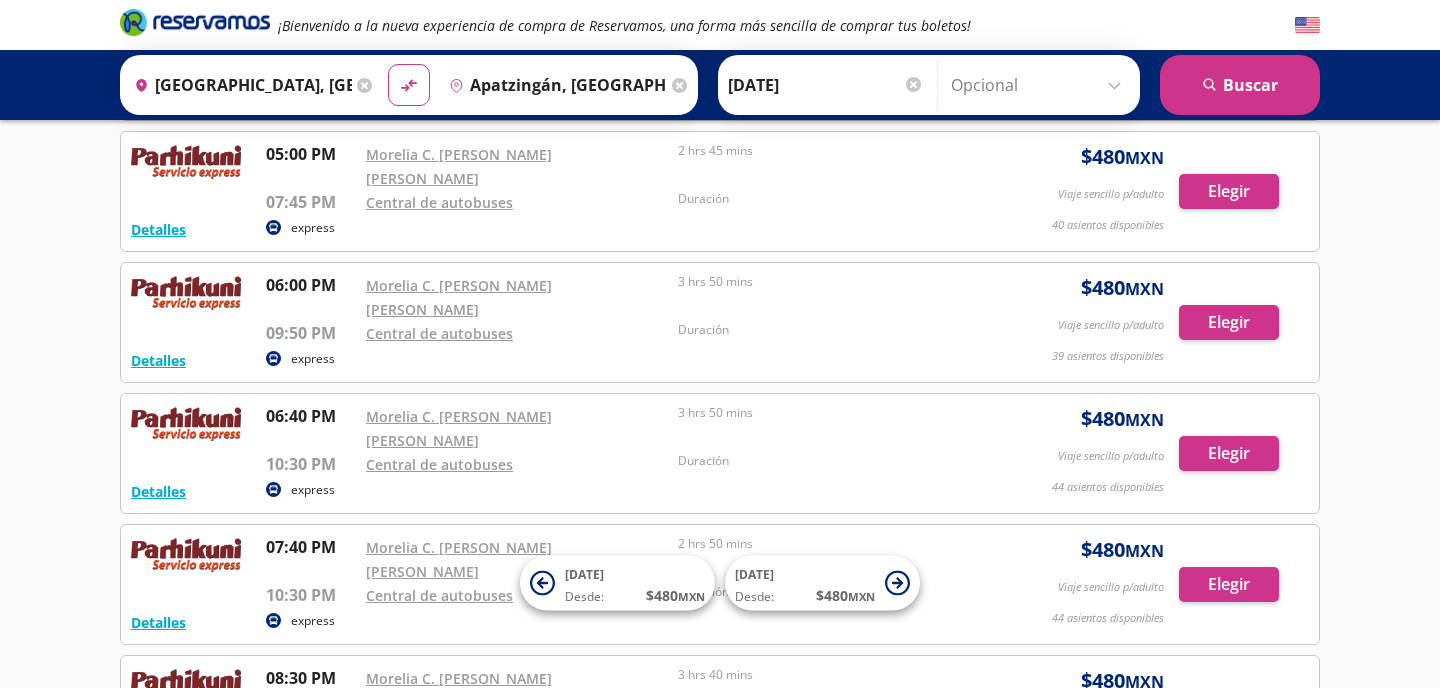 scroll, scrollTop: 1673, scrollLeft: 0, axis: vertical 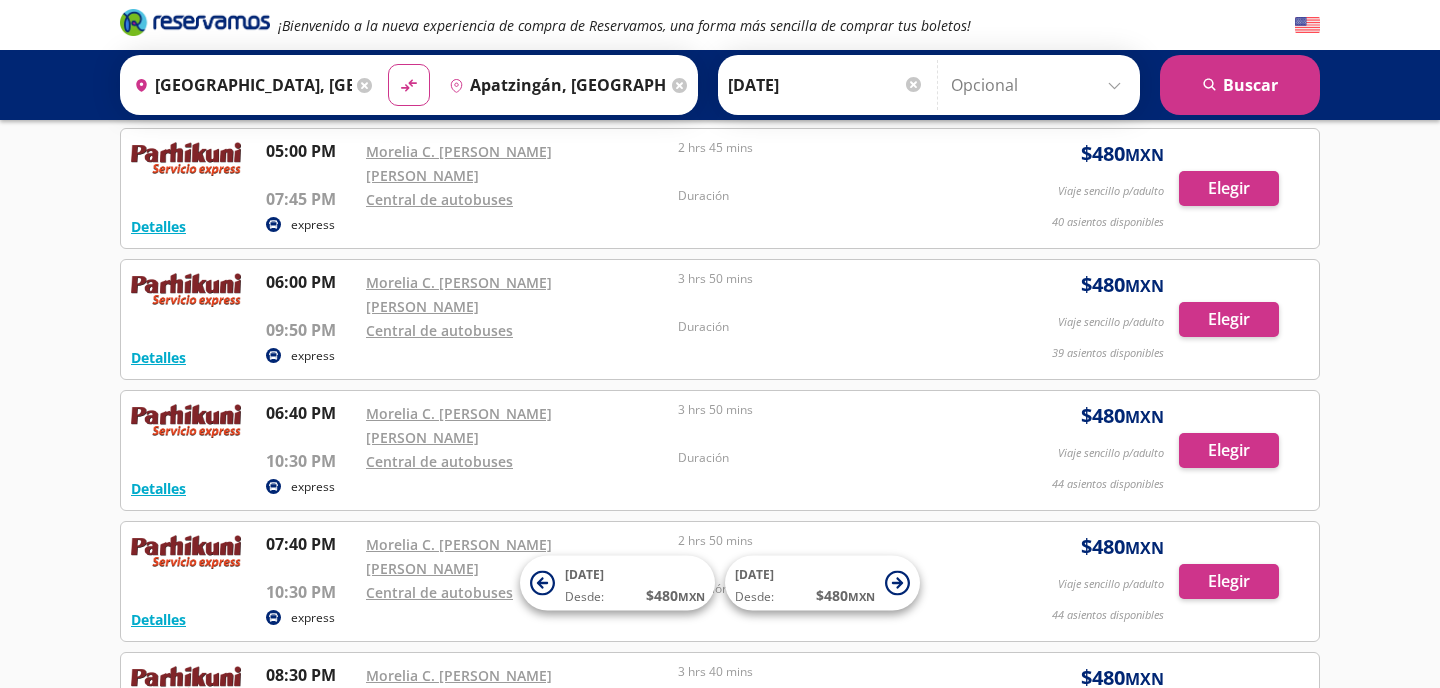click on "Mostrando todos los viajes disponibles" at bounding box center [720, 944] 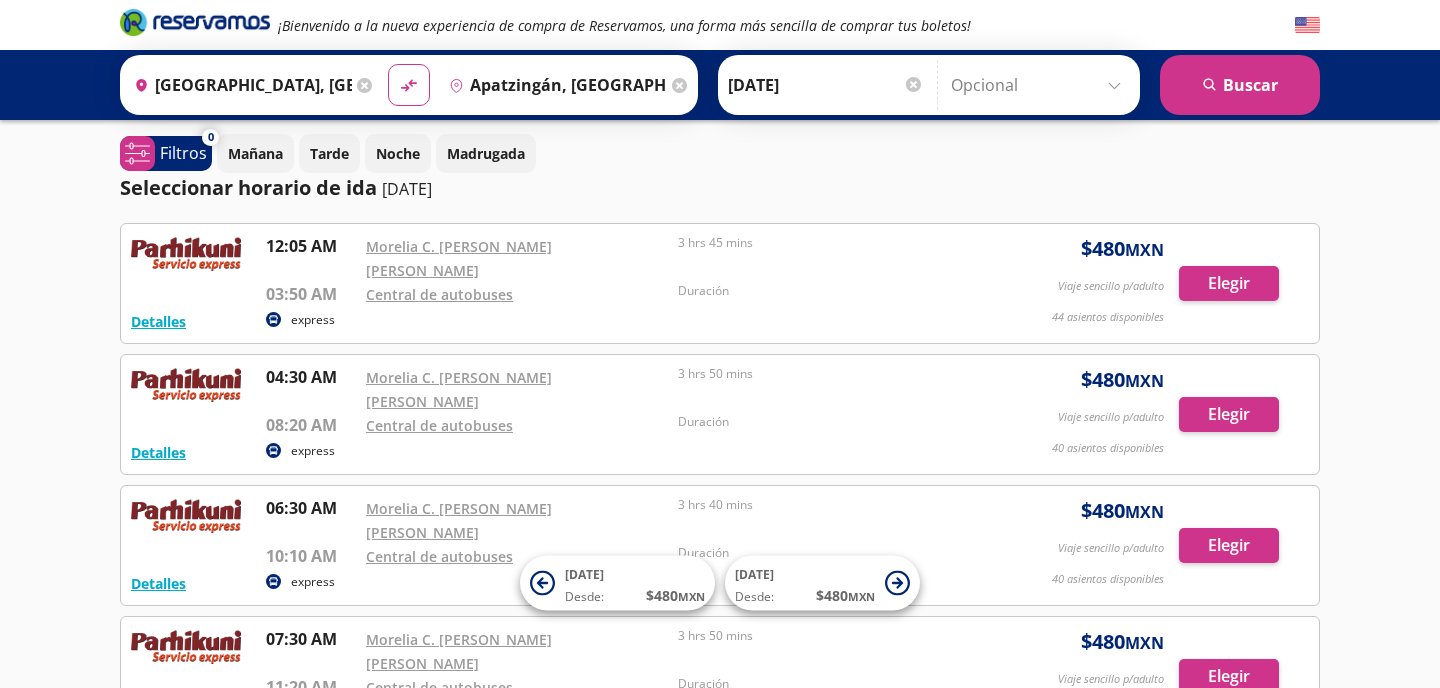 scroll, scrollTop: 0, scrollLeft: 0, axis: both 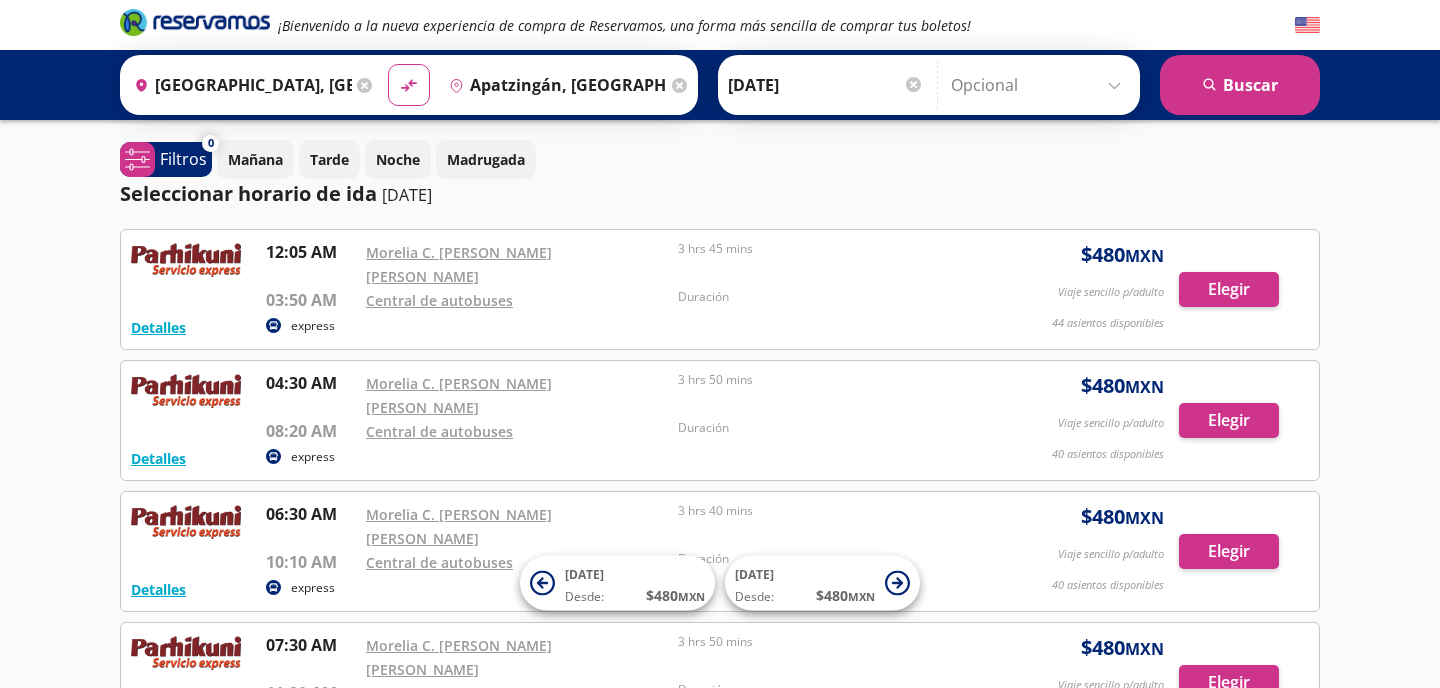 click on "Mañana Tarde Noche Madrugada" at bounding box center (768, 159) 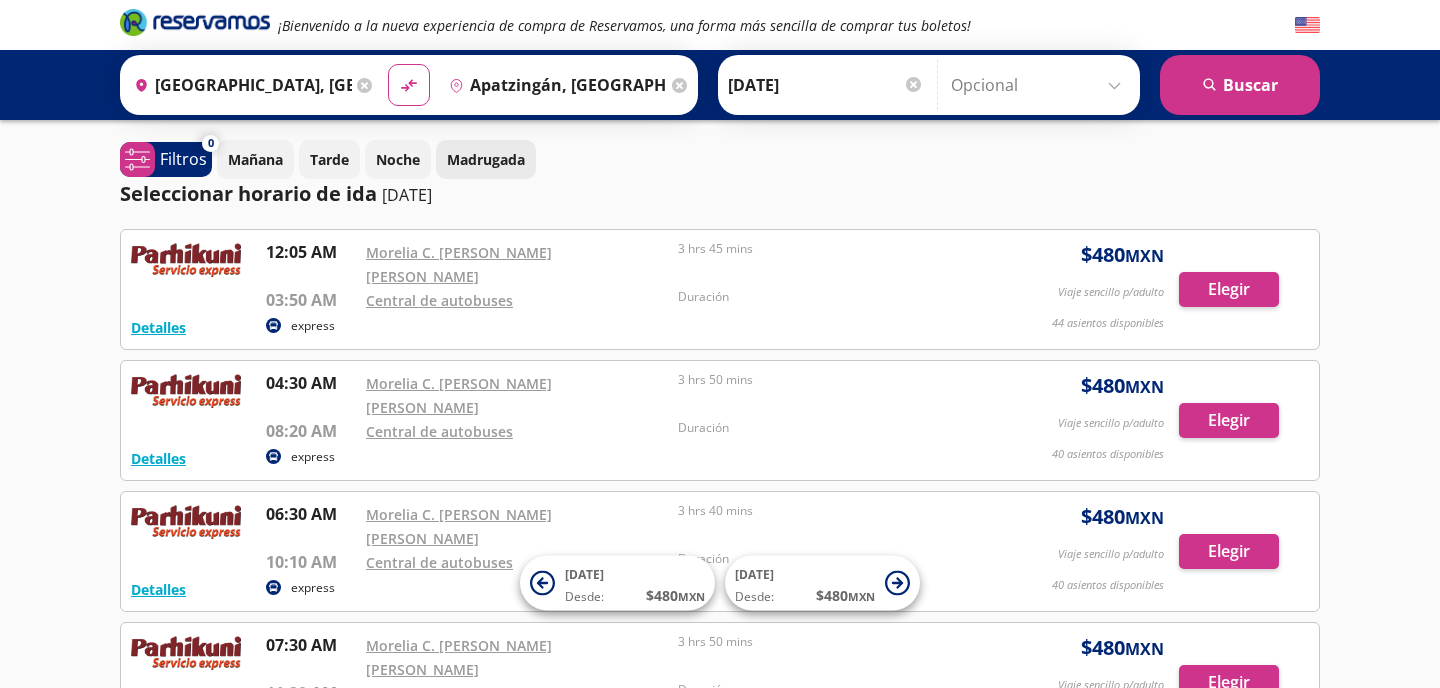 click on "Madrugada" at bounding box center [486, 159] 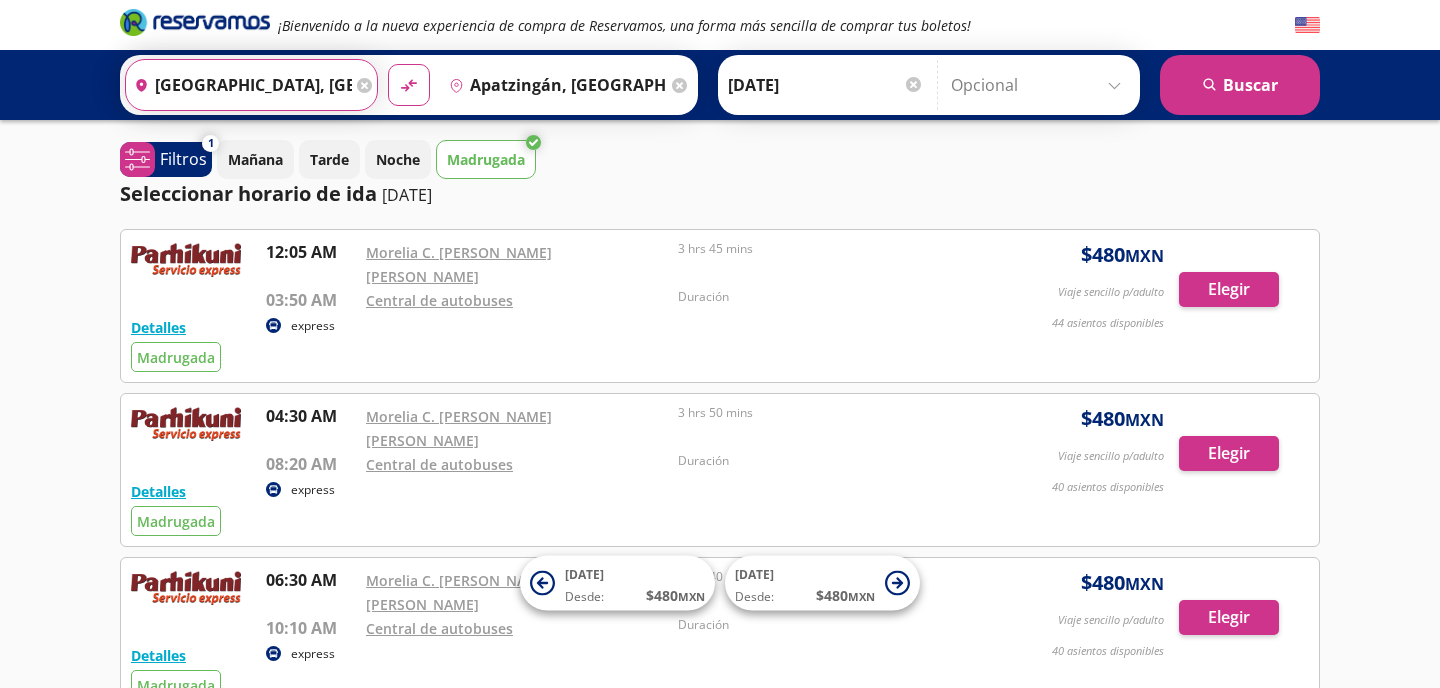 click on "[GEOGRAPHIC_DATA], [GEOGRAPHIC_DATA]" at bounding box center (239, 85) 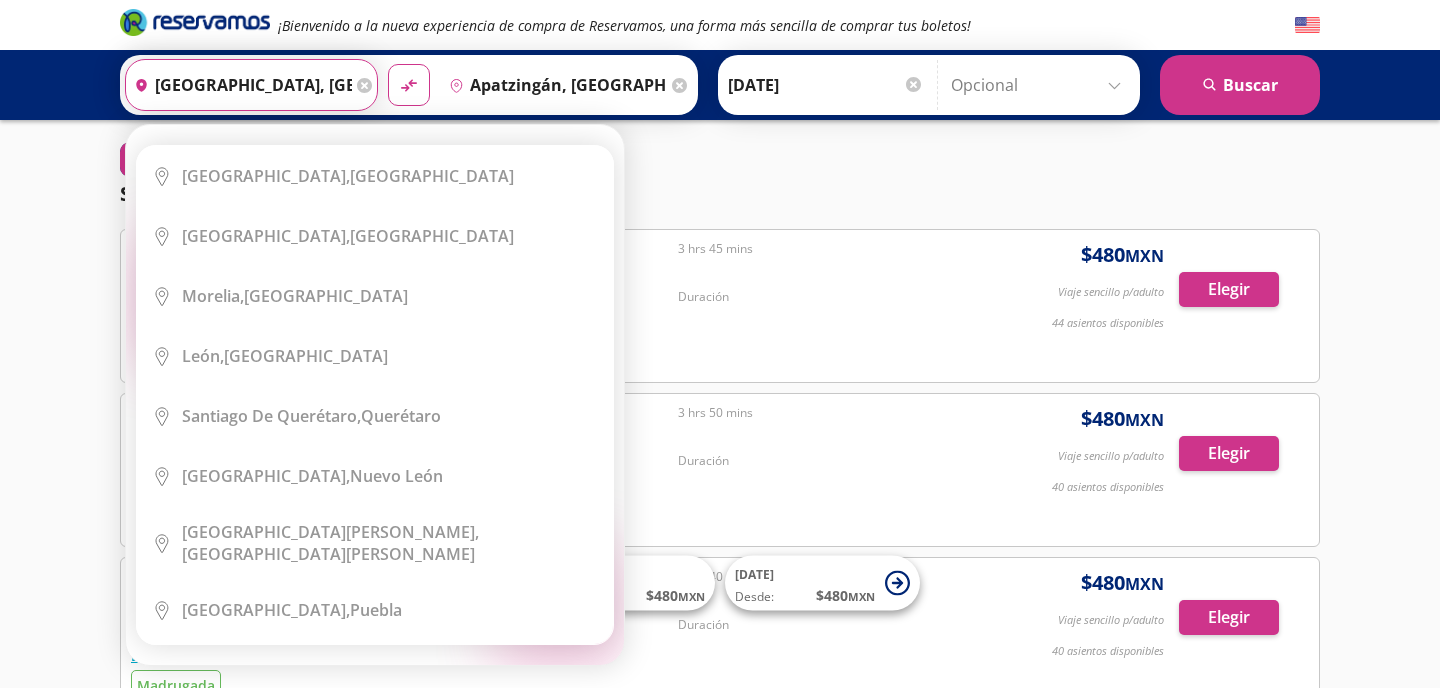 click on "[GEOGRAPHIC_DATA], [GEOGRAPHIC_DATA]" at bounding box center (239, 85) 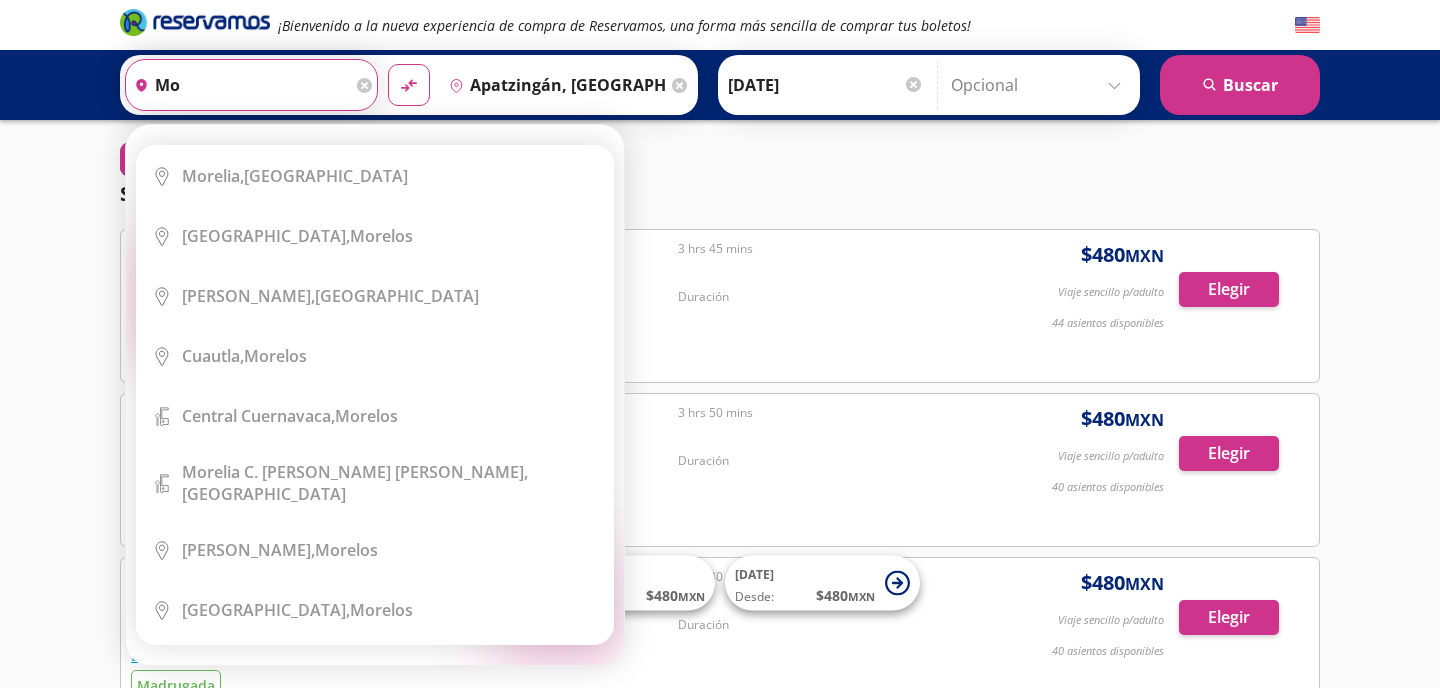 type on "m" 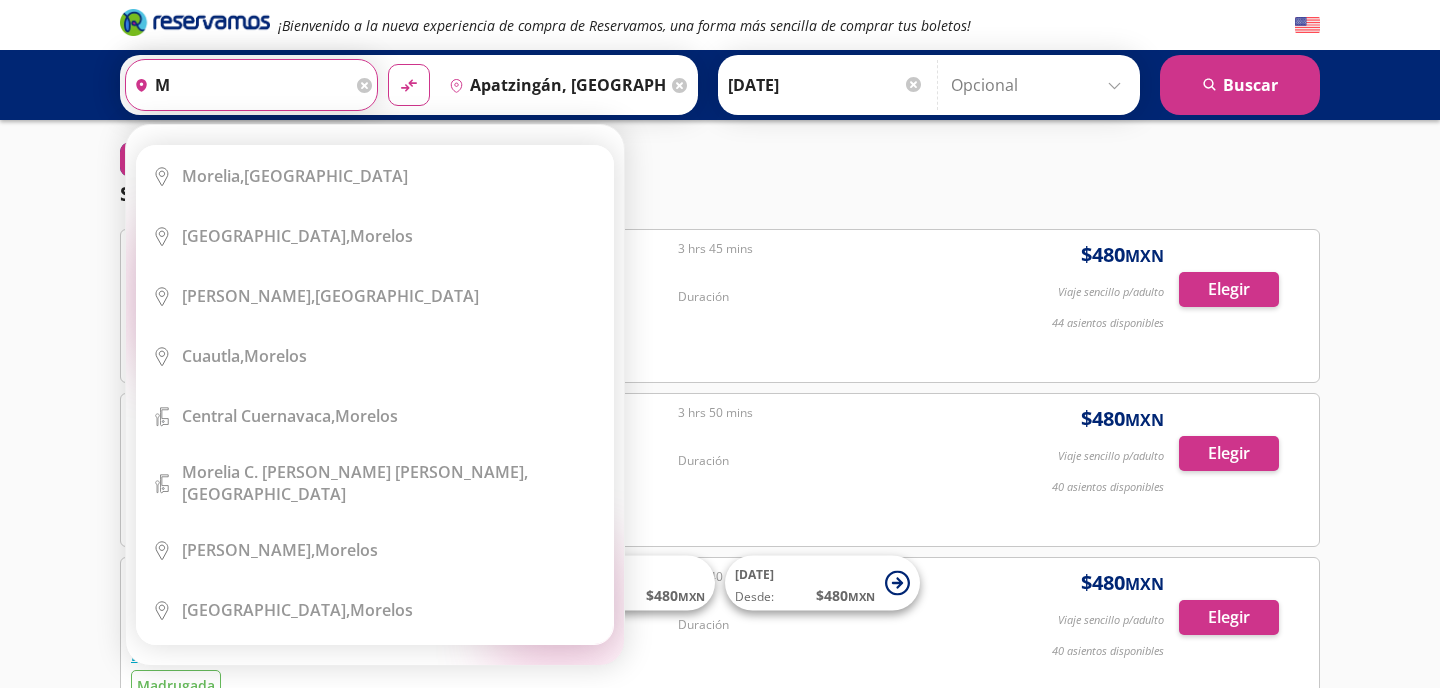 type 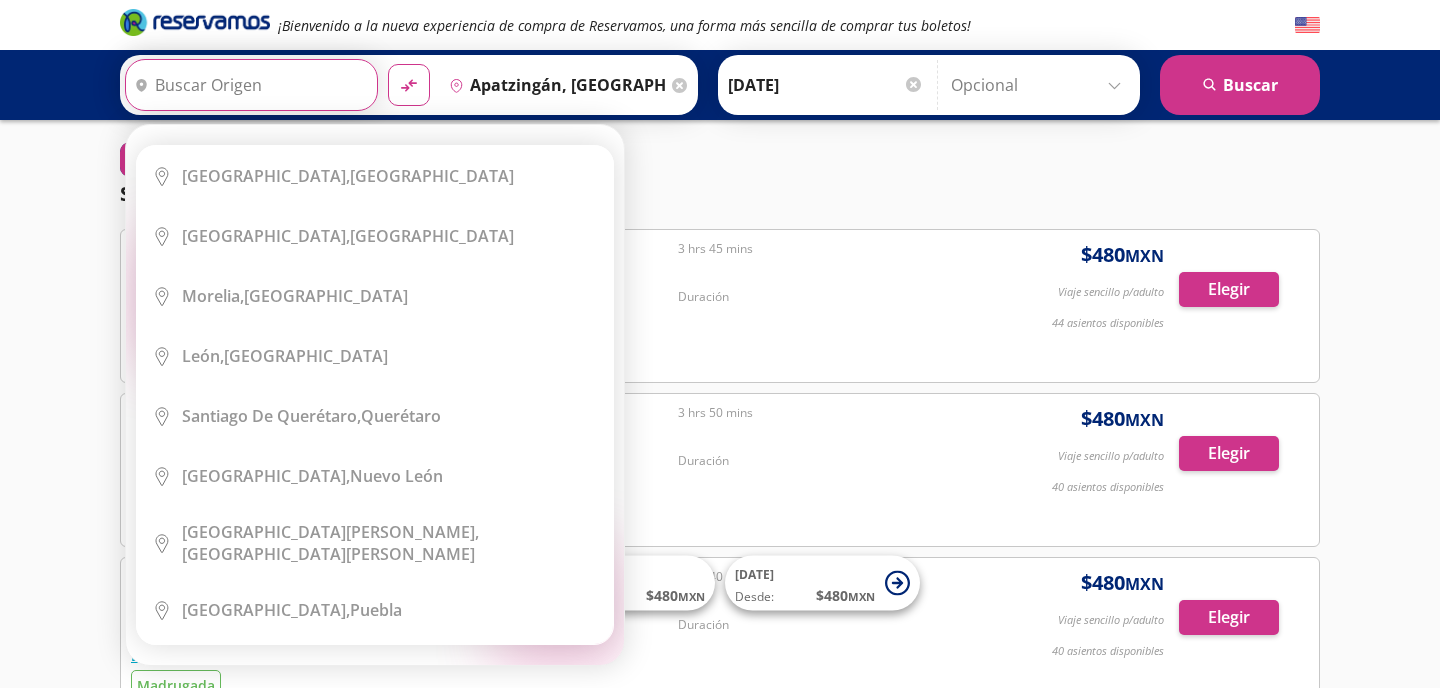 type 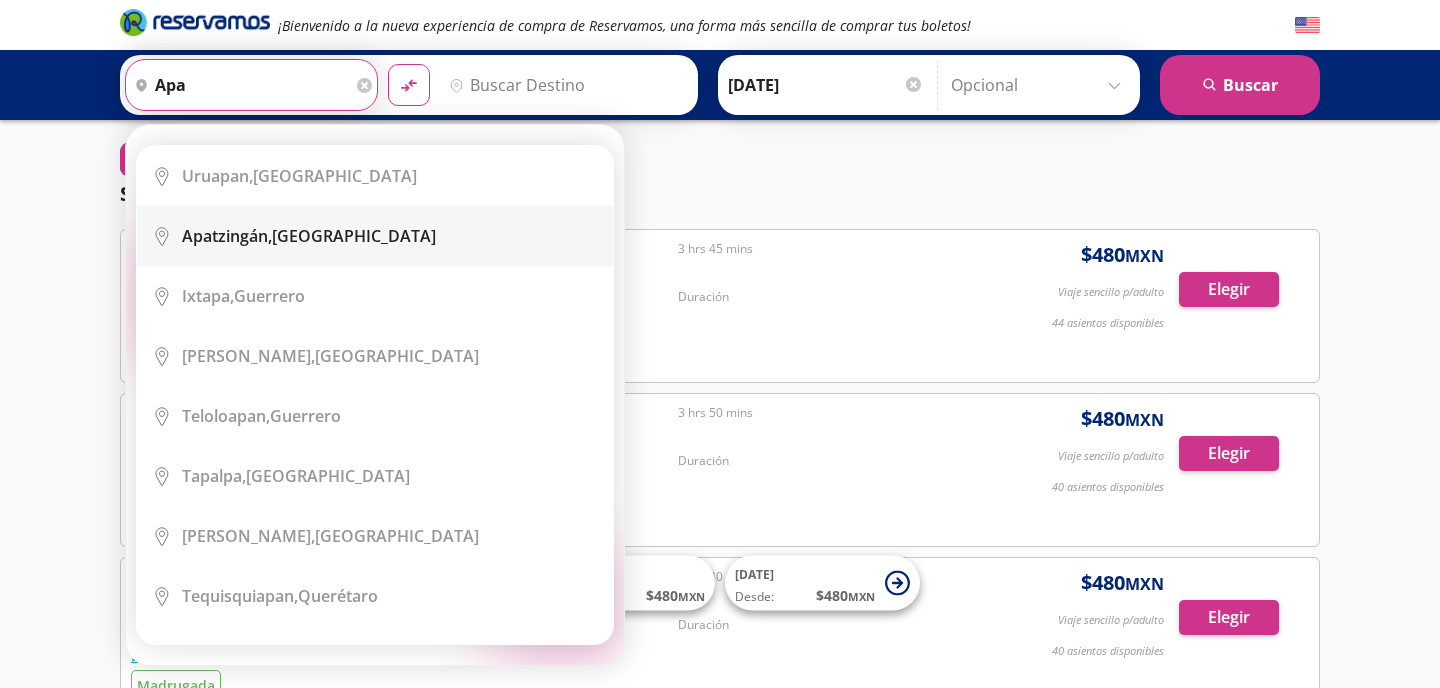 click on "City Icon
[GEOGRAPHIC_DATA],  [GEOGRAPHIC_DATA]" at bounding box center (375, 236) 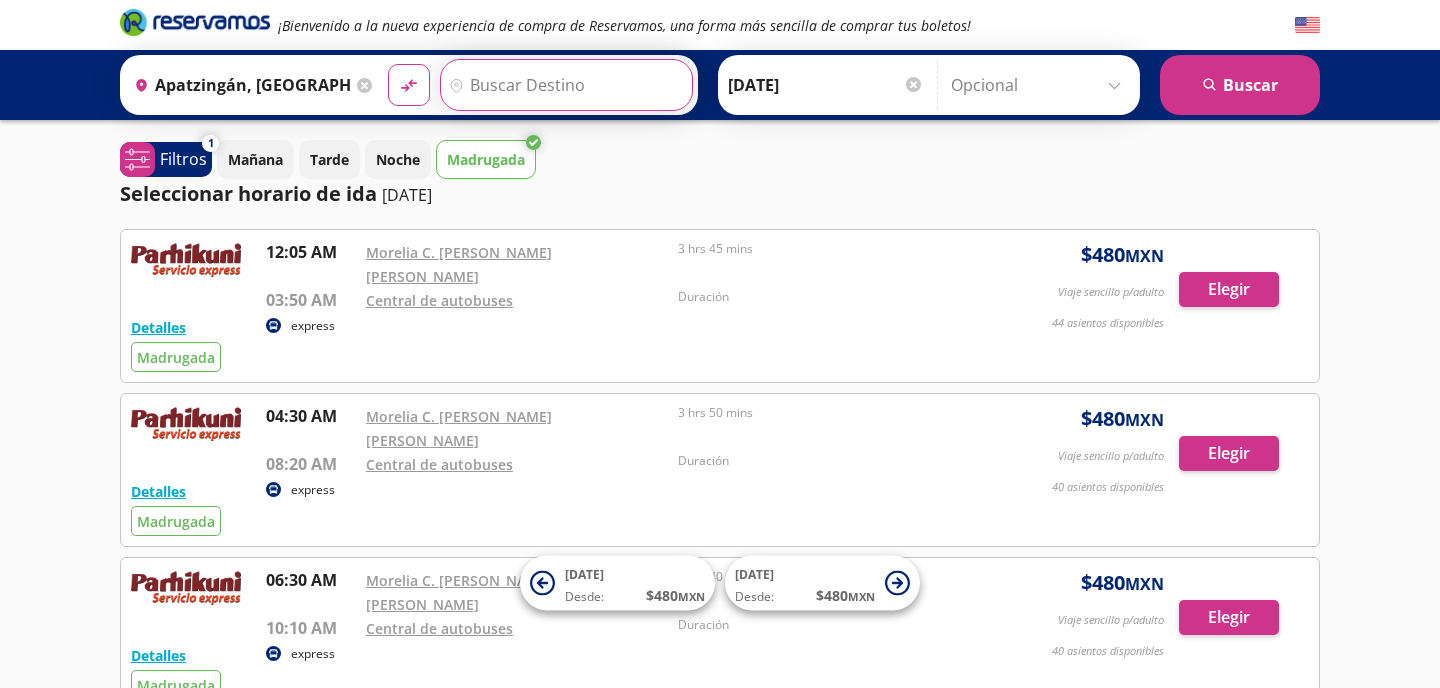 click on "Destino" at bounding box center [564, 85] 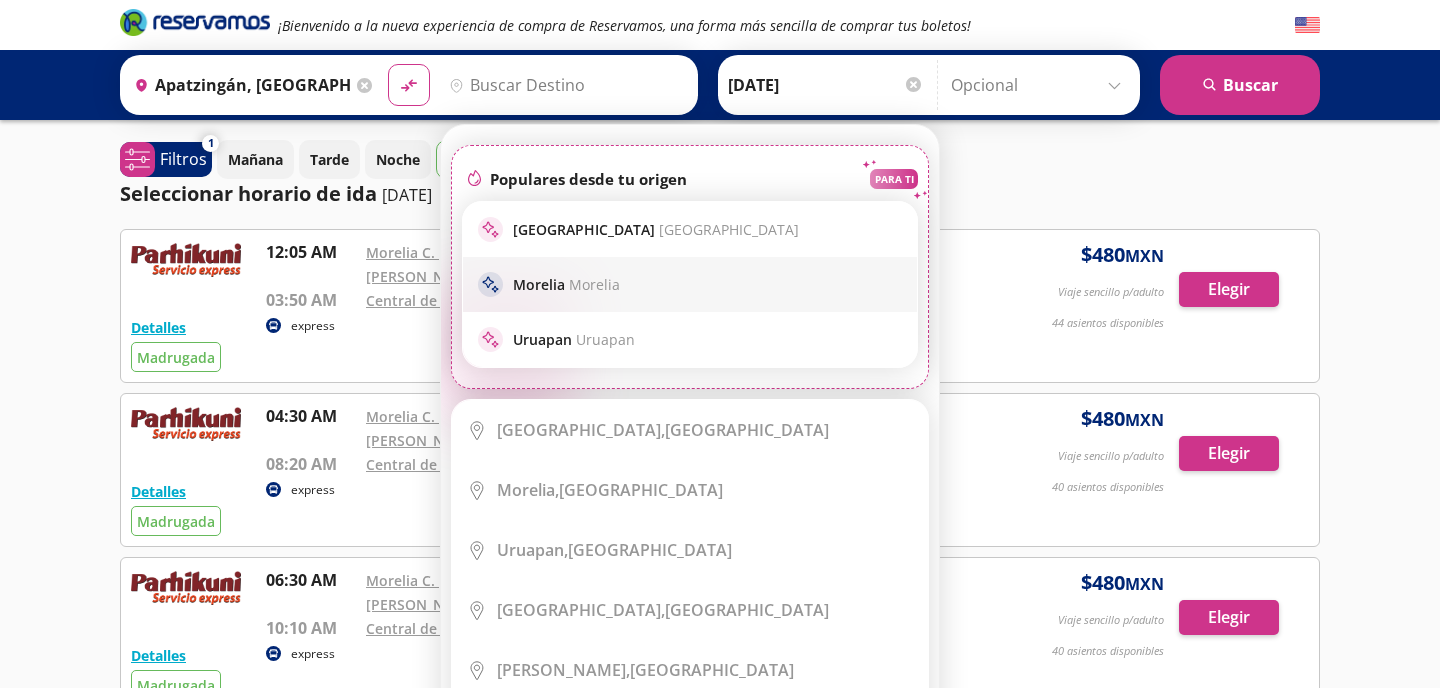 click on "Morelia   Morelia" at bounding box center (566, 284) 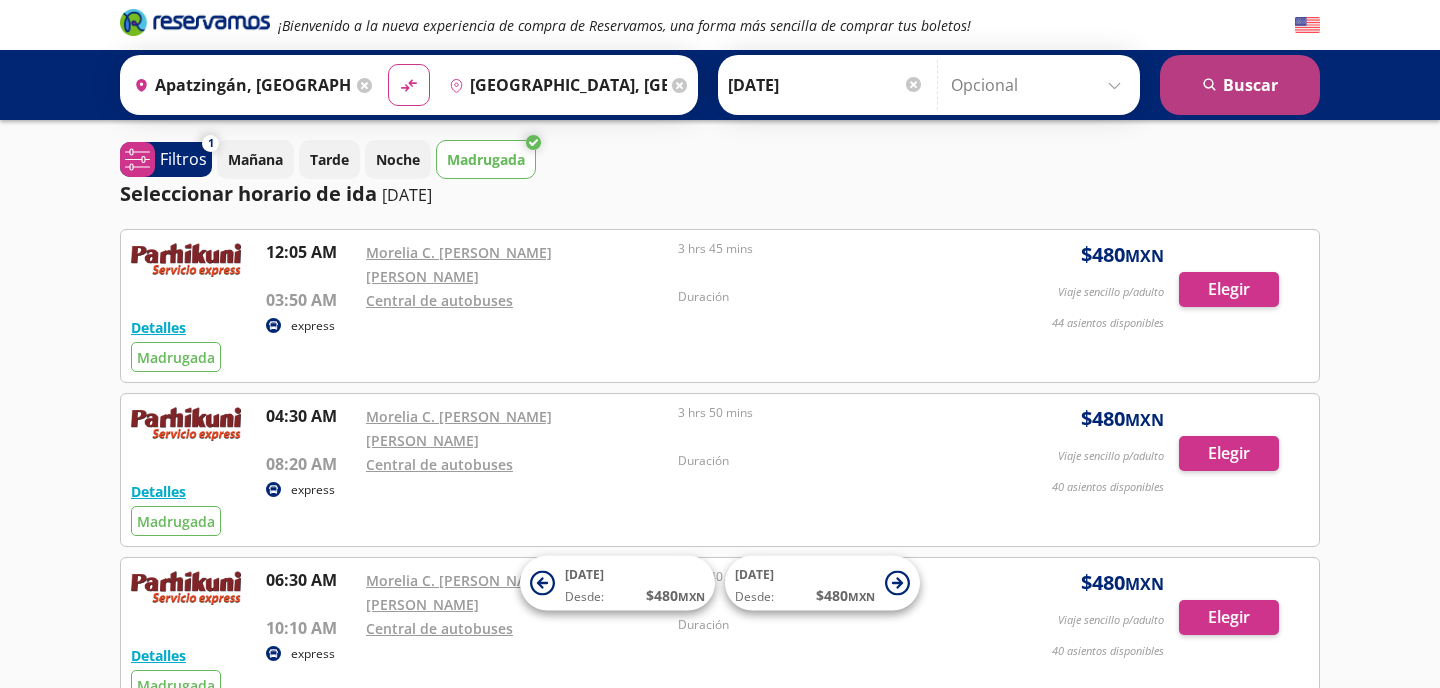 click on "search
[GEOGRAPHIC_DATA]" at bounding box center [1240, 85] 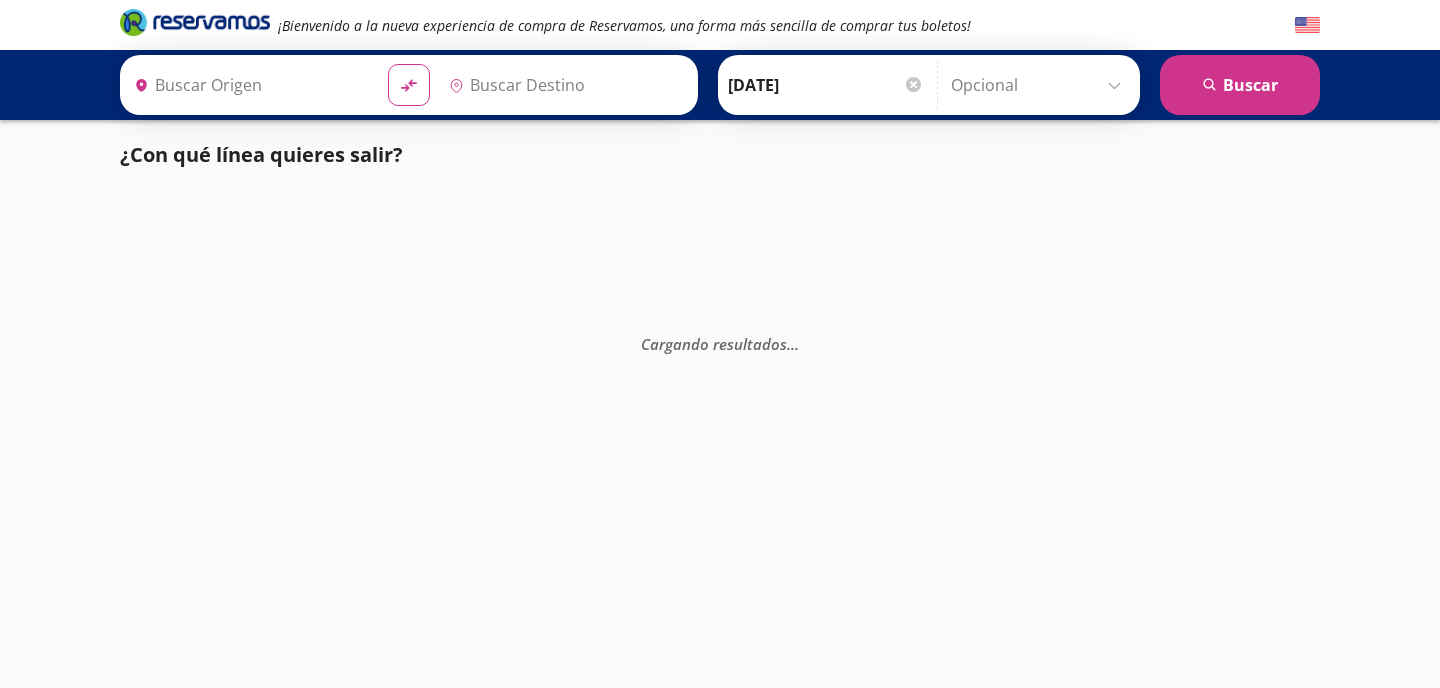 type on "[GEOGRAPHIC_DATA], [GEOGRAPHIC_DATA]" 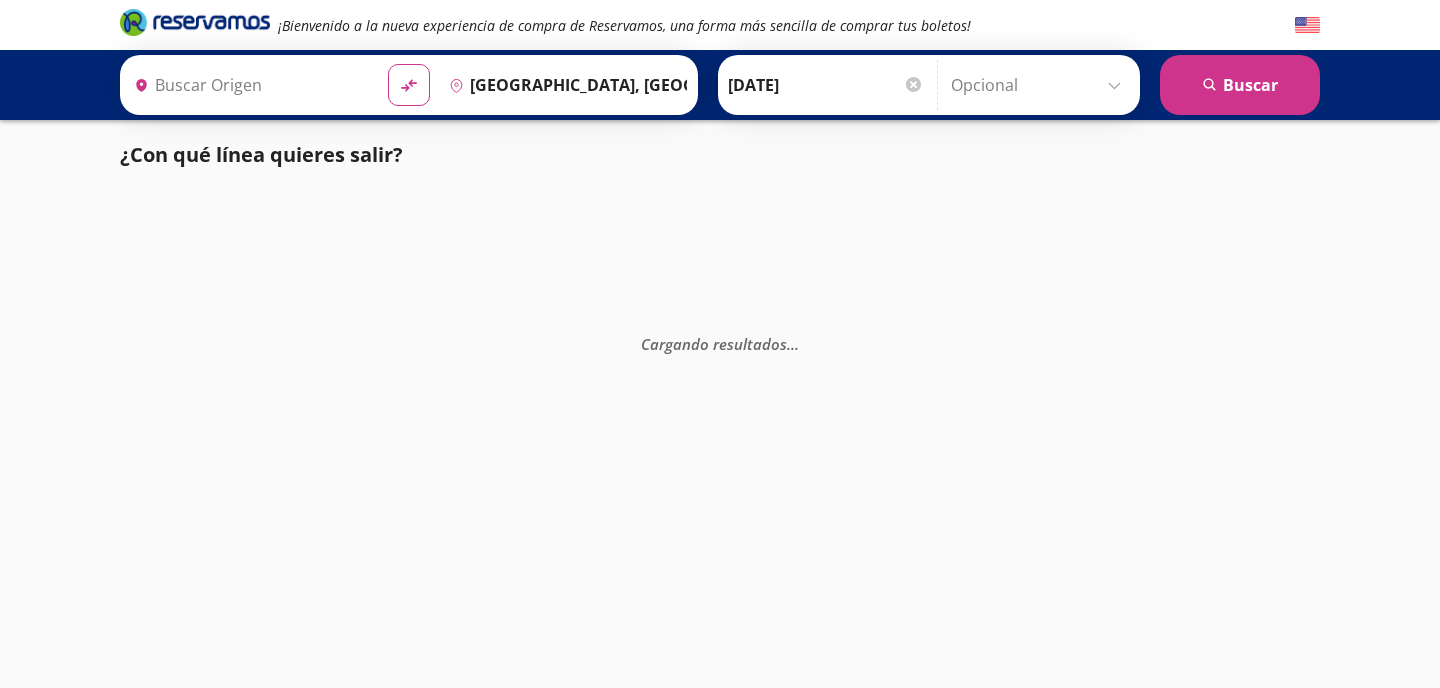 type on "Apatzingán, [GEOGRAPHIC_DATA]" 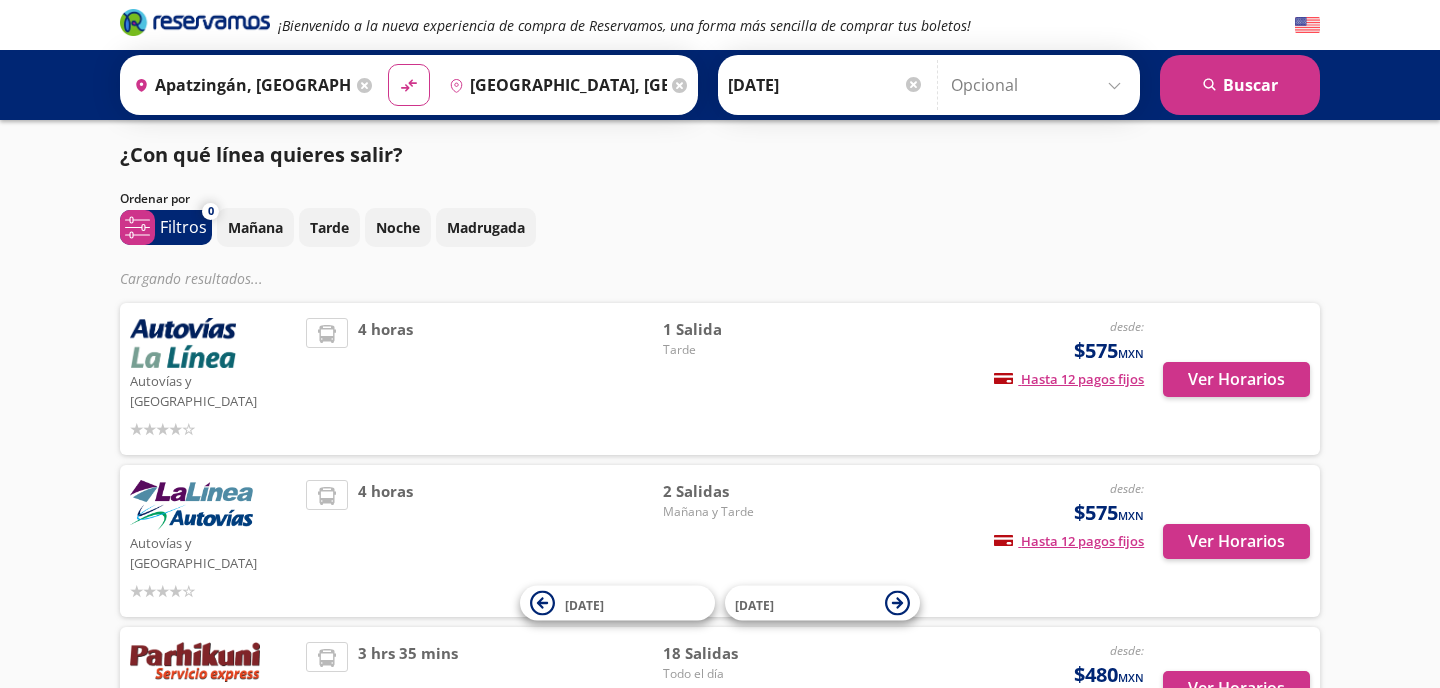 click on "¡Bienvenido a la nueva experiencia de compra de Reservamos, una forma más sencilla de comprar tus boletos! Origen
heroicons:map-pin-20-solid
[GEOGRAPHIC_DATA], [GEOGRAPHIC_DATA]
Destino
pin-outline
[GEOGRAPHIC_DATA], [GEOGRAPHIC_DATA]
material-symbols:compare-arrows-rounded
Ida [DATE]" at bounding box center [720, 501] 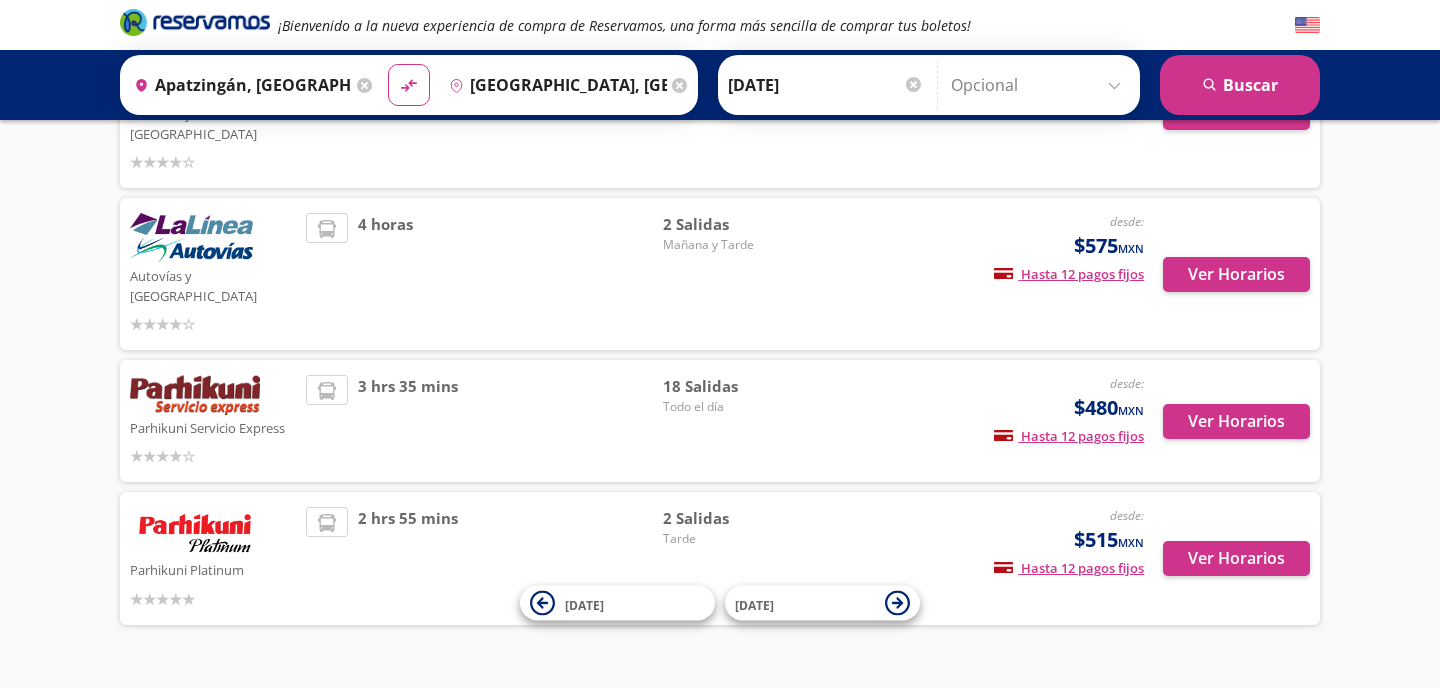 scroll, scrollTop: 276, scrollLeft: 0, axis: vertical 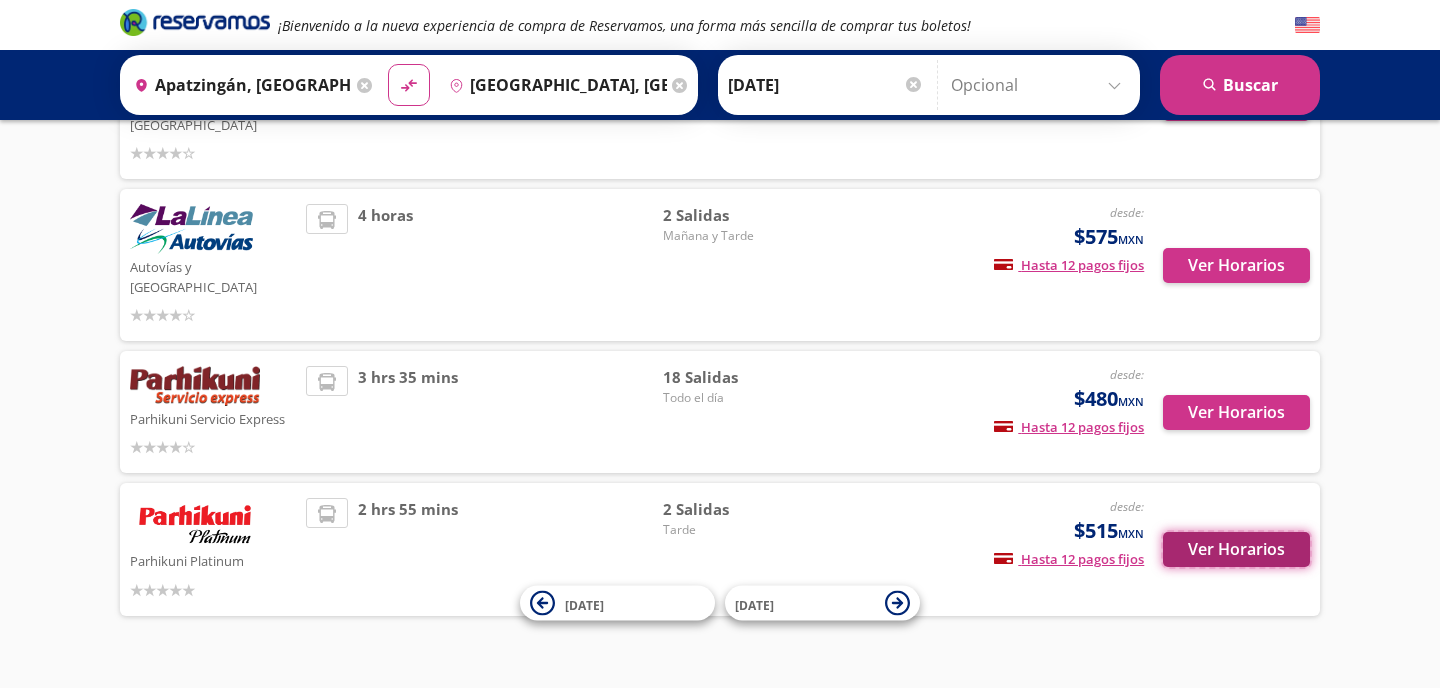 click on "Ver Horarios" at bounding box center [1236, 549] 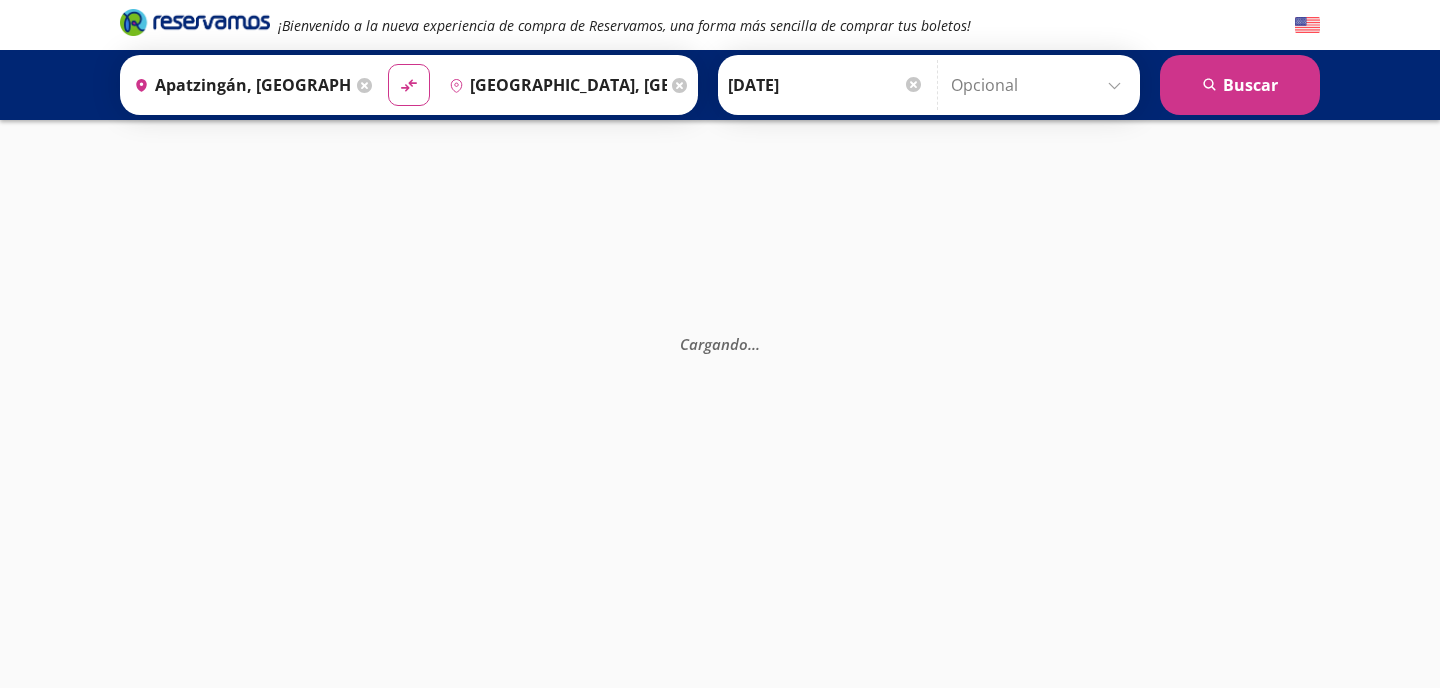 scroll, scrollTop: 0, scrollLeft: 0, axis: both 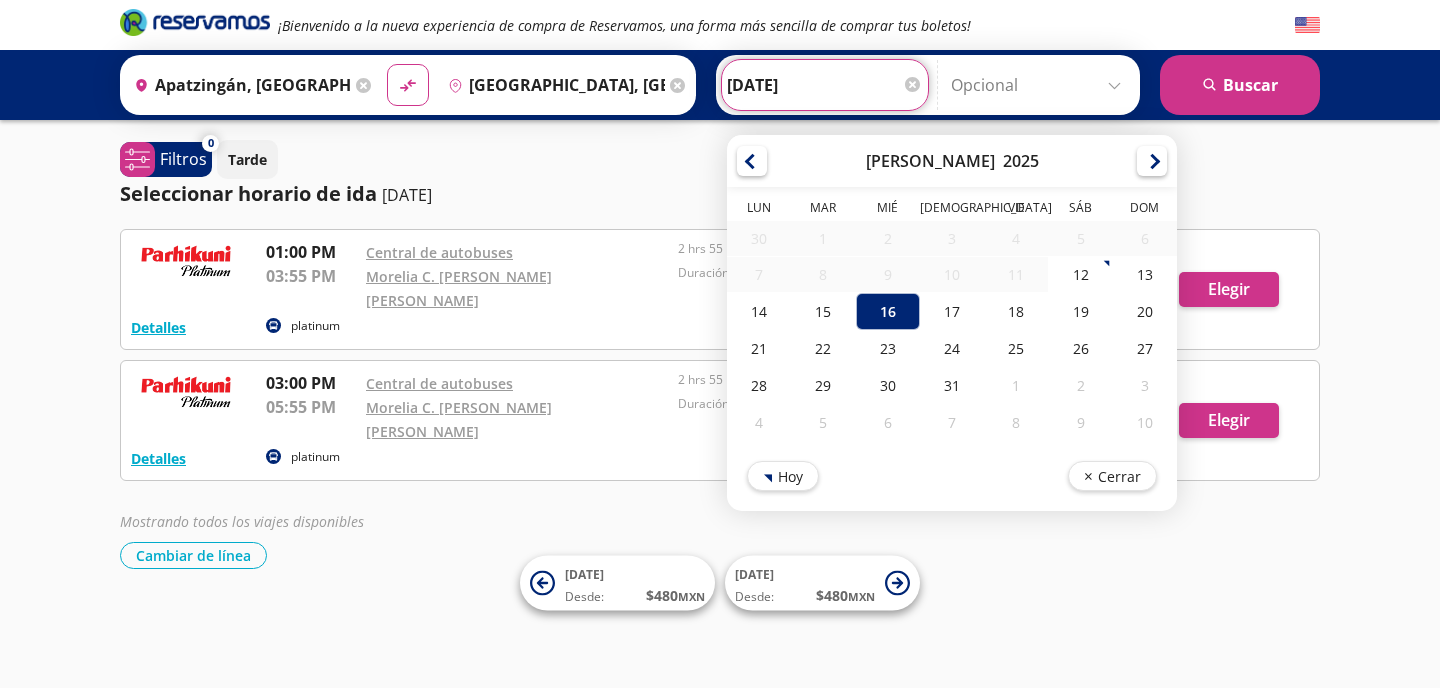 click on "[DATE]" at bounding box center [825, 85] 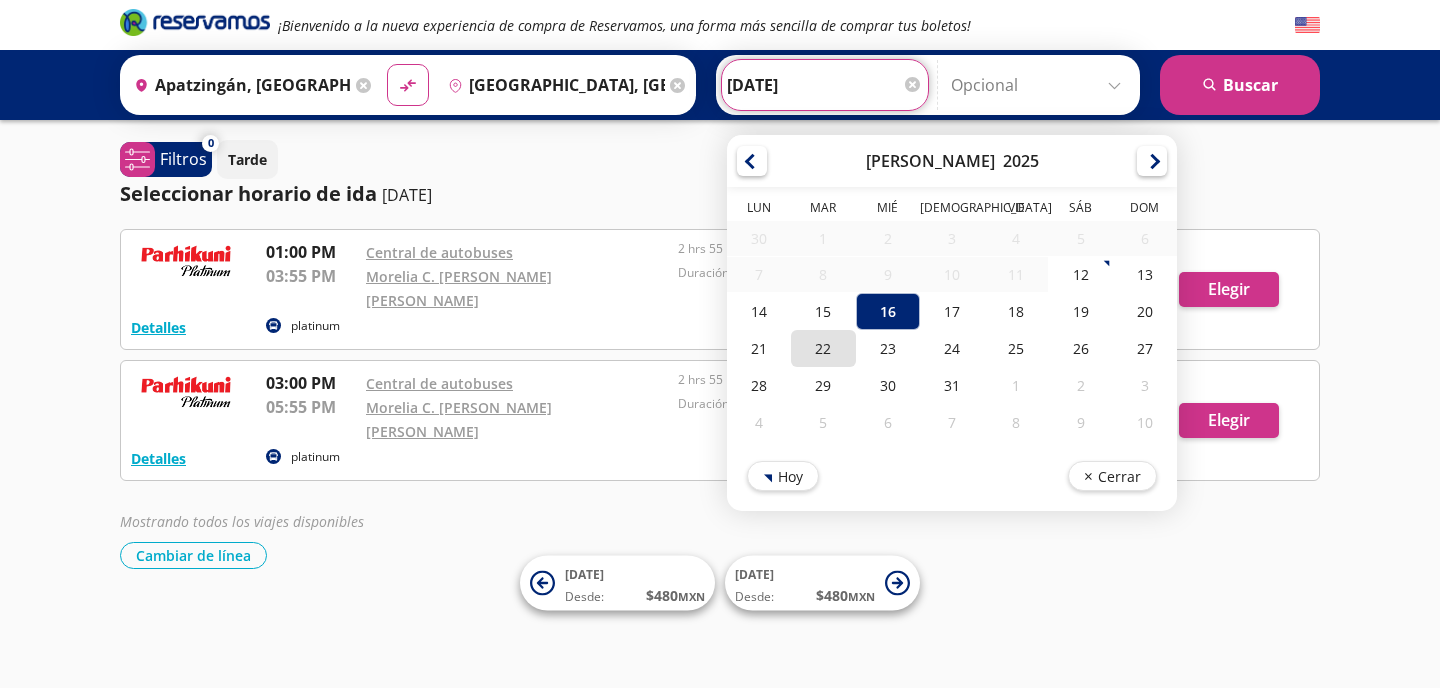 click on "22" at bounding box center [823, 348] 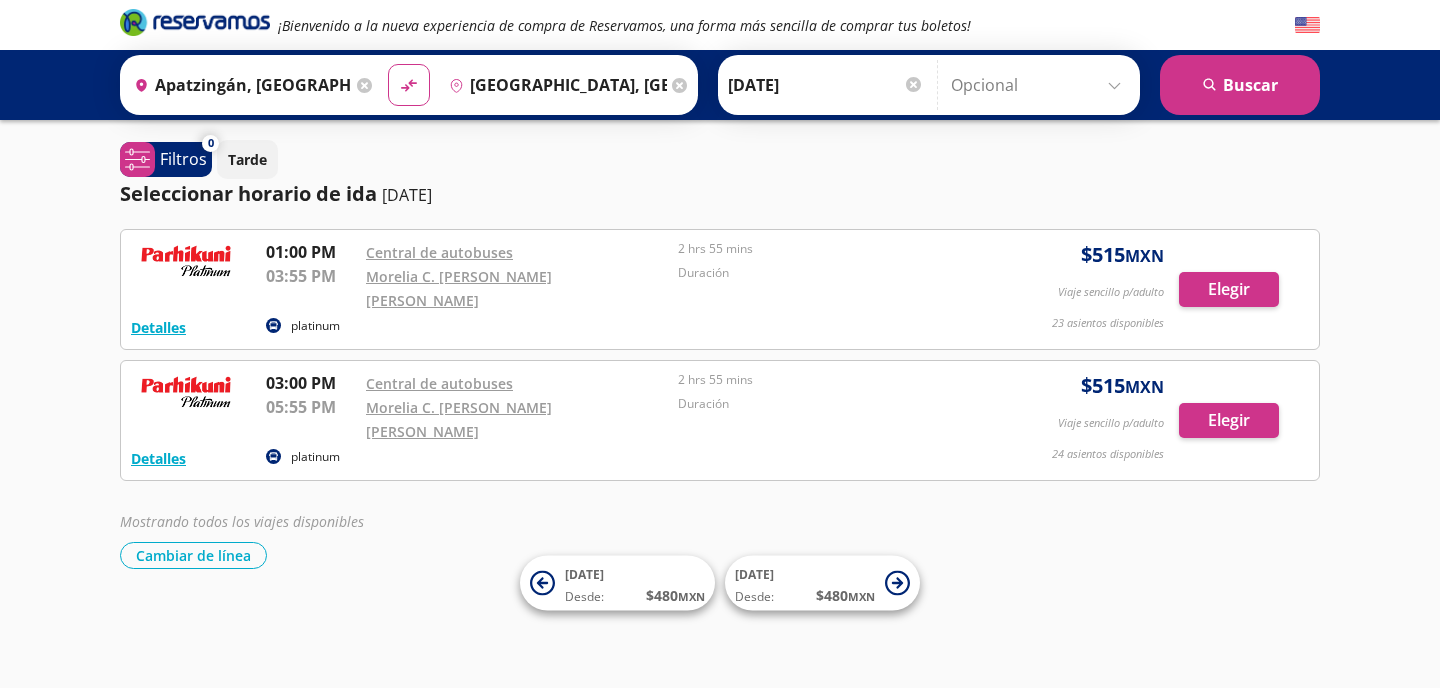 click on "[DATE]" at bounding box center (826, 85) 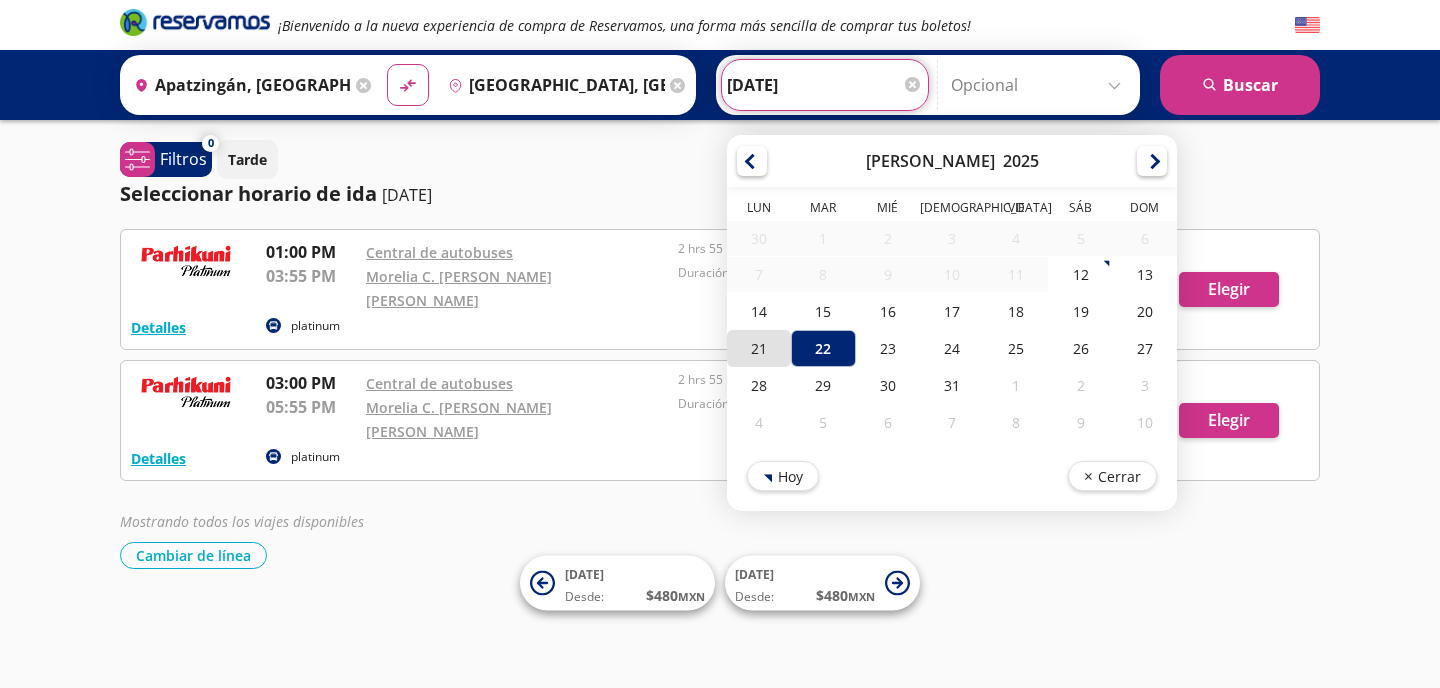 click on "21" at bounding box center [759, 348] 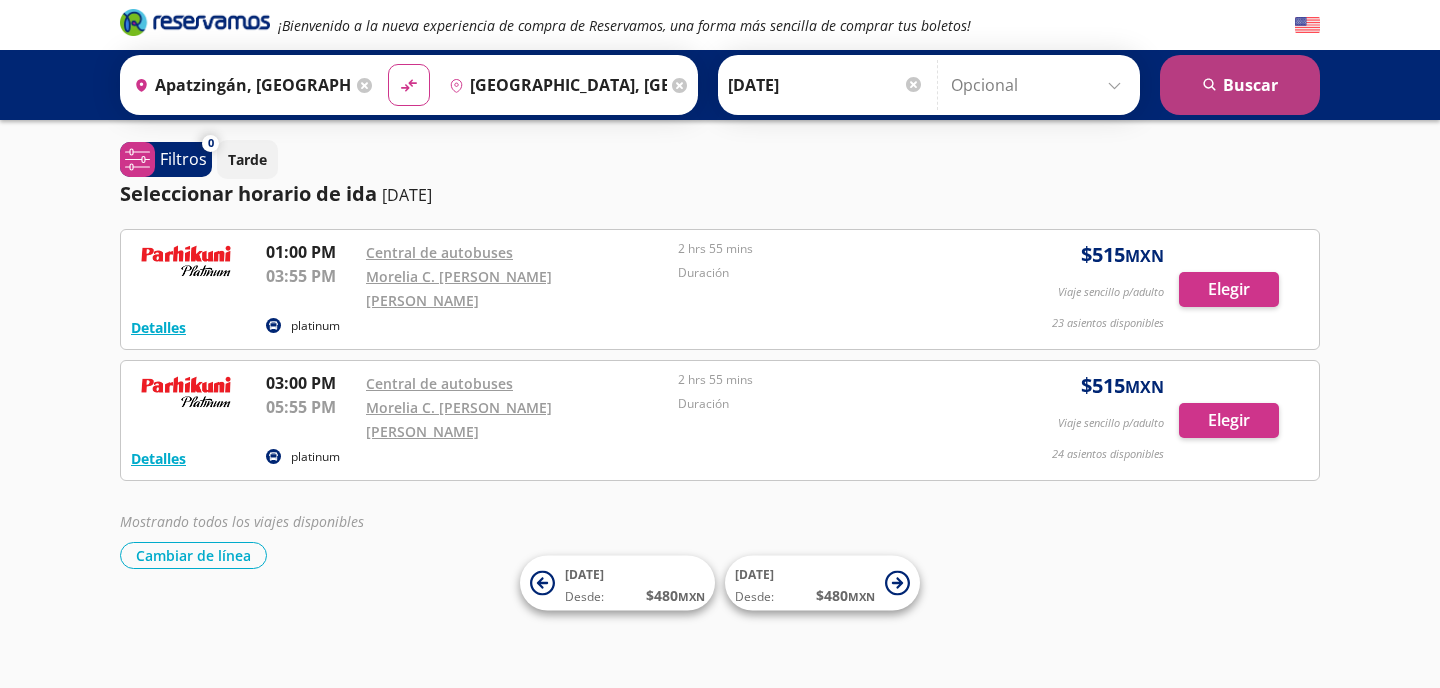 click on "search
[GEOGRAPHIC_DATA]" at bounding box center (1240, 85) 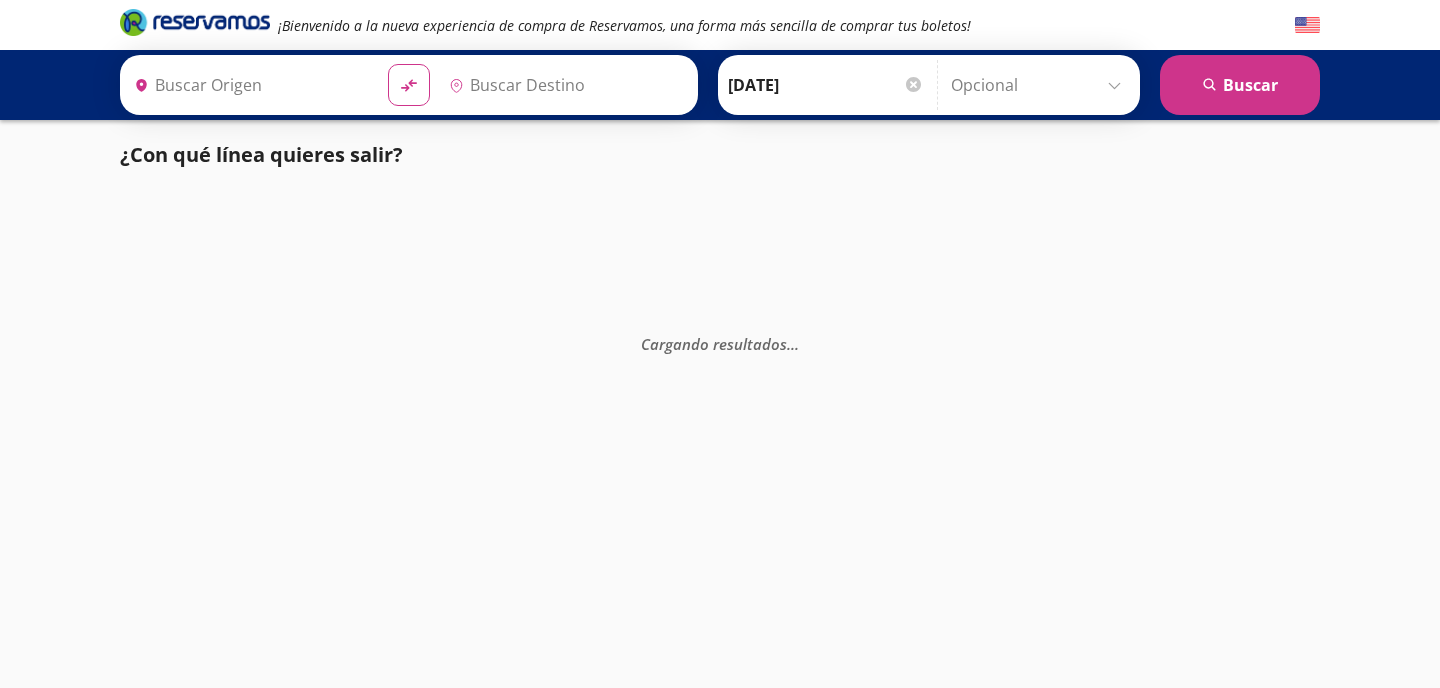 type on "[GEOGRAPHIC_DATA], [GEOGRAPHIC_DATA]" 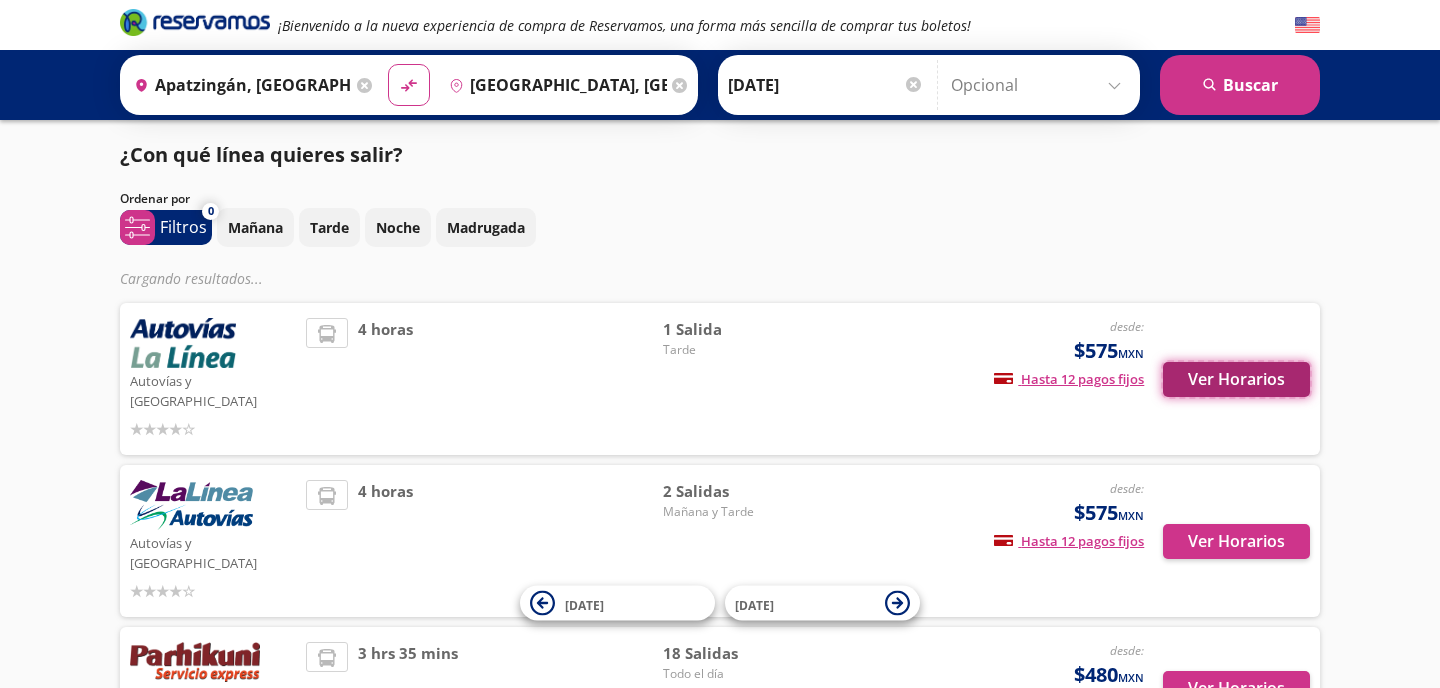 click on "Ver Horarios" at bounding box center (1236, 379) 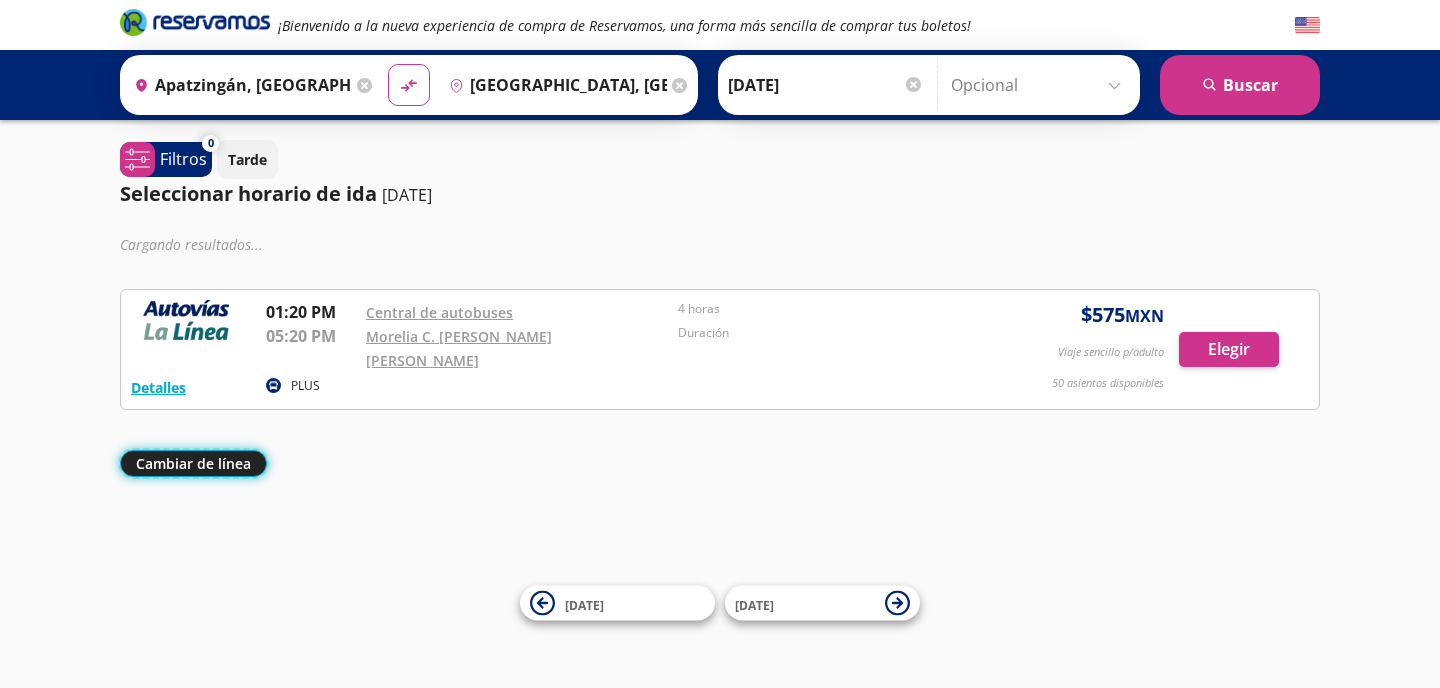 click on "Cambiar de línea" at bounding box center (193, 463) 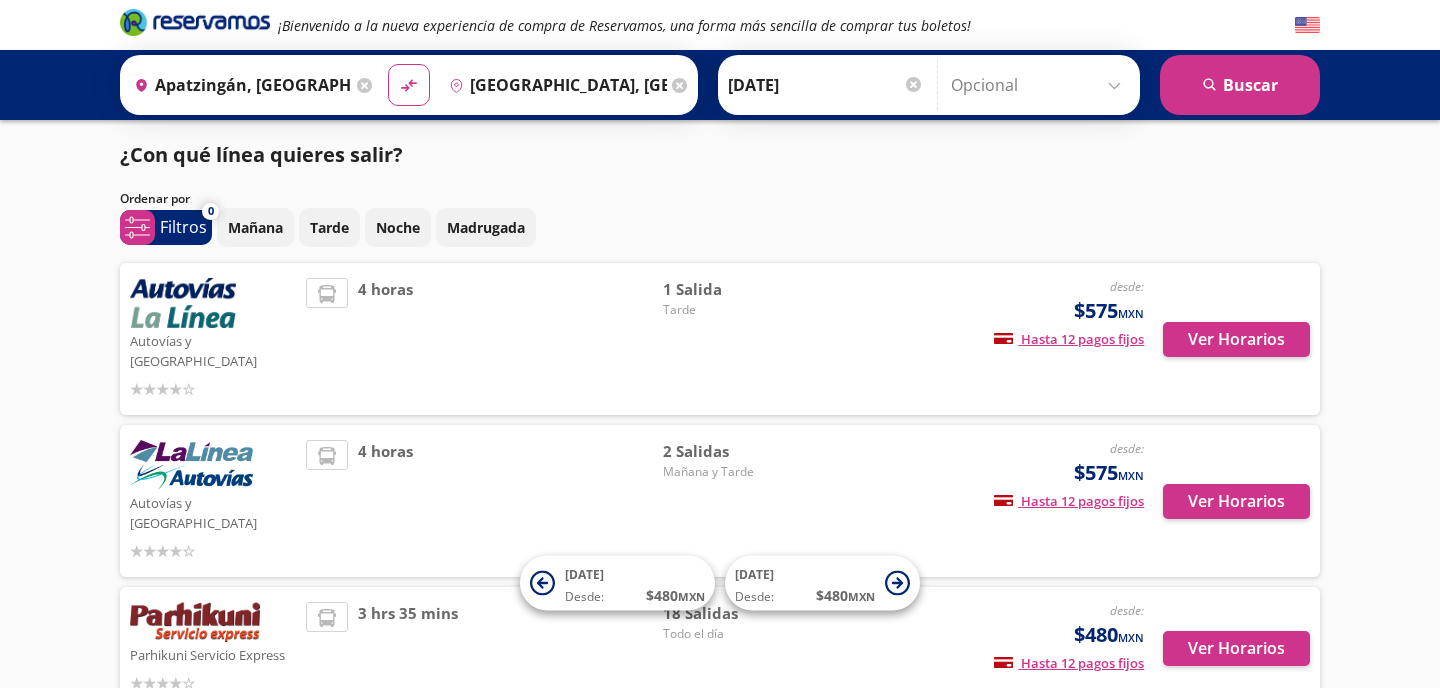 click on "Ver Horarios" at bounding box center (1227, 648) 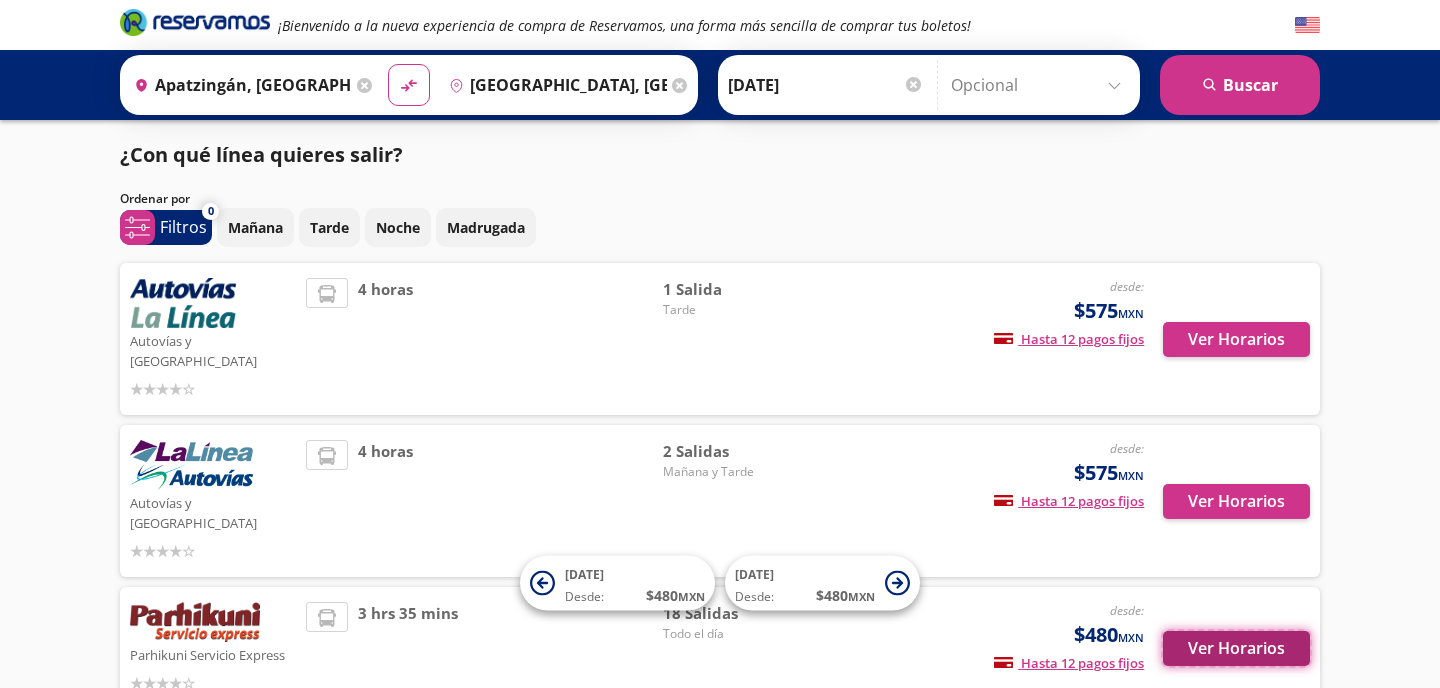 click on "Ver Horarios" at bounding box center (1236, 648) 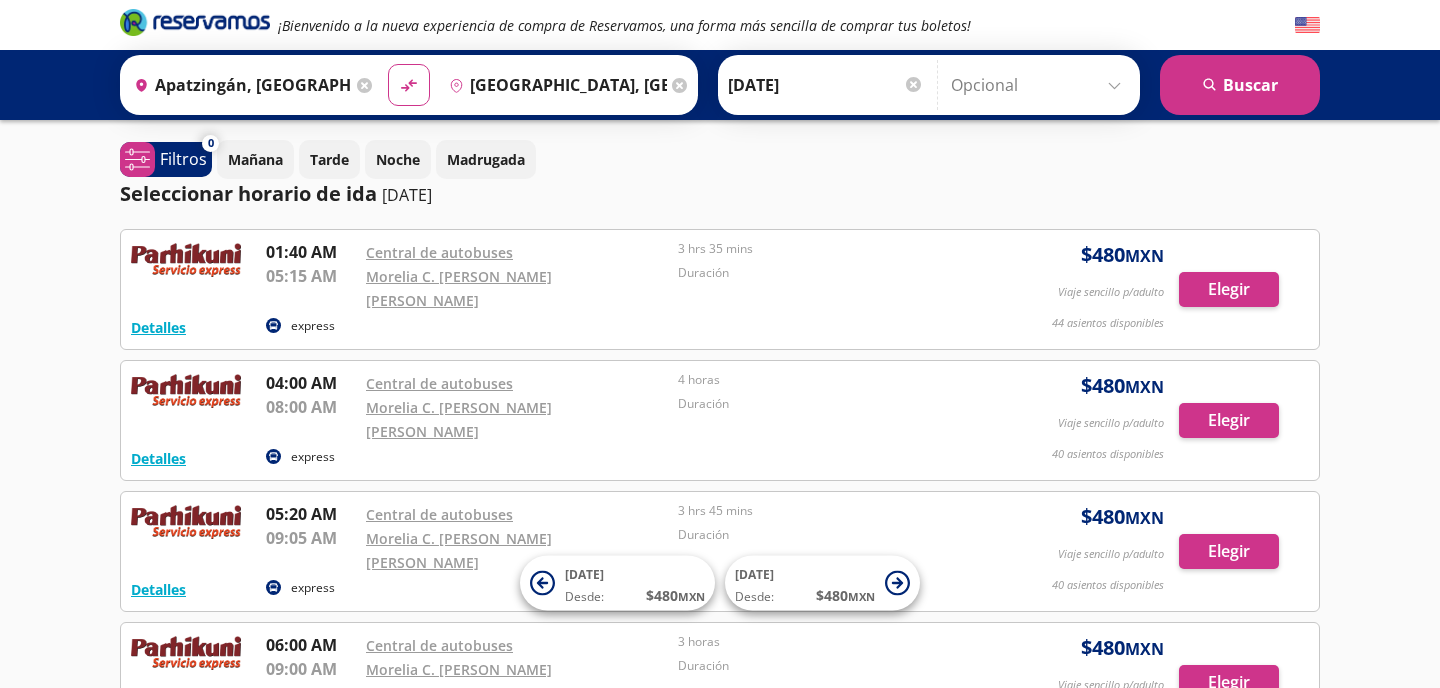 click on "¡Bienvenido a la nueva experiencia de compra de Reservamos, una forma más sencilla de comprar tus boletos! Origen
heroicons:map-pin-20-solid
[GEOGRAPHIC_DATA], [GEOGRAPHIC_DATA]
Destino
pin-outline
[GEOGRAPHIC_DATA], [GEOGRAPHIC_DATA]
material-symbols:compare-arrows-rounded
Ida [DATE]" at bounding box center [720, 858] 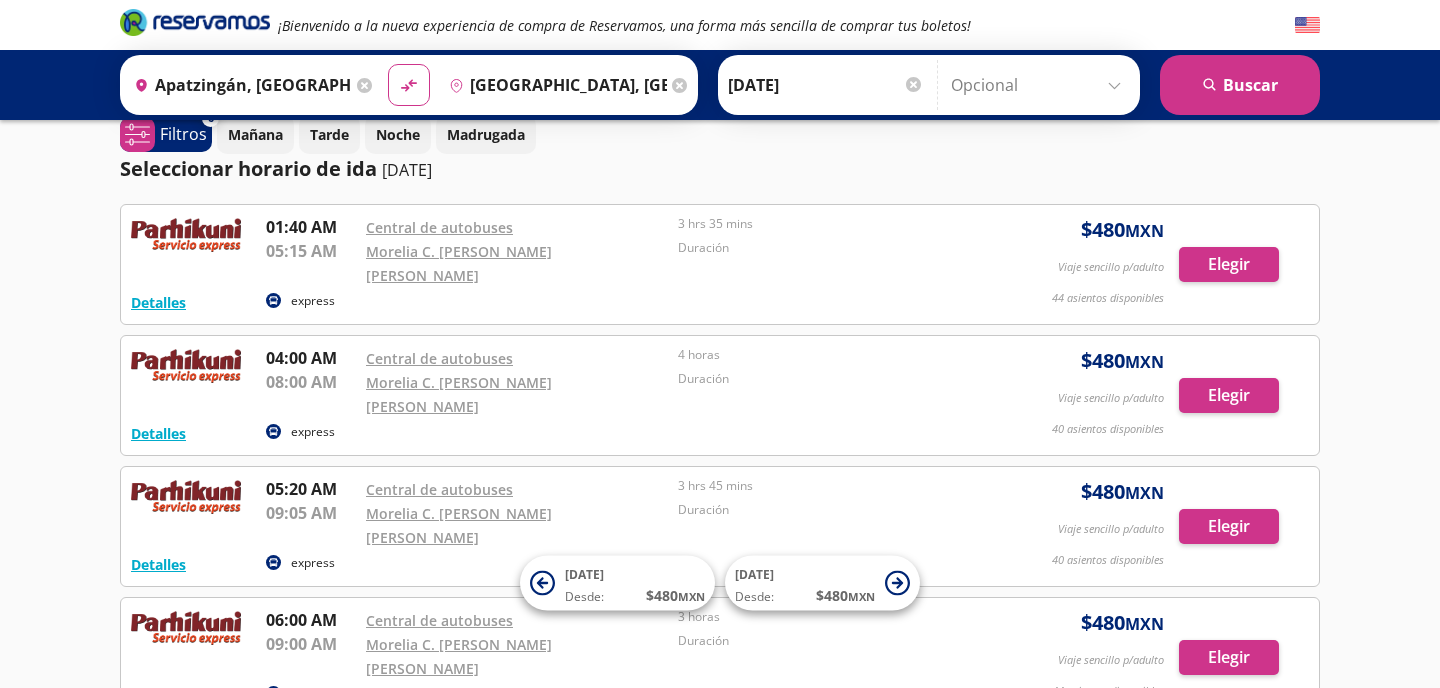 scroll, scrollTop: 0, scrollLeft: 0, axis: both 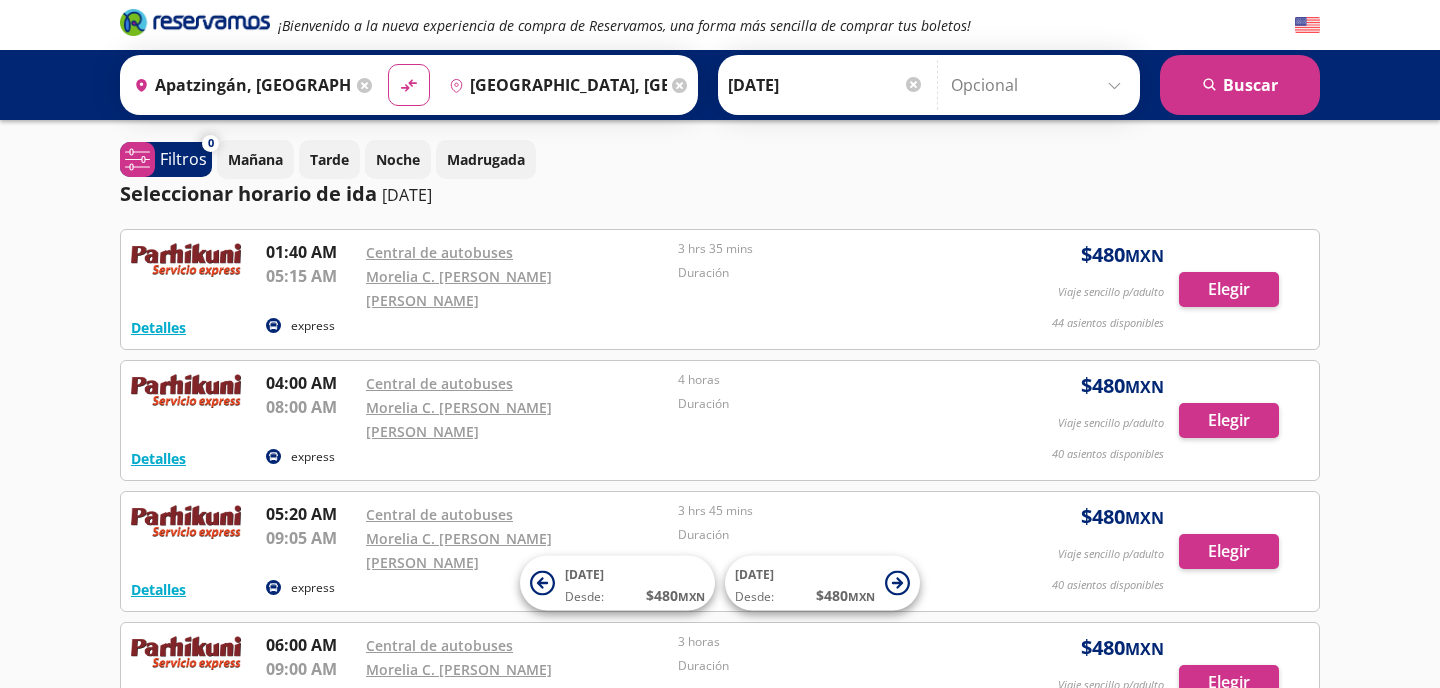 click on "Mañana Tarde Noche Madrugada" at bounding box center [768, 159] 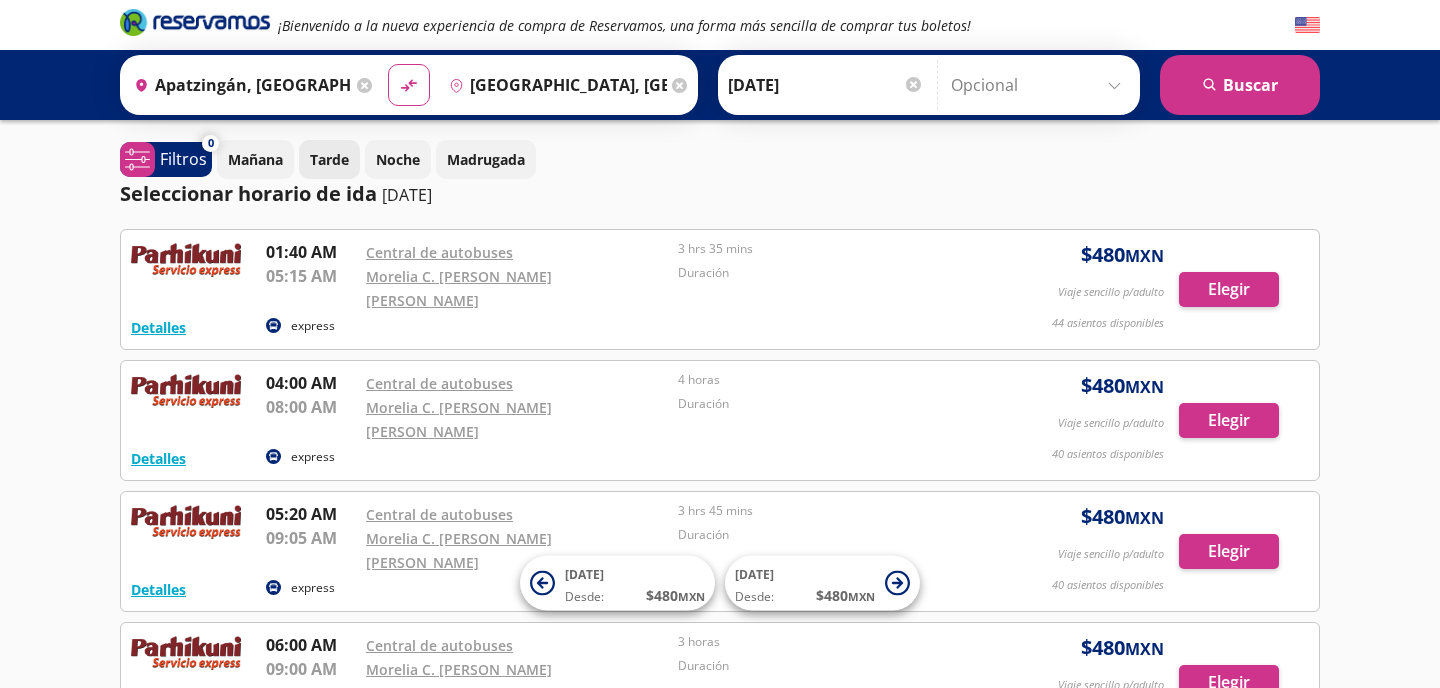 click on "Tarde" at bounding box center [329, 159] 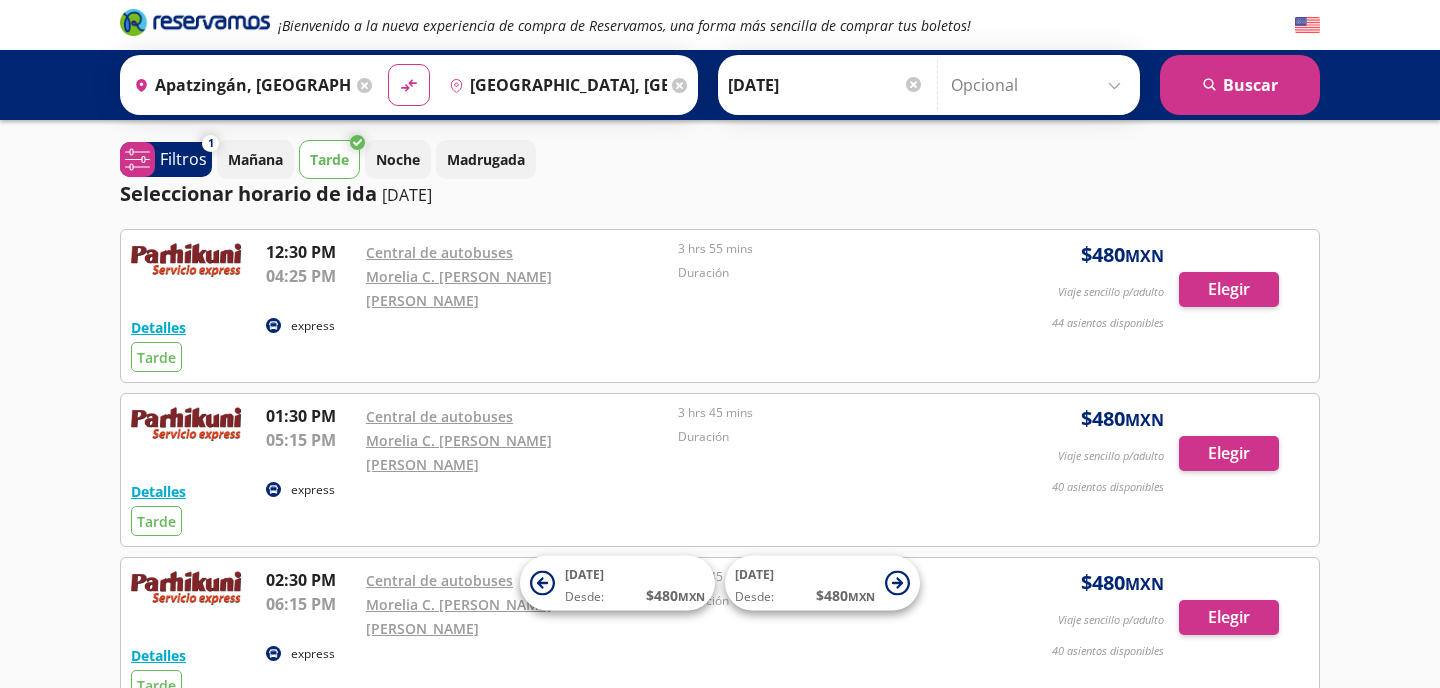 click on "¡Bienvenido a la nueva experiencia de compra de Reservamos, una forma más sencilla de comprar tus boletos! Origen
heroicons:map-pin-20-solid
[GEOGRAPHIC_DATA], [GEOGRAPHIC_DATA]
Destino
pin-outline
[GEOGRAPHIC_DATA], [GEOGRAPHIC_DATA]
material-symbols:compare-arrows-rounded
Ida [DATE]" at bounding box center [720, 1389] 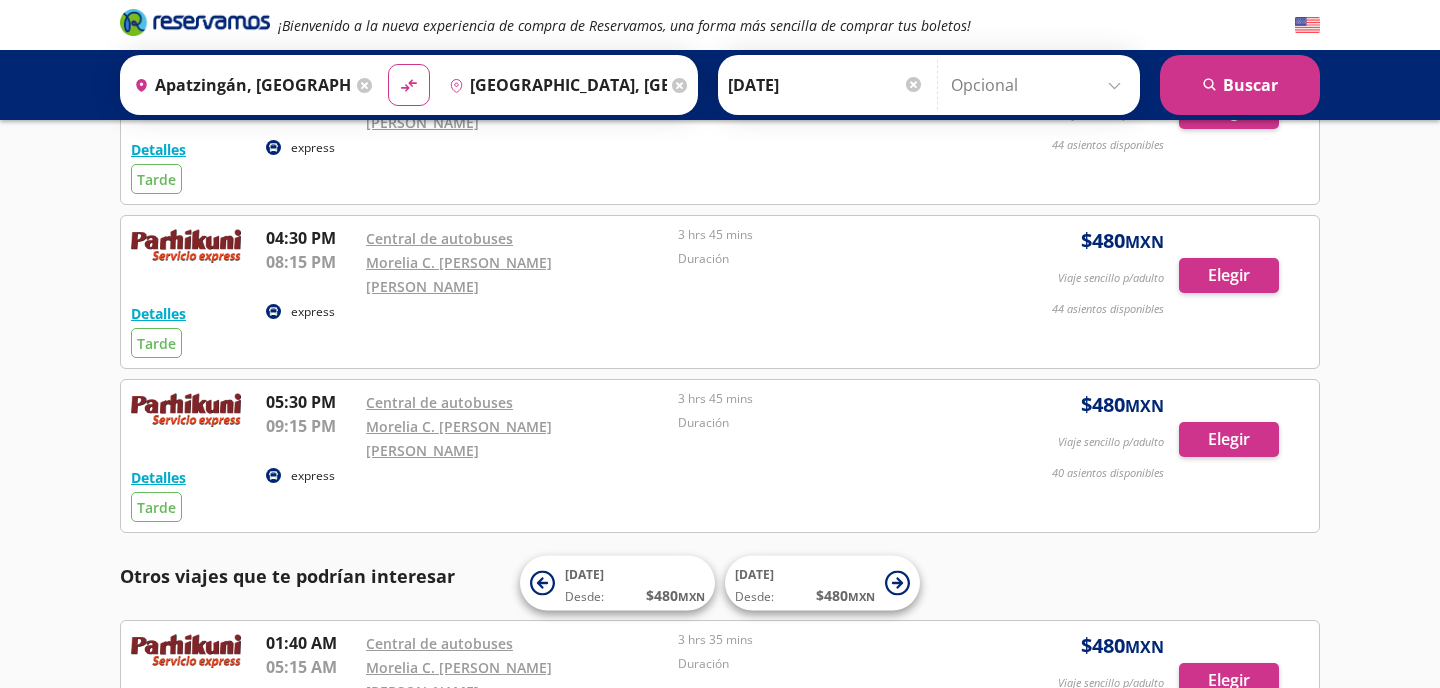 scroll, scrollTop: 640, scrollLeft: 0, axis: vertical 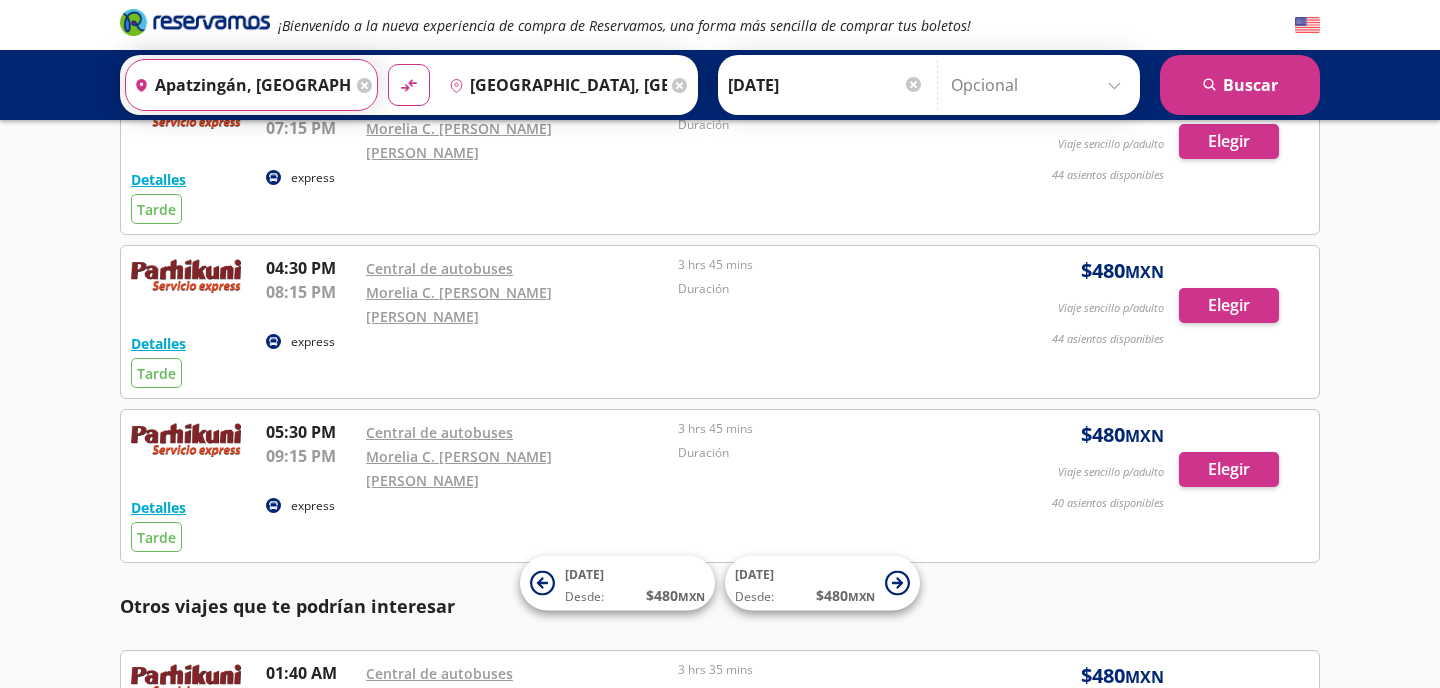 click on "Apatzingán, [GEOGRAPHIC_DATA]" at bounding box center (239, 85) 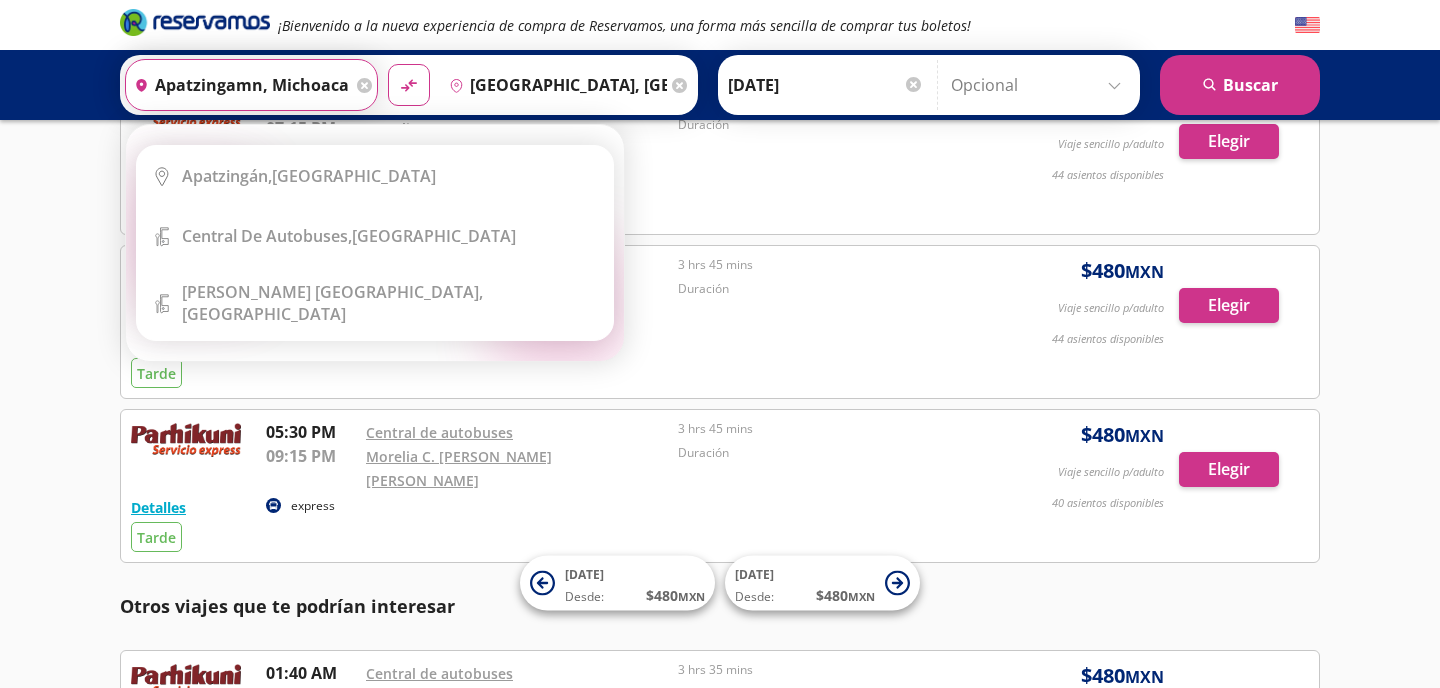 scroll, scrollTop: 0, scrollLeft: 0, axis: both 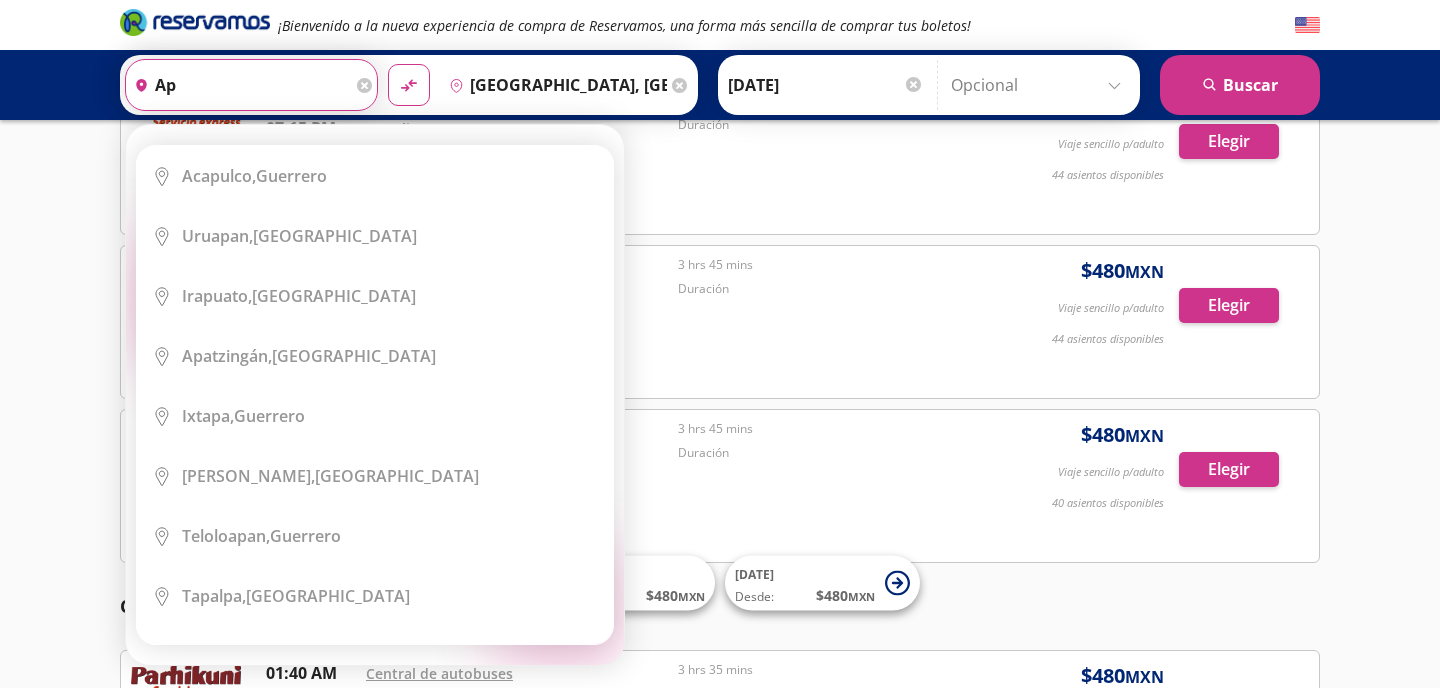type on "a" 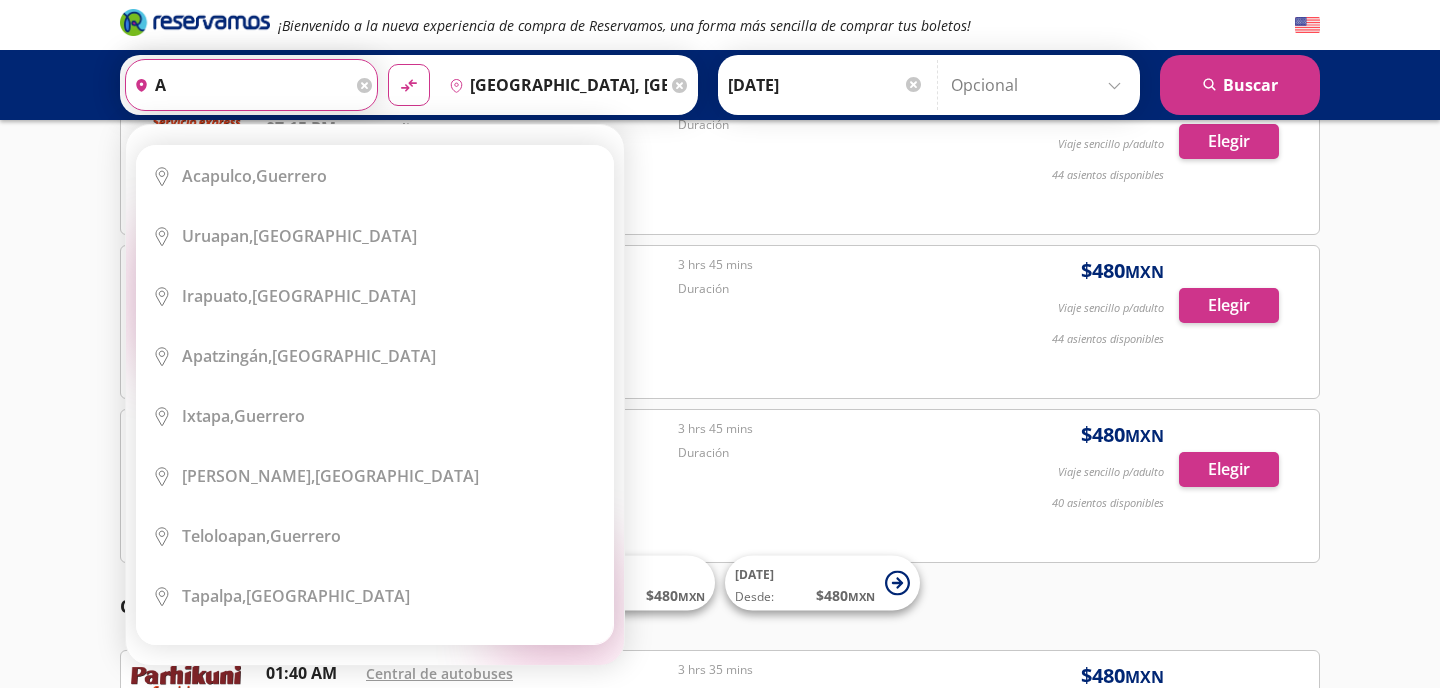 type 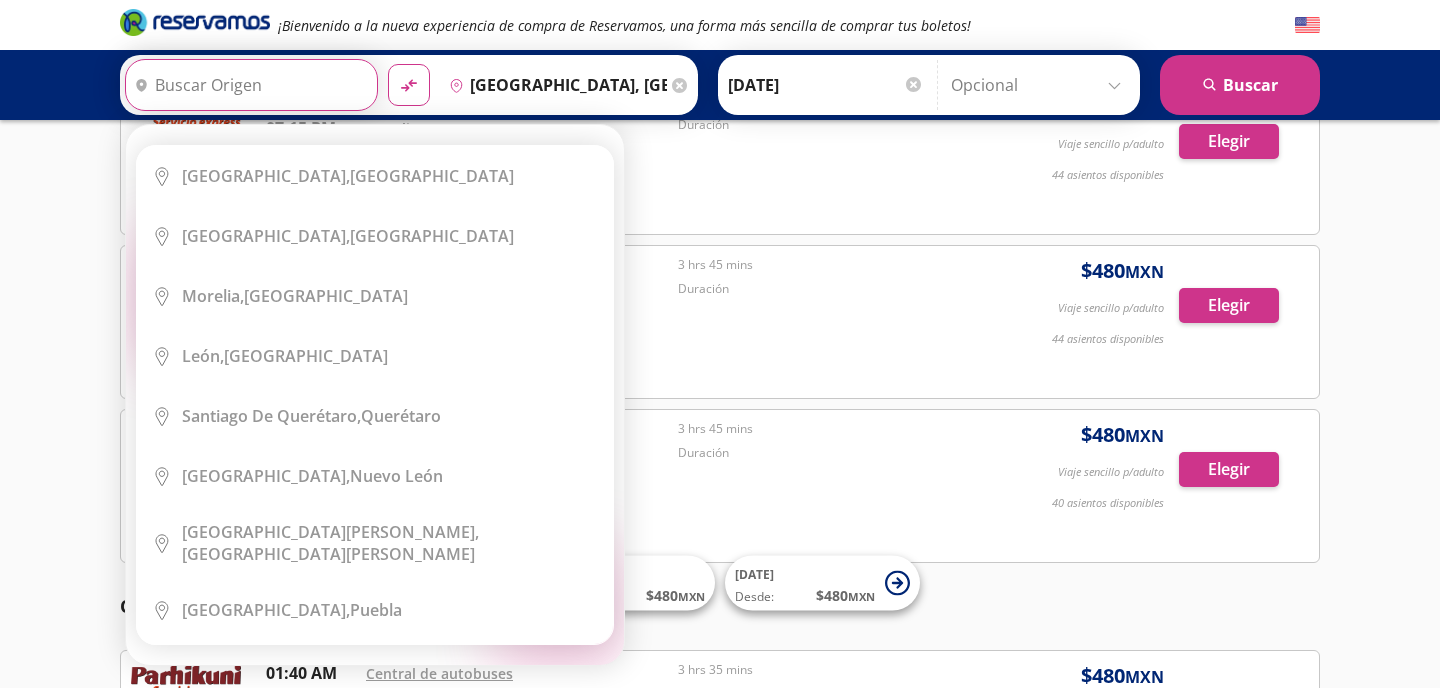 type 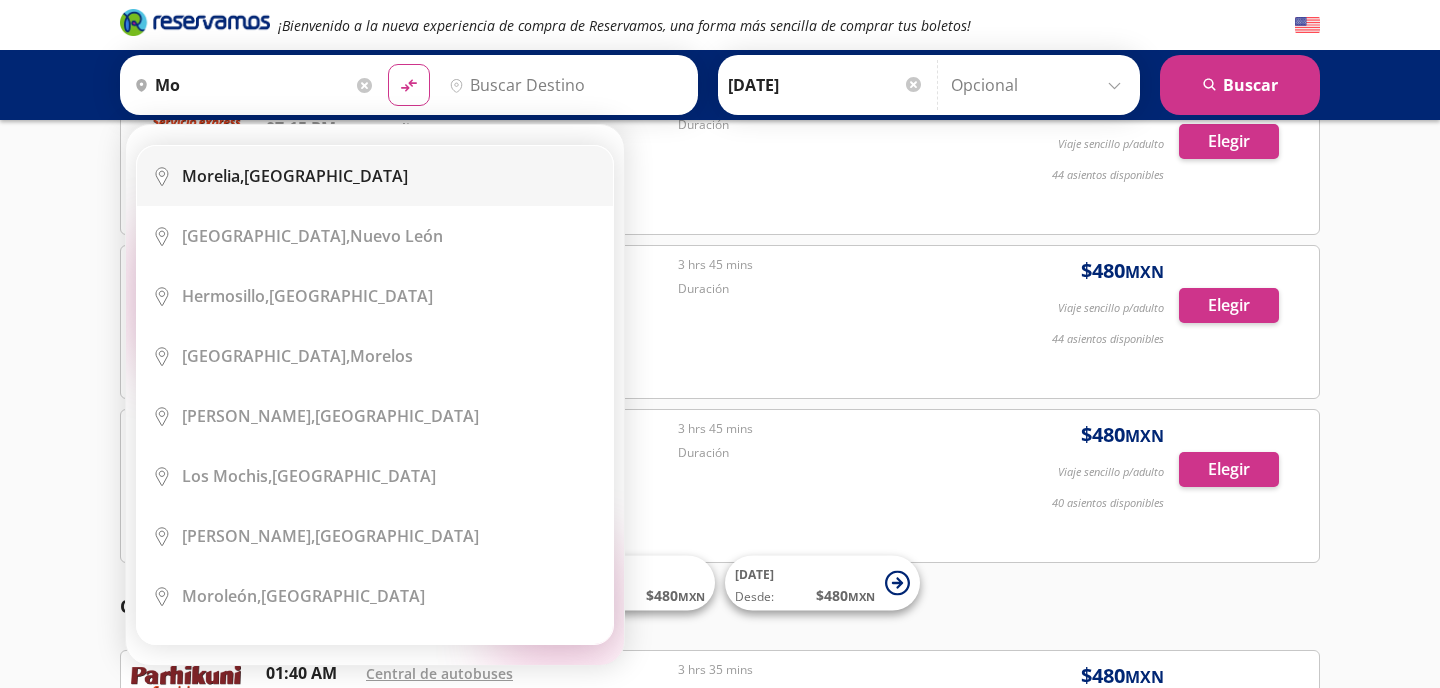 click on "Morelia," at bounding box center [213, 176] 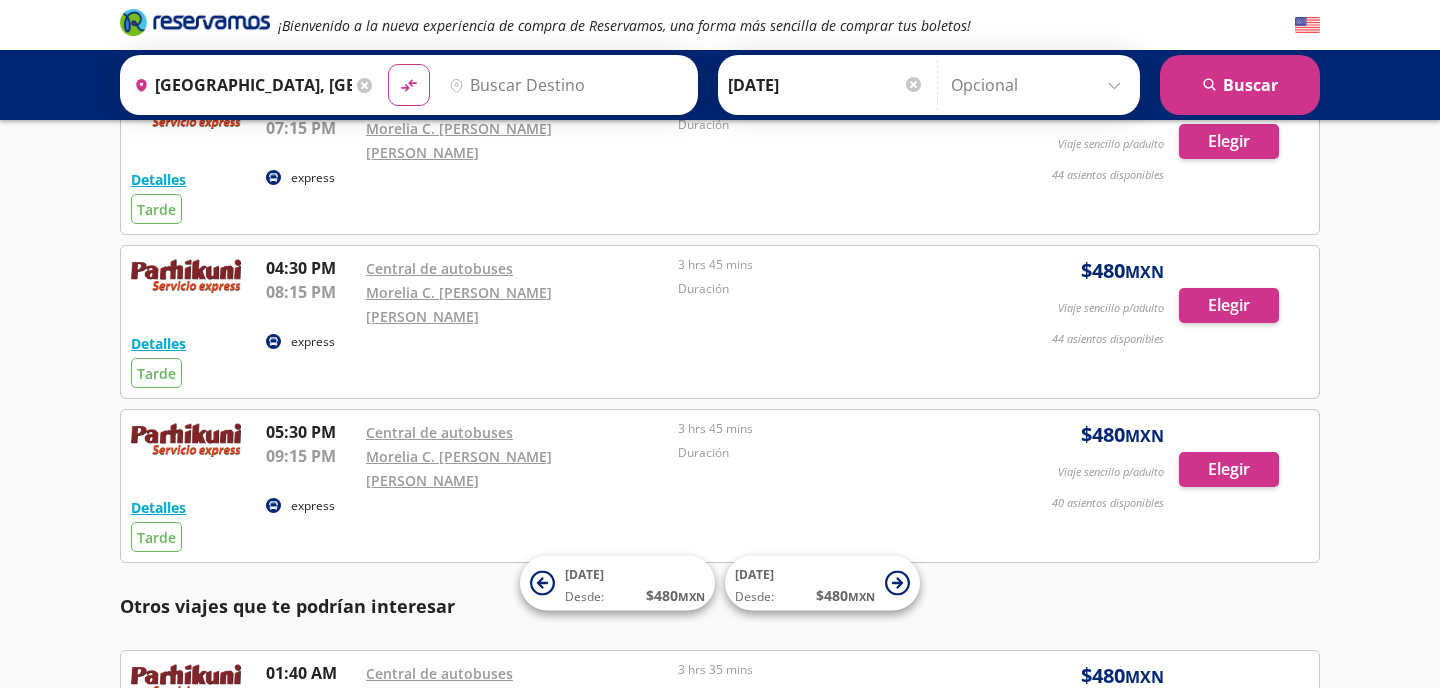 click on "Destino" at bounding box center (564, 85) 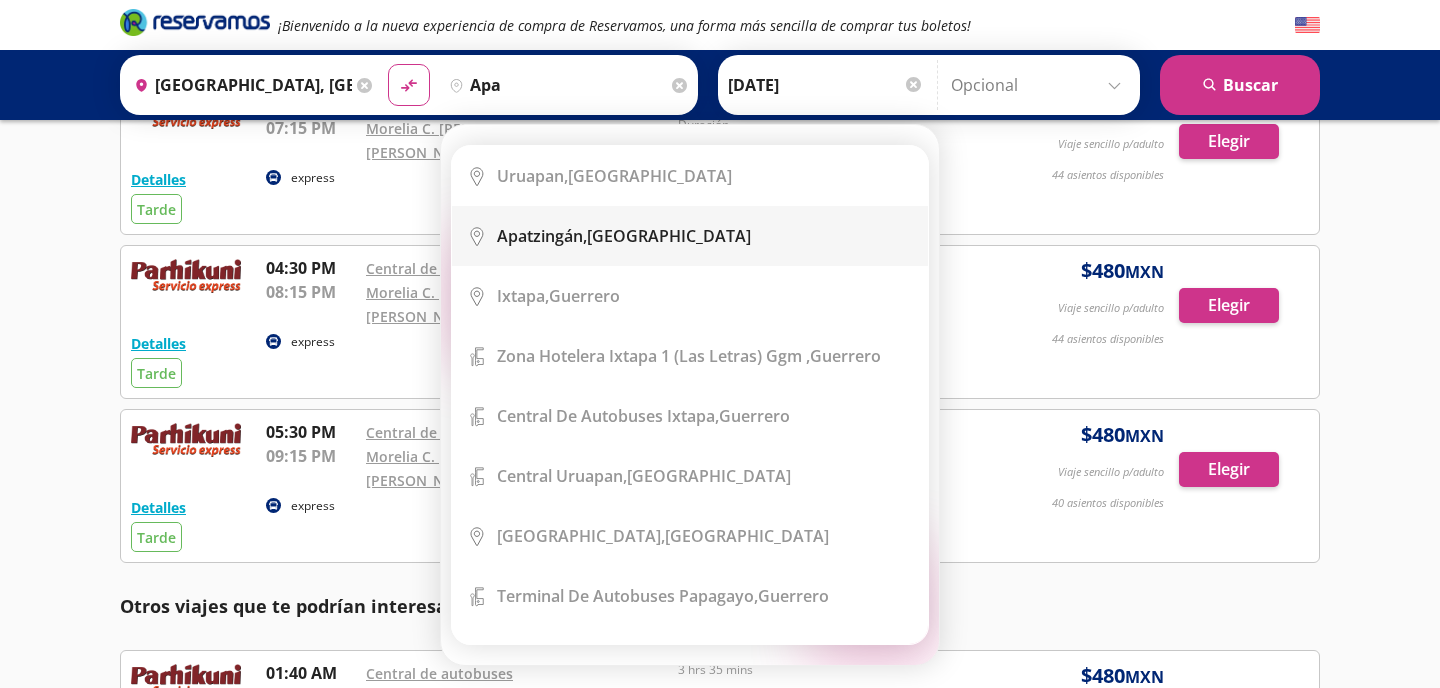 click on "Apatzingán," at bounding box center (542, 236) 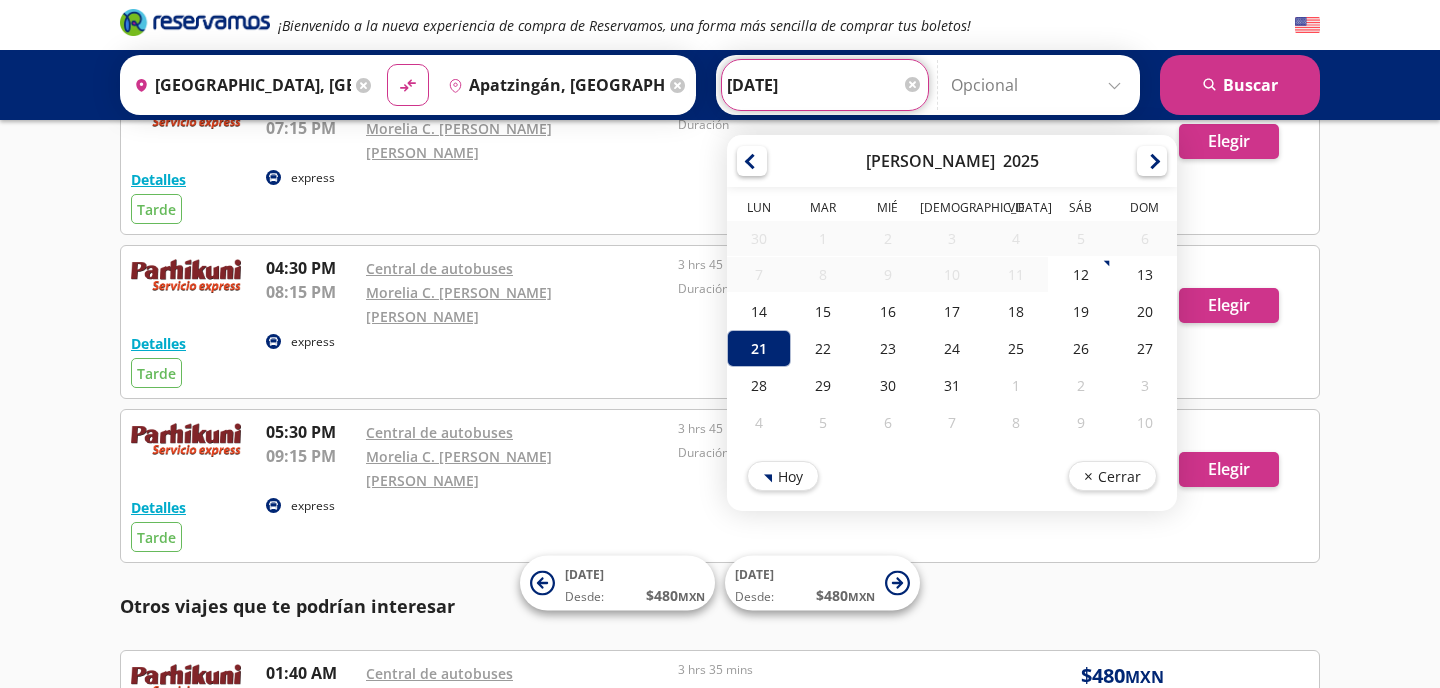 click on "[DATE]" at bounding box center (825, 85) 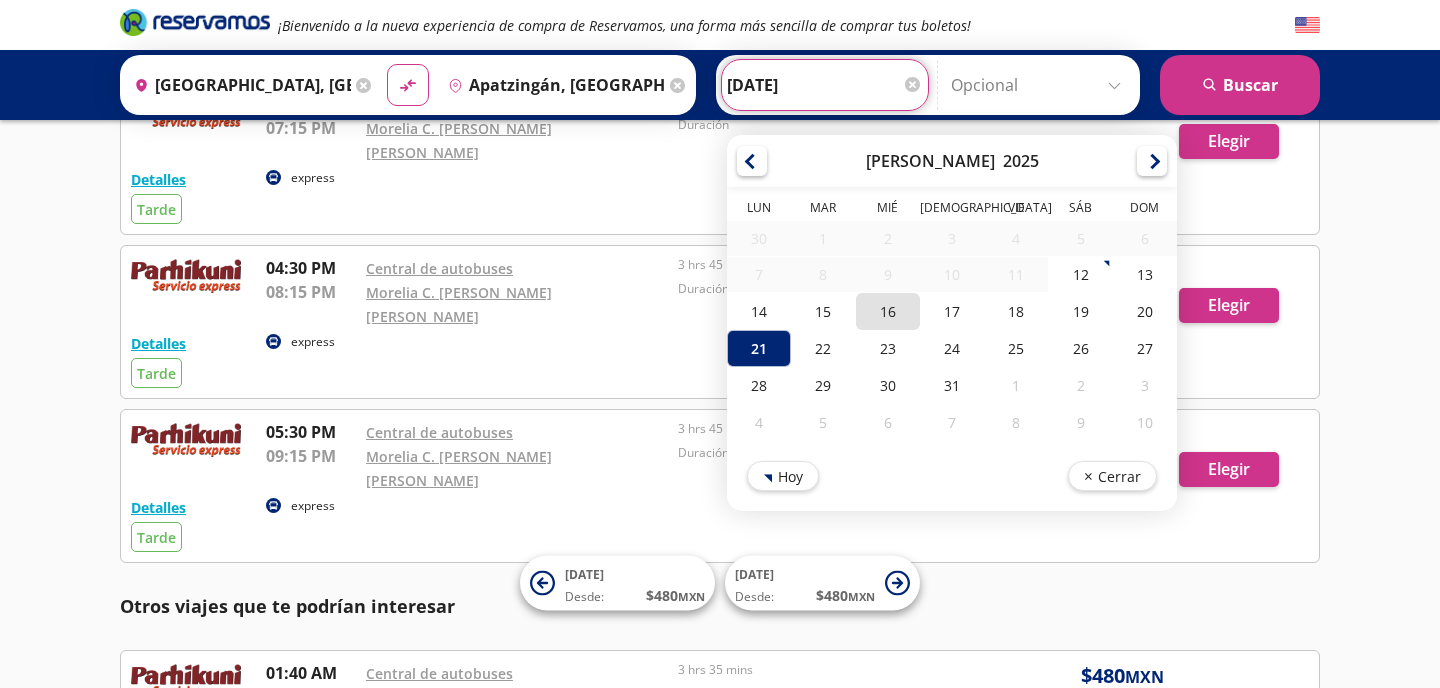 click on "16" at bounding box center [888, 311] 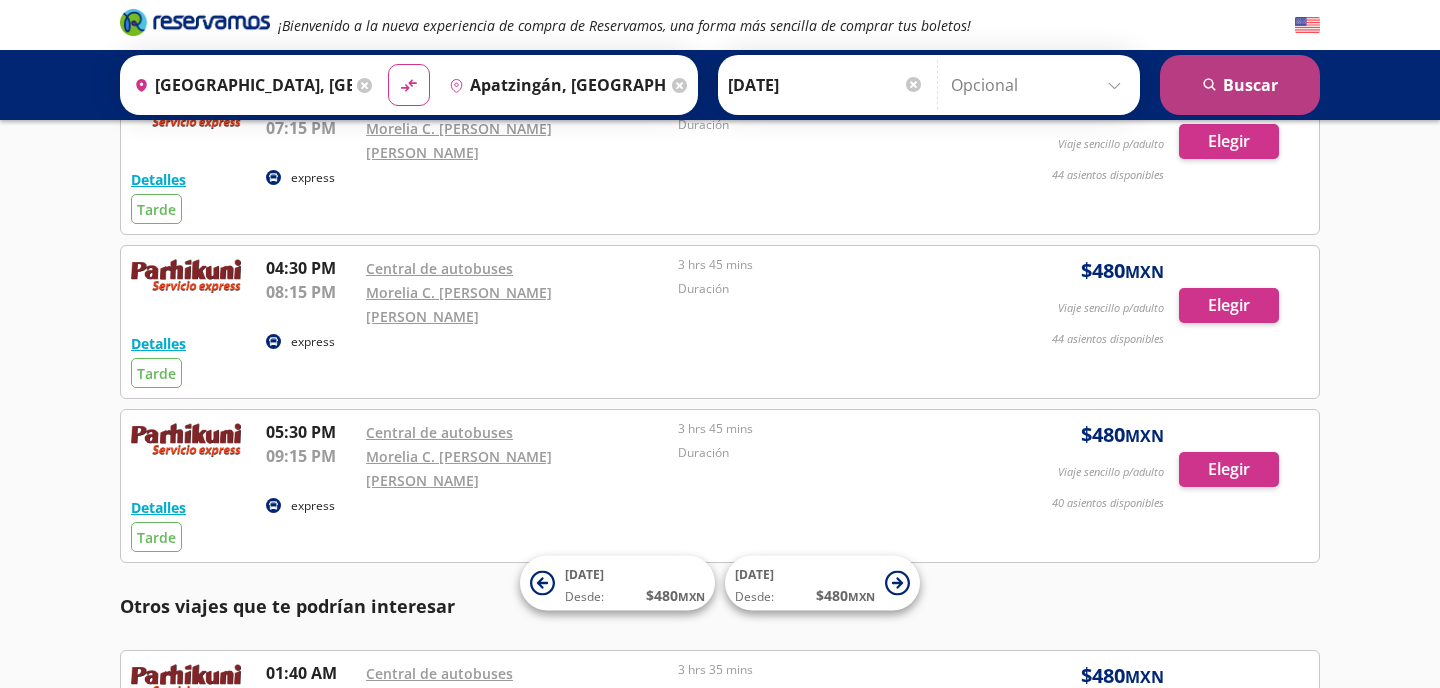 click on "search
[GEOGRAPHIC_DATA]" at bounding box center [1240, 85] 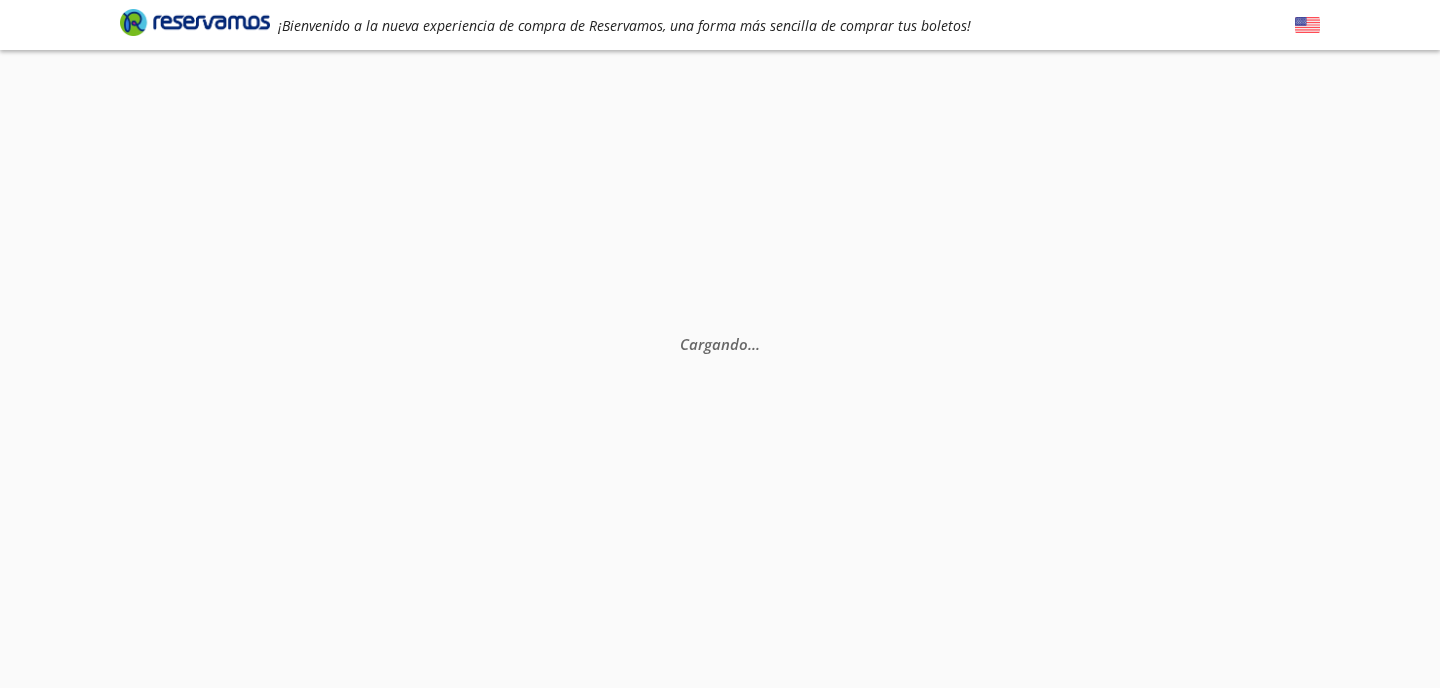 scroll, scrollTop: 0, scrollLeft: 0, axis: both 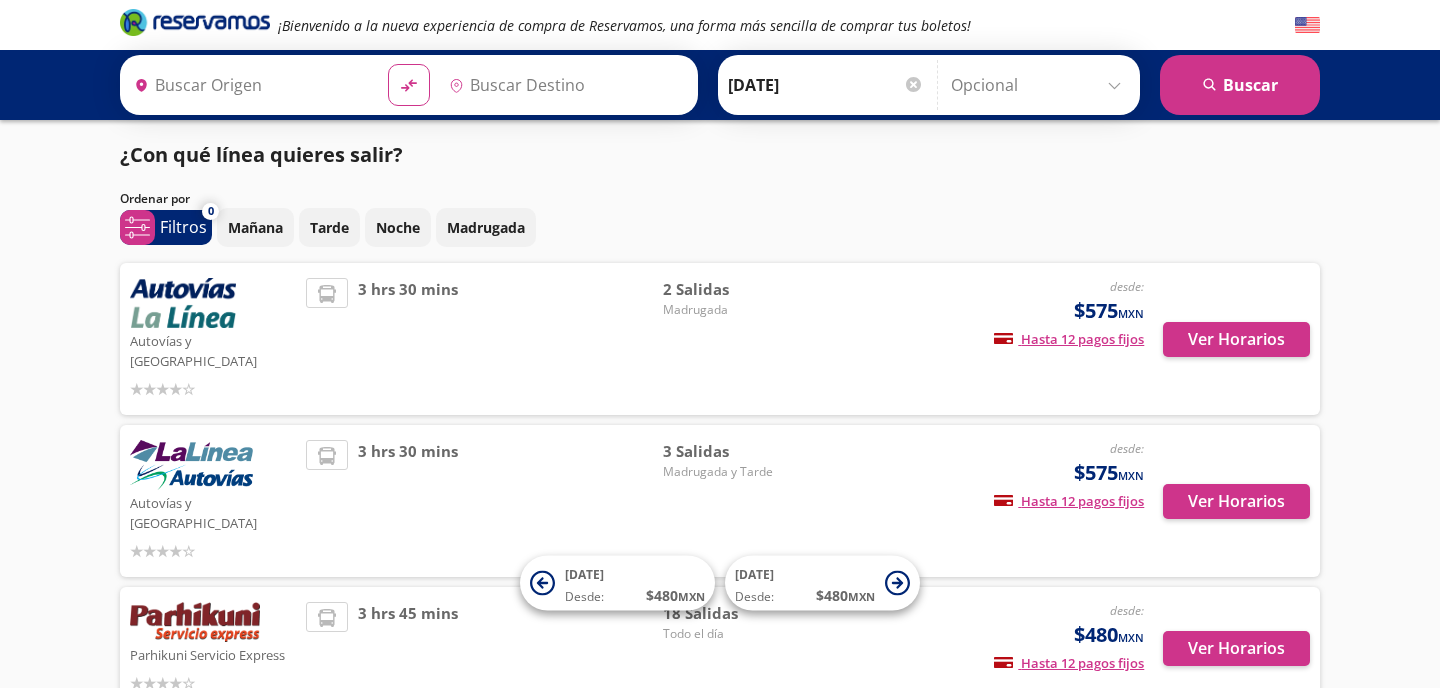 type on "[GEOGRAPHIC_DATA], [GEOGRAPHIC_DATA]" 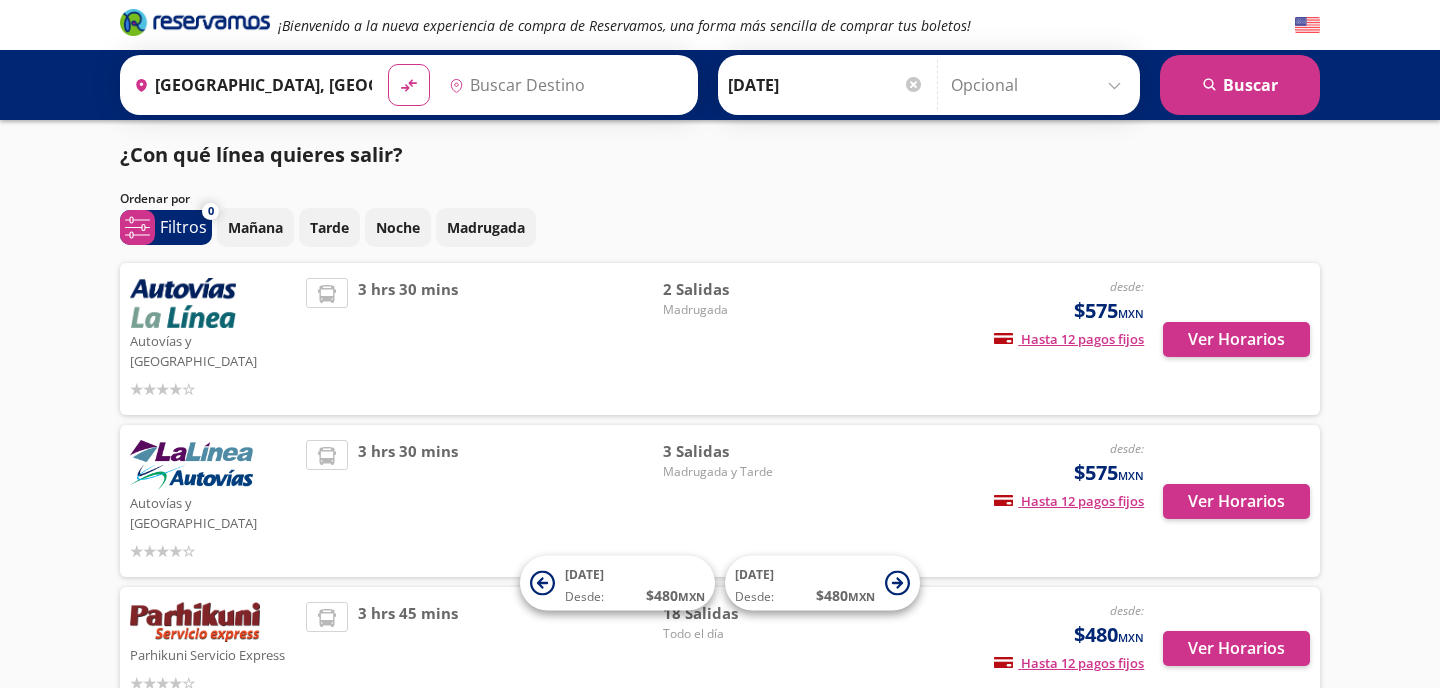 type on "Apatzingán, [GEOGRAPHIC_DATA]" 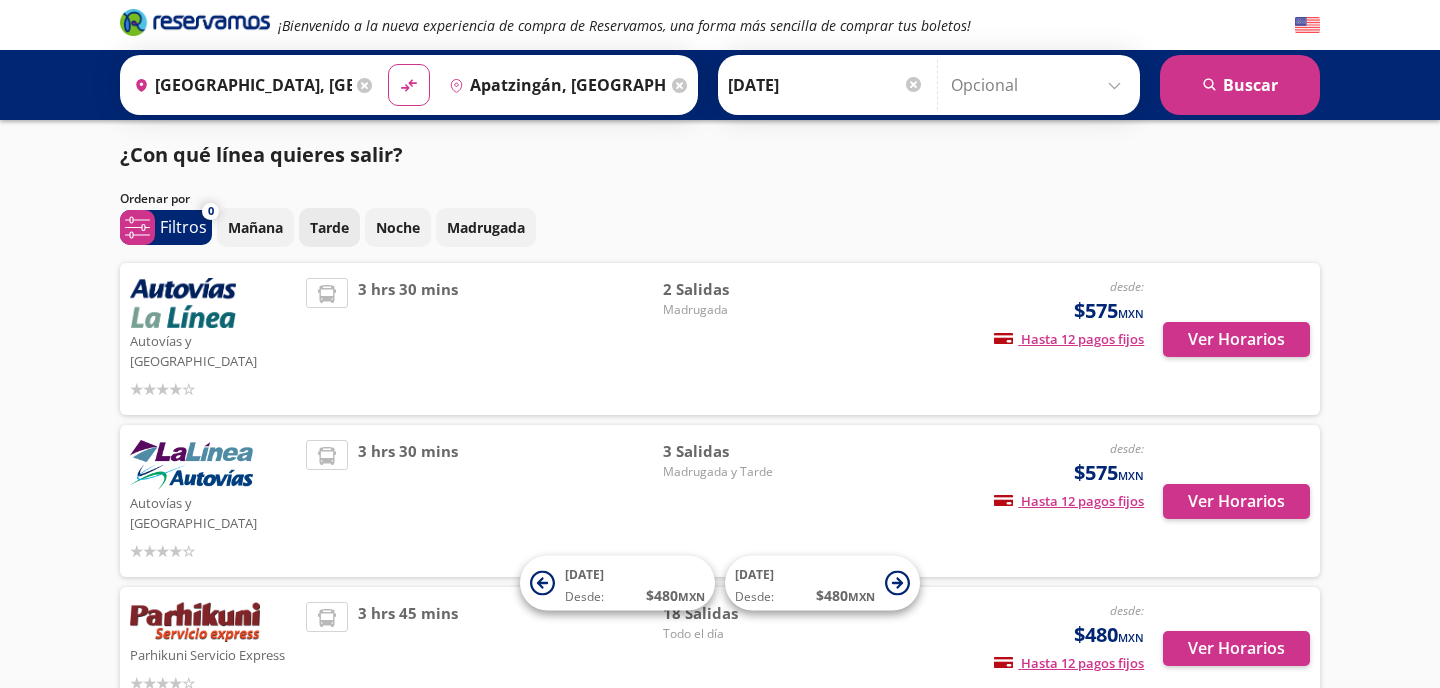 click on "Tarde" at bounding box center (329, 227) 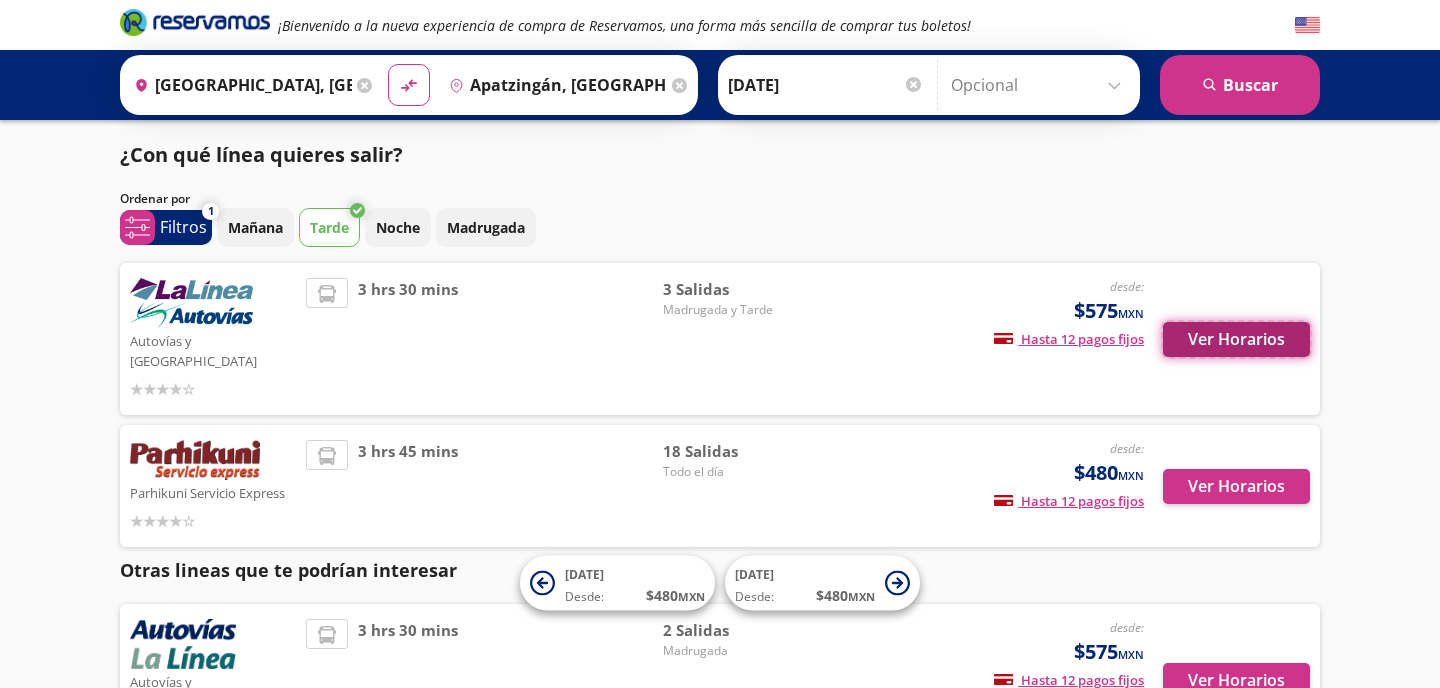 click on "Ver Horarios" at bounding box center [1236, 339] 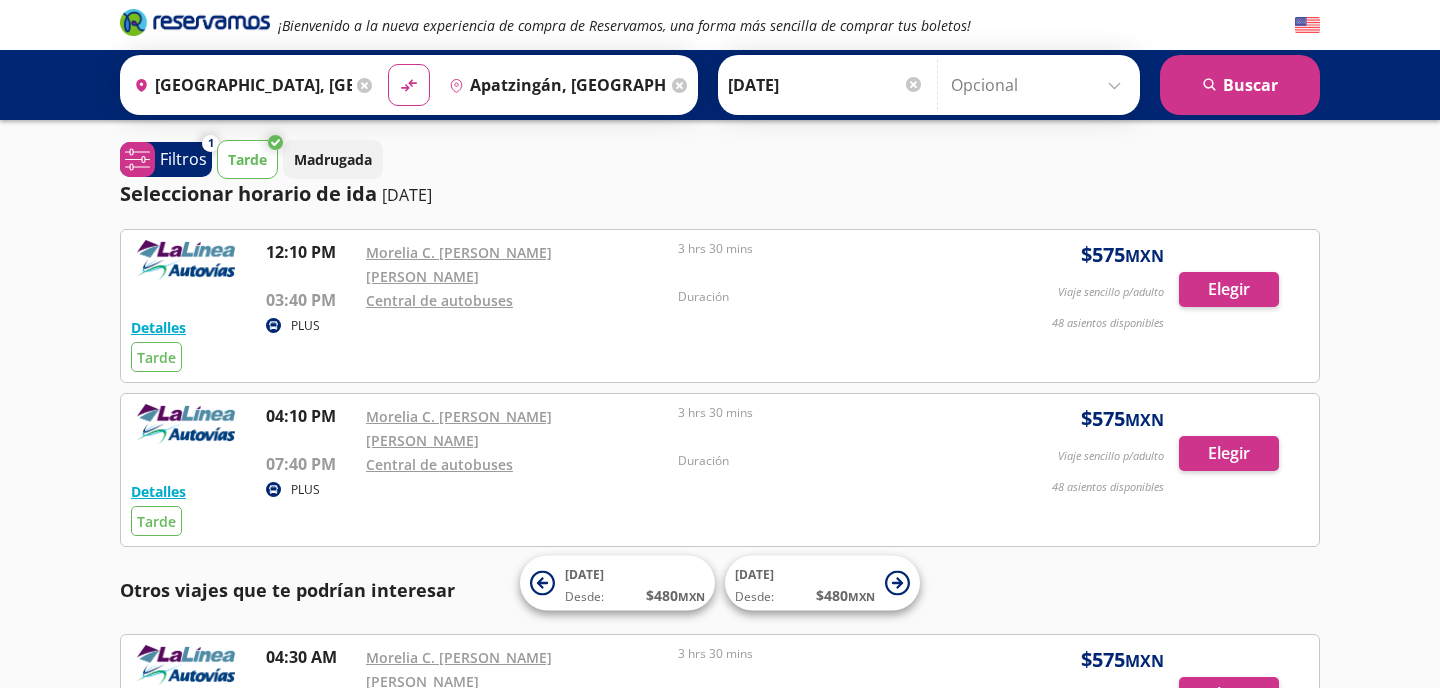 click on "¡Bienvenido a la nueva experiencia de compra de Reservamos, una forma más sencilla de comprar tus boletos! Origen
heroicons:map-pin-20-solid
[GEOGRAPHIC_DATA], [GEOGRAPHIC_DATA]
Destino
pin-outline
[GEOGRAPHIC_DATA], [GEOGRAPHIC_DATA]
material-symbols:compare-arrows-rounded
Ida [DATE]" at bounding box center (720, 471) 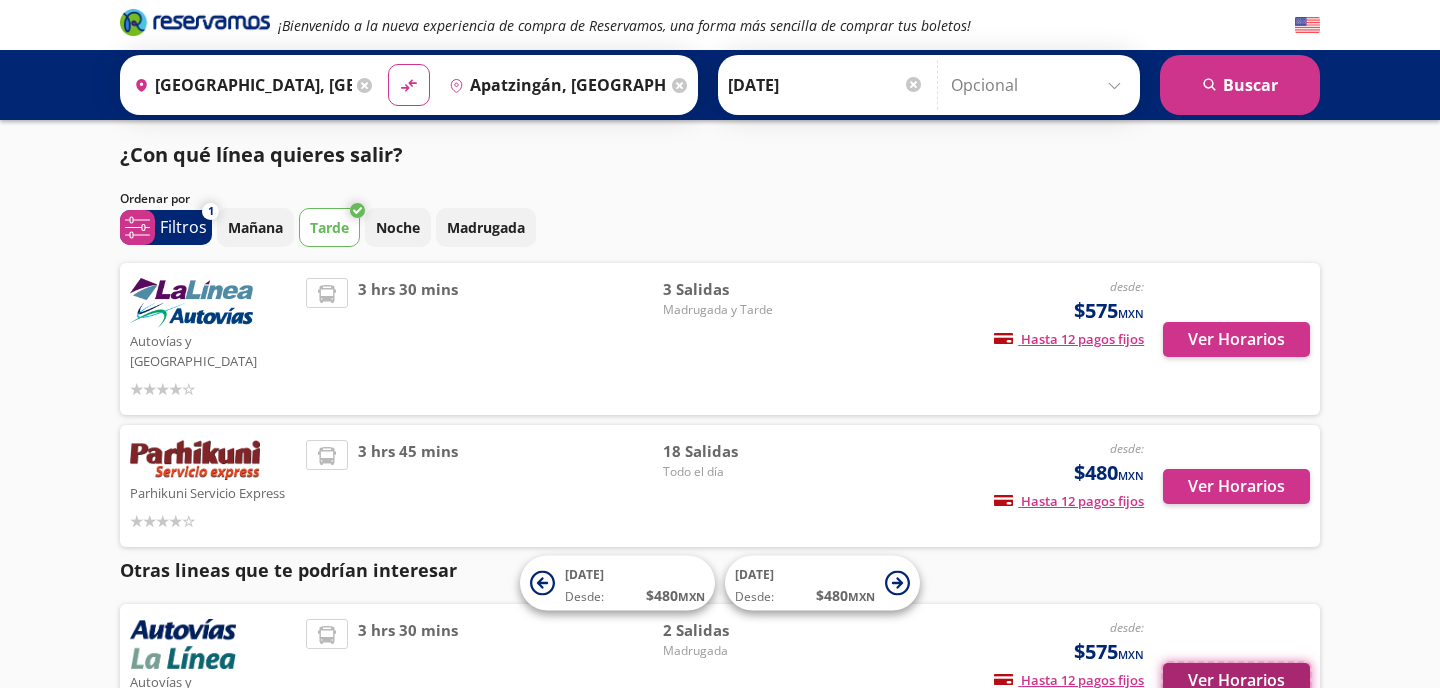 click on "Ver Horarios" at bounding box center [1236, 680] 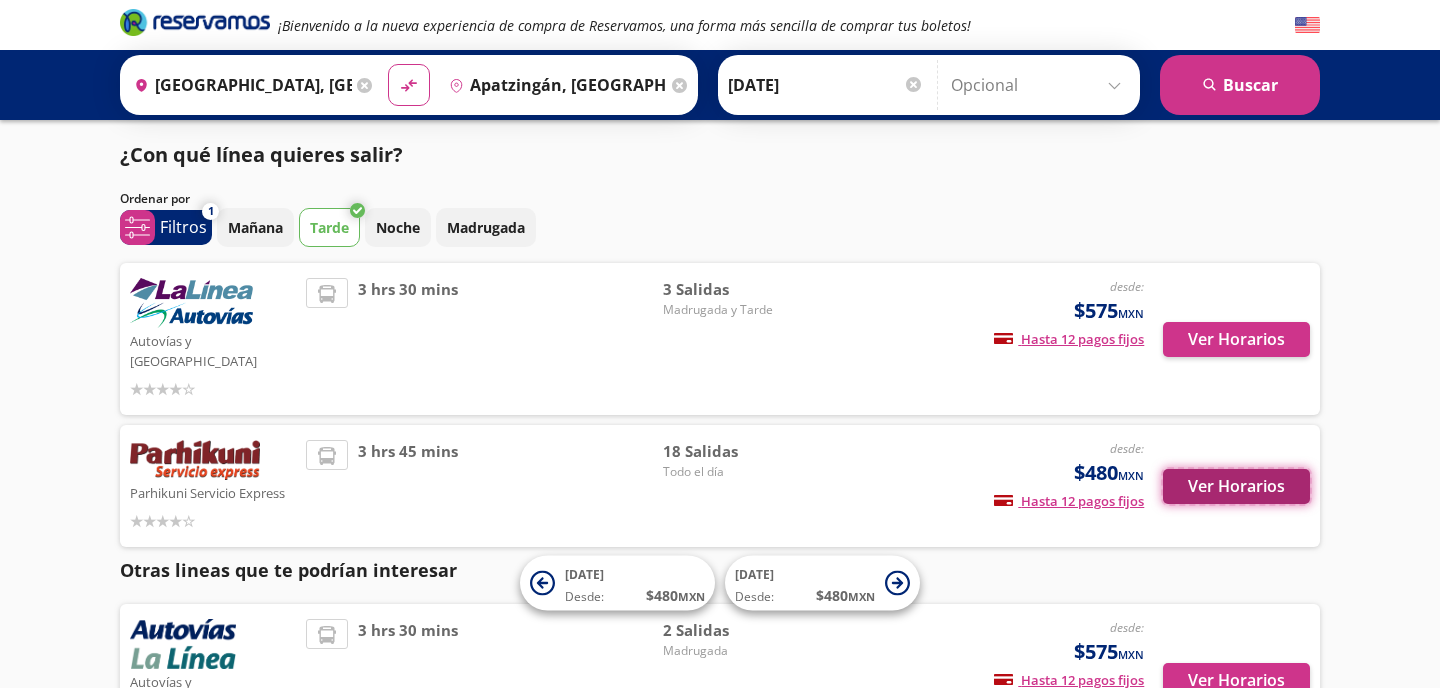 click on "Ver Horarios" at bounding box center [1236, 486] 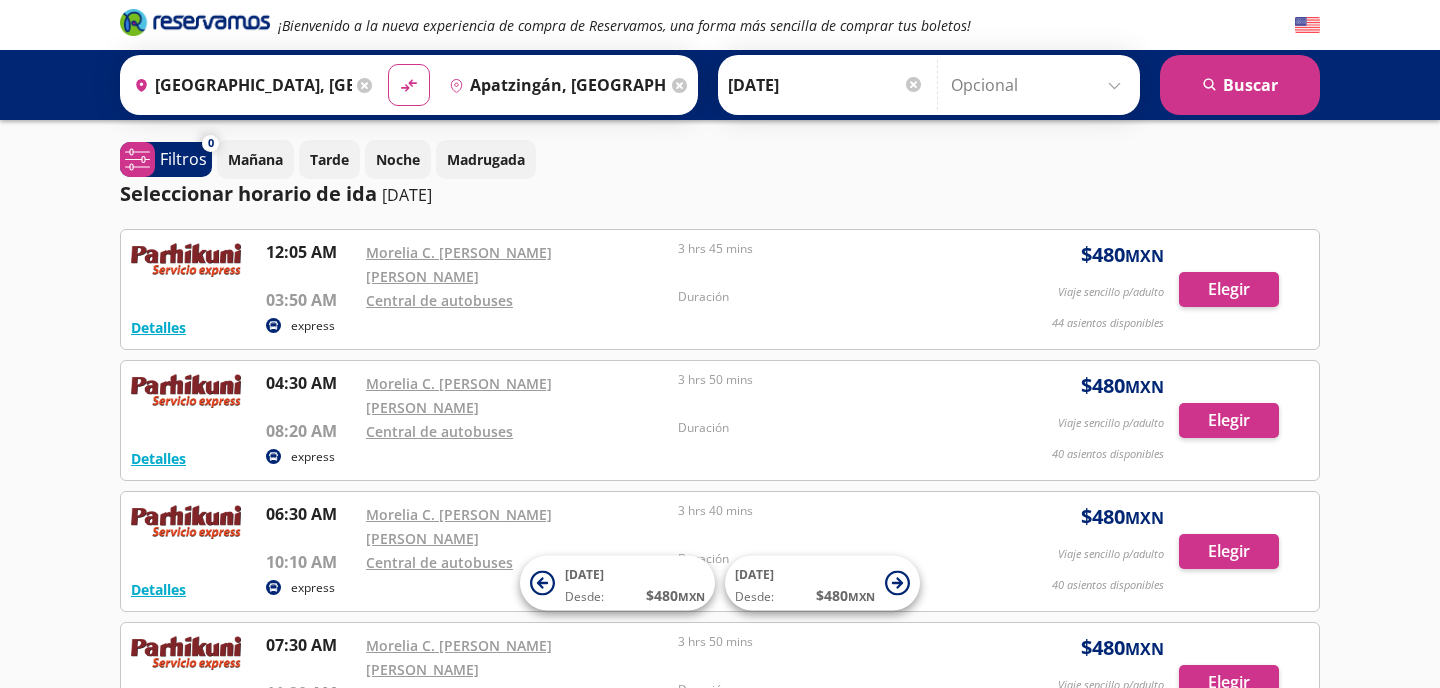 click on "¡Bienvenido a la nueva experiencia de compra de Reservamos, una forma más sencilla de comprar tus boletos! Origen
heroicons:map-pin-20-solid
[GEOGRAPHIC_DATA], [GEOGRAPHIC_DATA]
Destino
pin-outline
[GEOGRAPHIC_DATA], [GEOGRAPHIC_DATA]
material-symbols:compare-arrows-rounded
Ida [DATE]" at bounding box center [720, 858] 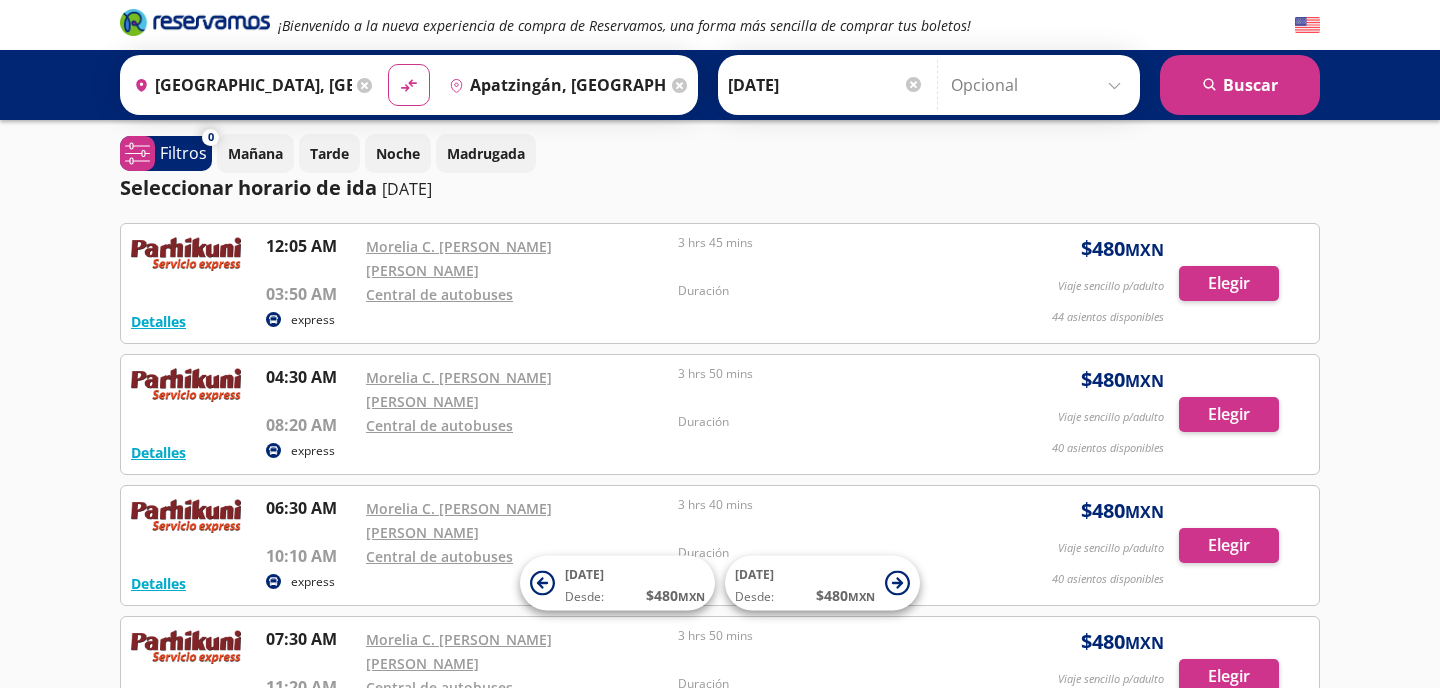 scroll, scrollTop: 0, scrollLeft: 0, axis: both 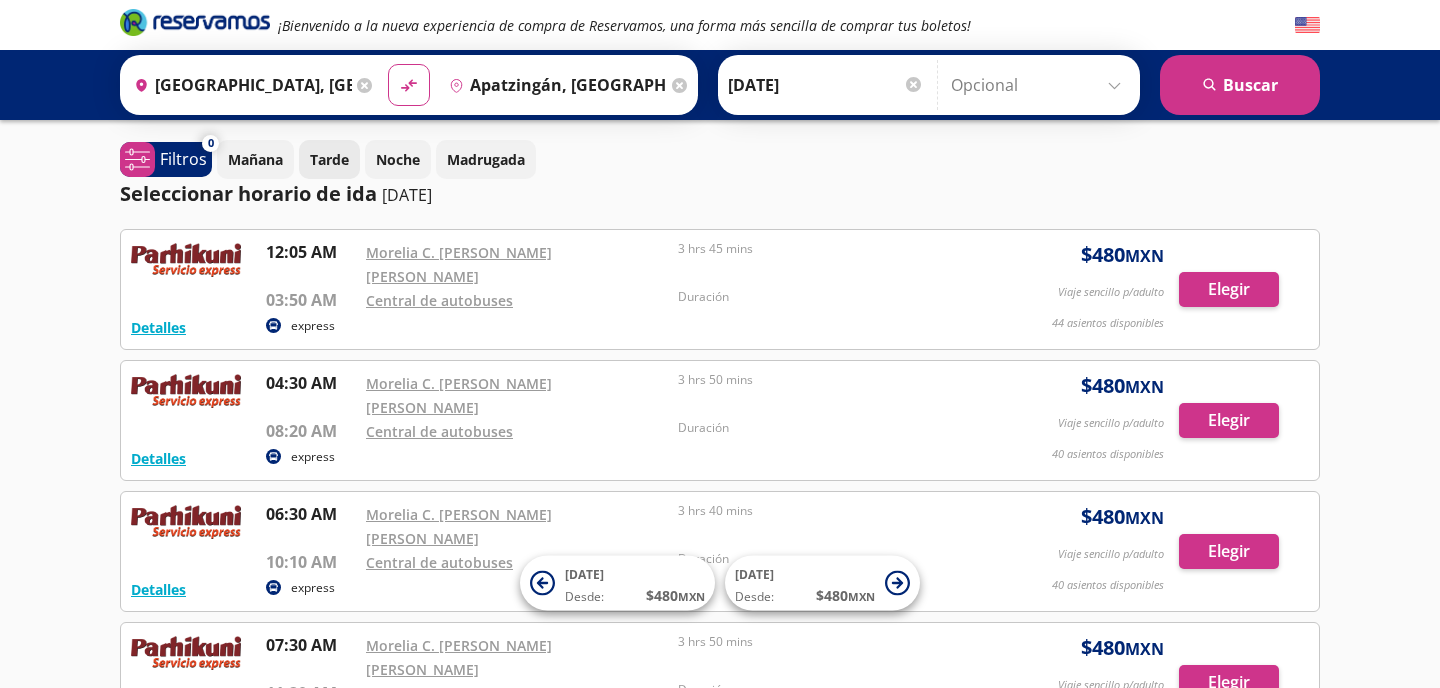 click on "Tarde" at bounding box center [329, 159] 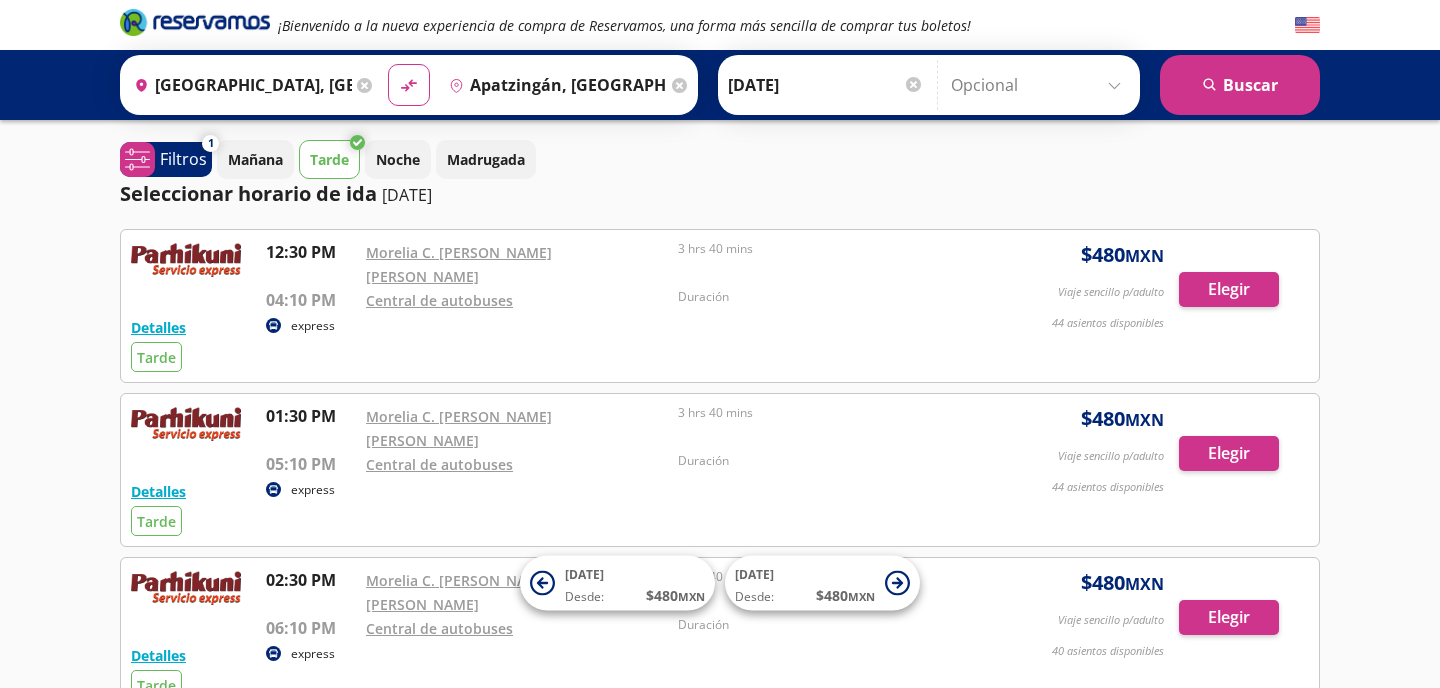 click on "¡Bienvenido a la nueva experiencia de compra de Reservamos, una forma más sencilla de comprar tus boletos! Origen
heroicons:map-pin-20-solid
[GEOGRAPHIC_DATA], [GEOGRAPHIC_DATA]
Destino
pin-outline
[GEOGRAPHIC_DATA], [GEOGRAPHIC_DATA]
material-symbols:compare-arrows-rounded
Ida [DATE]" at bounding box center (720, 1569) 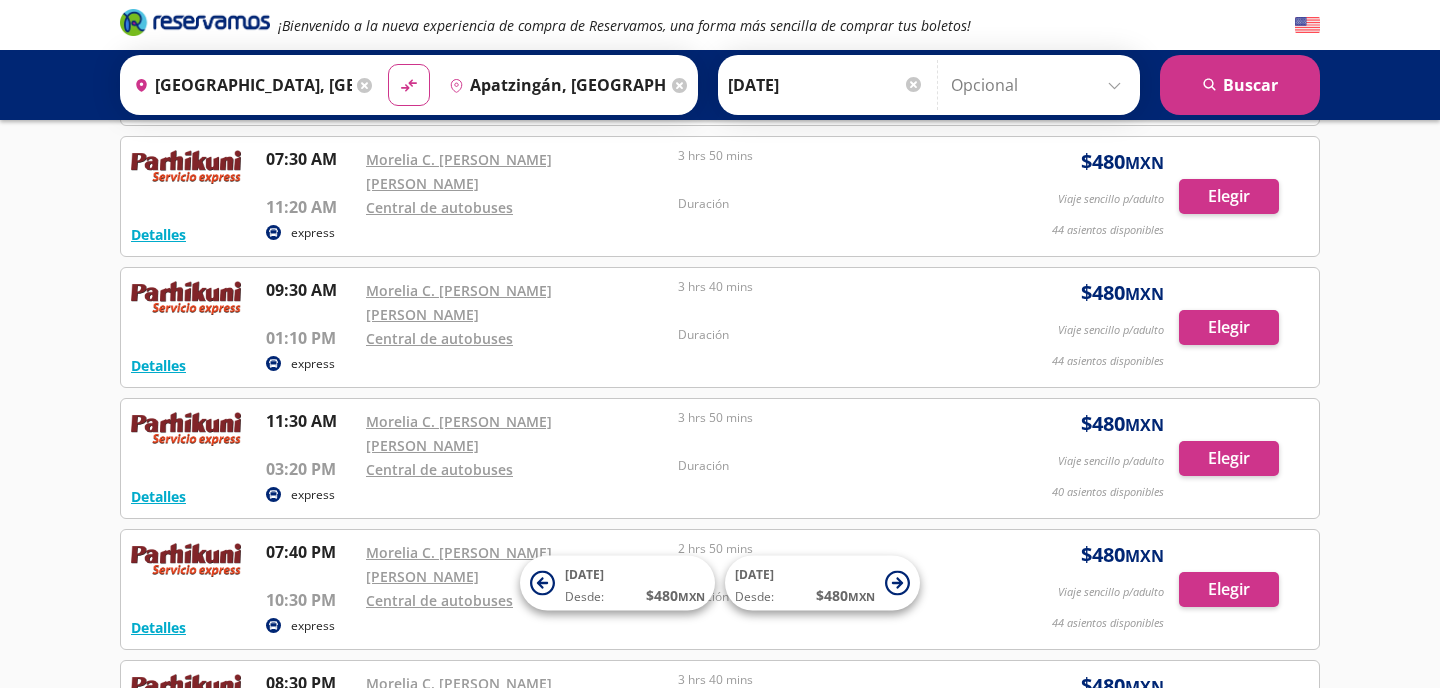 scroll, scrollTop: 2047, scrollLeft: 0, axis: vertical 